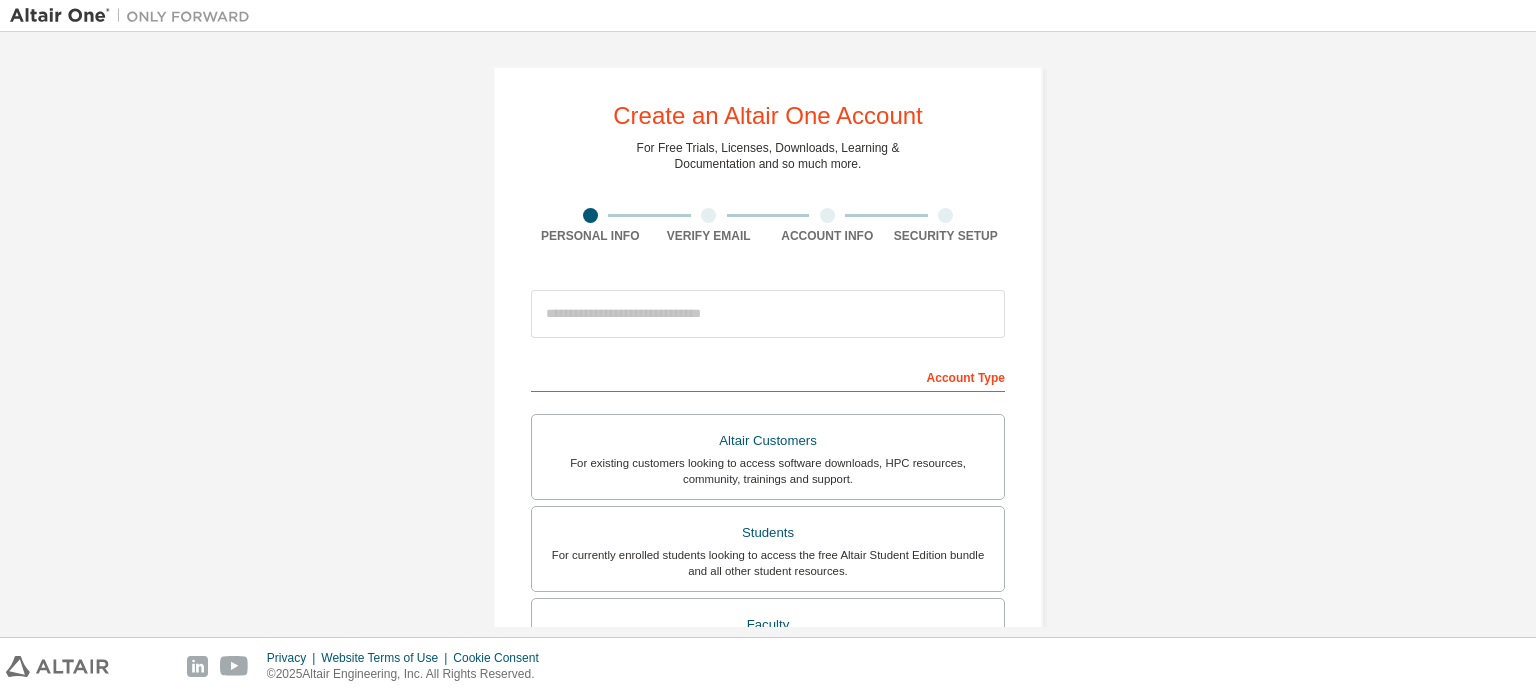 scroll, scrollTop: 0, scrollLeft: 0, axis: both 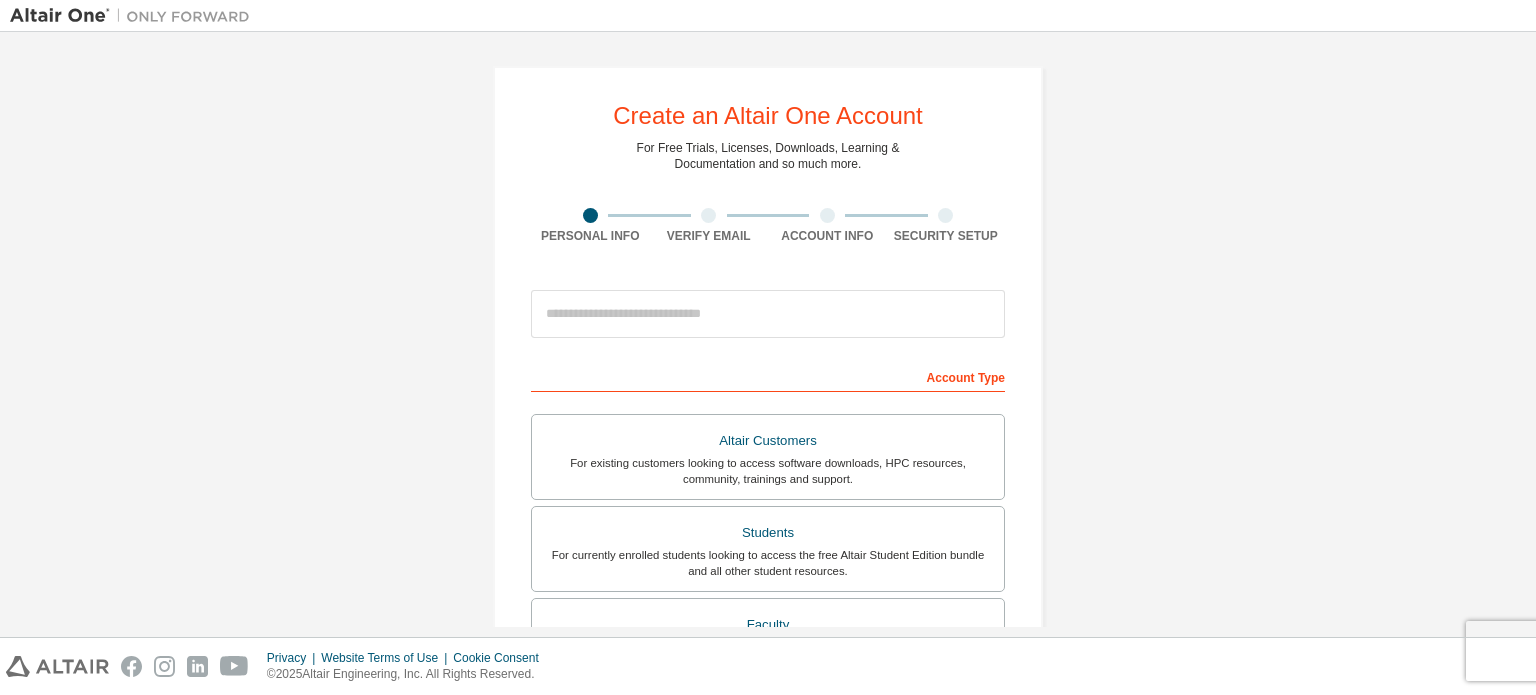 click on "Create an Altair One Account" at bounding box center [768, 116] 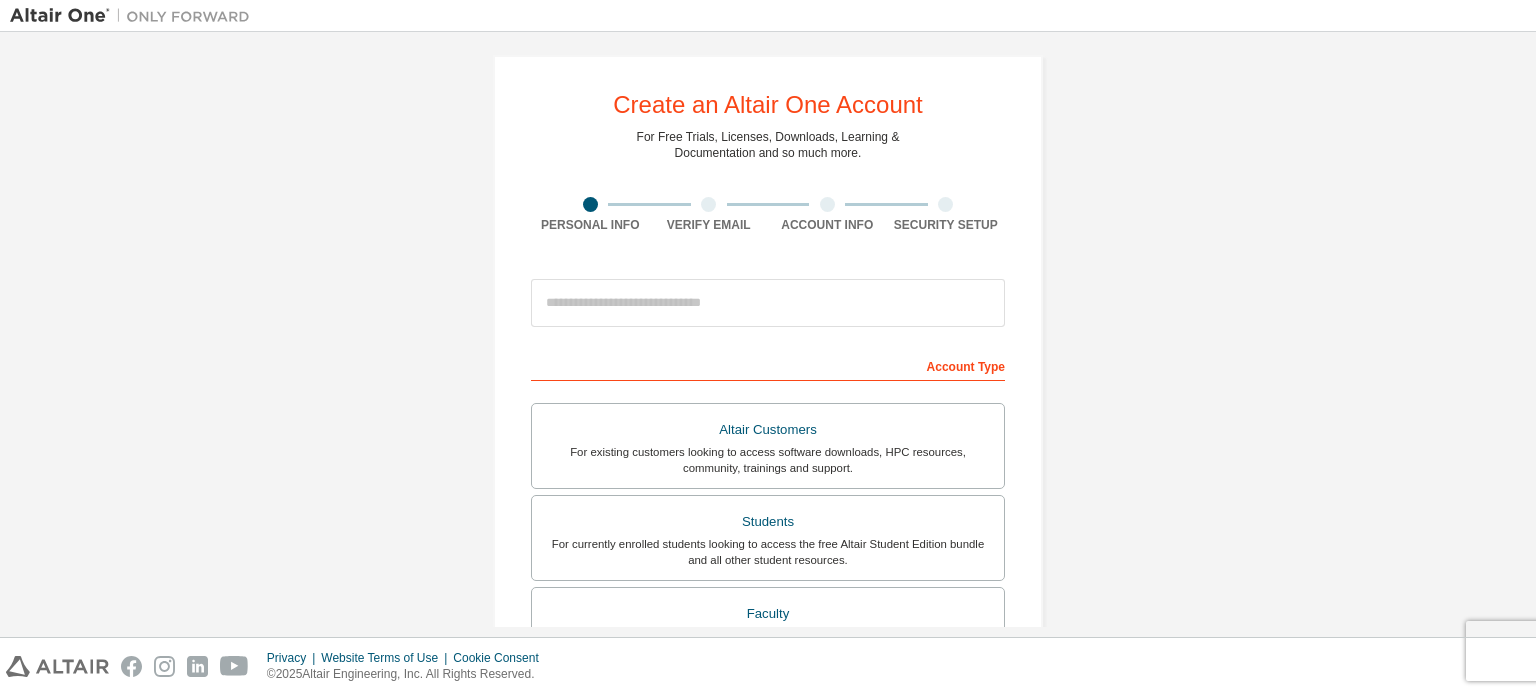 scroll, scrollTop: 12, scrollLeft: 0, axis: vertical 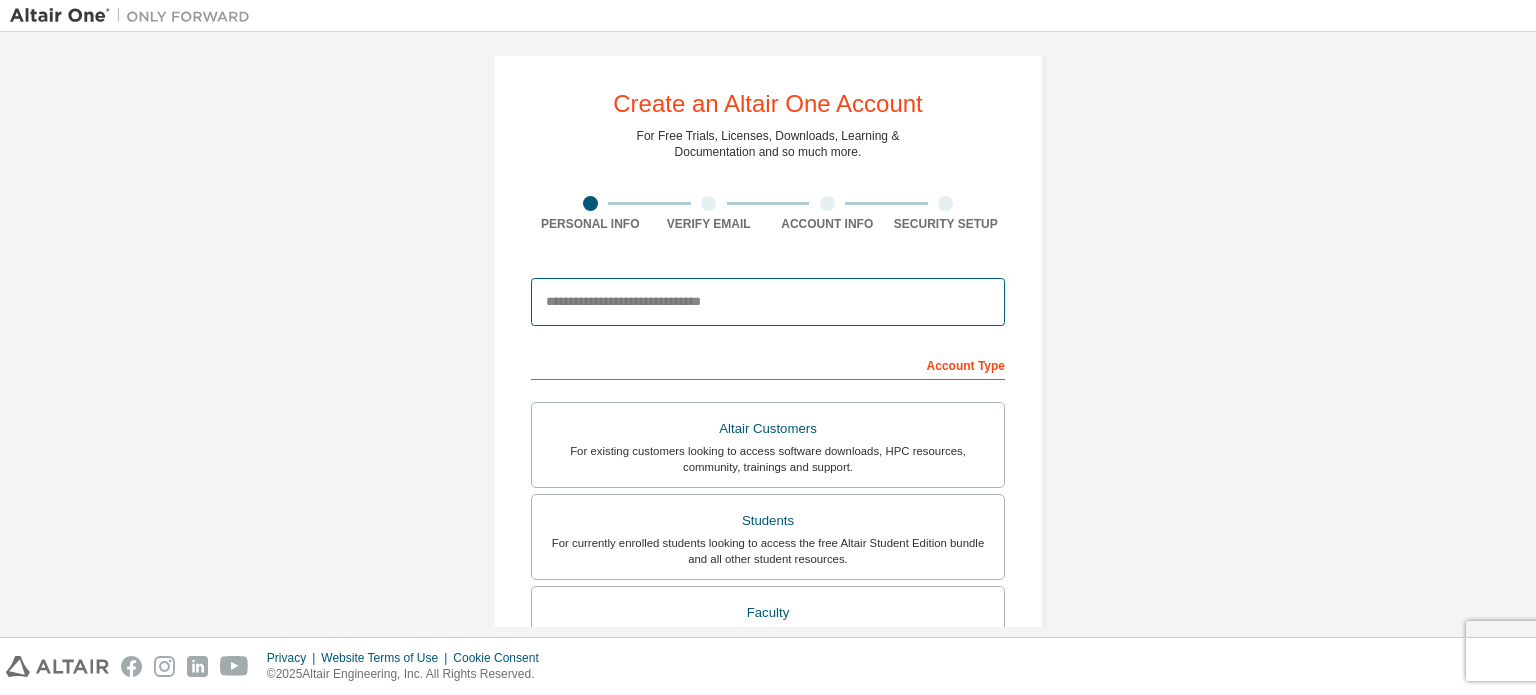 click at bounding box center (768, 302) 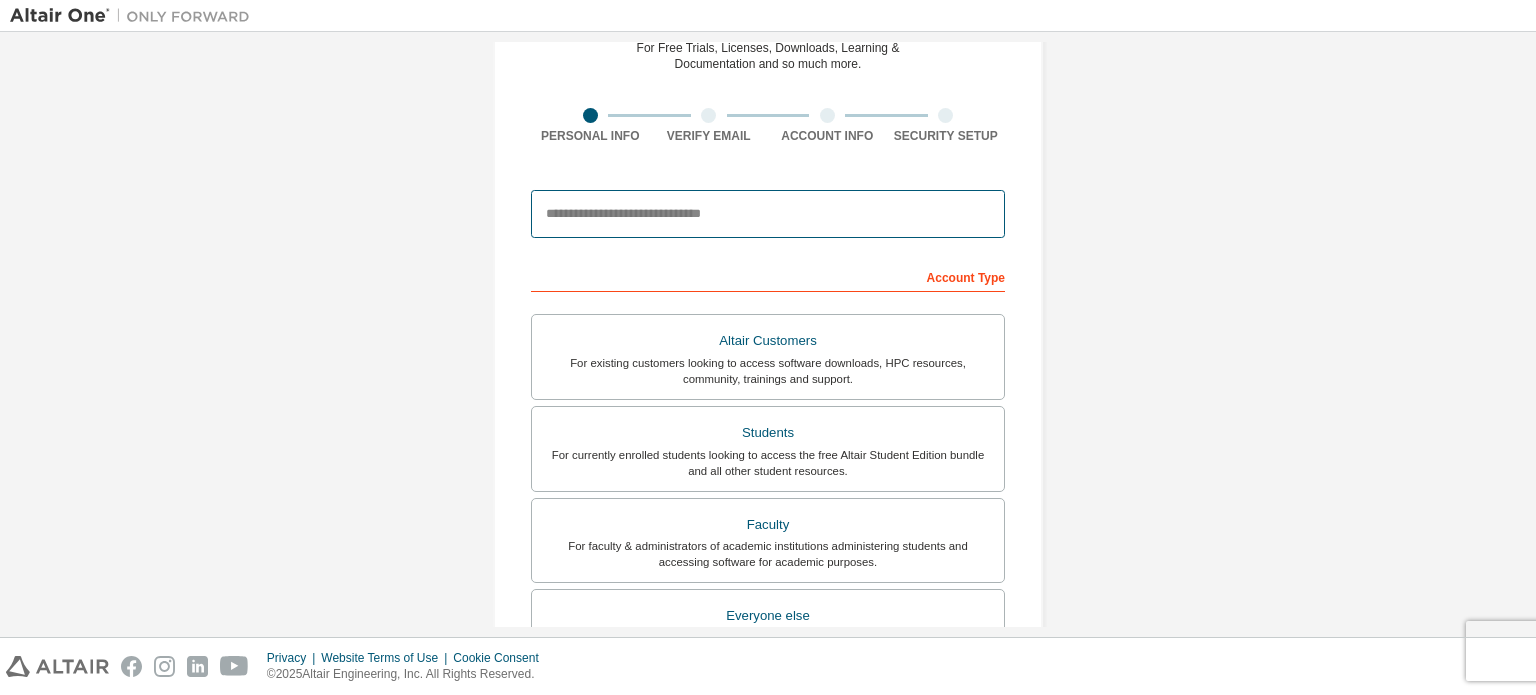 scroll, scrollTop: 100, scrollLeft: 0, axis: vertical 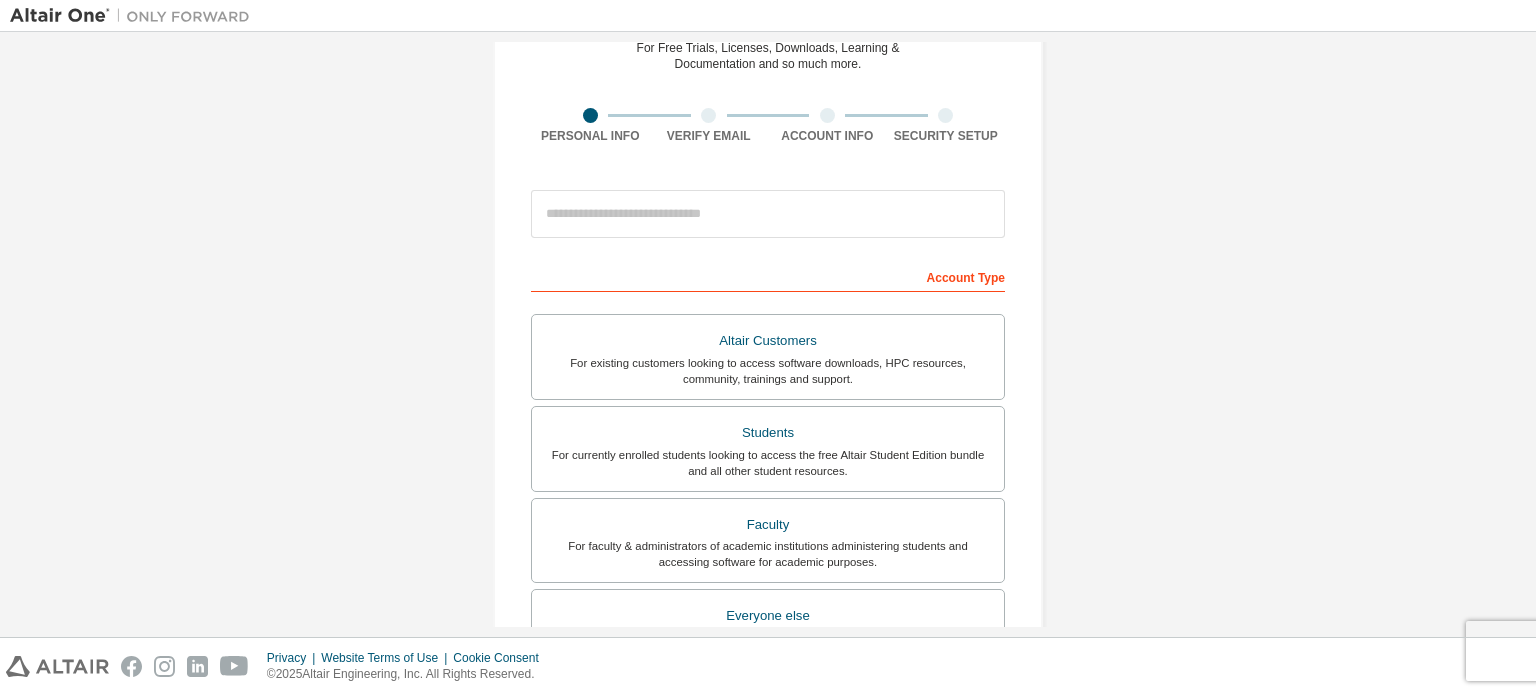 click on "Create an Altair One Account For Free Trials, Licenses, Downloads, Learning &  Documentation and so much more. Personal Info Verify Email Account Info Security Setup This is a federated email. No need to register a new account. You should be able to  login  by using your company's SSO credentials. Email already exists. Please try to  login  instead. Account Type Altair Customers For existing customers looking to access software downloads, HPC resources, community, trainings and support. Students For currently enrolled students looking to access the free Altair Student Edition bundle and all other student resources. Faculty For faculty & administrators of academic institutions administering students and accessing software for academic purposes. Everyone else For individuals, businesses and everyone else looking to try Altair software and explore our product offerings. Your Profile First Name Last Name Job Title Please provide State/Province to help us route sales and support resources to you more efficiently." at bounding box center (768, 471) 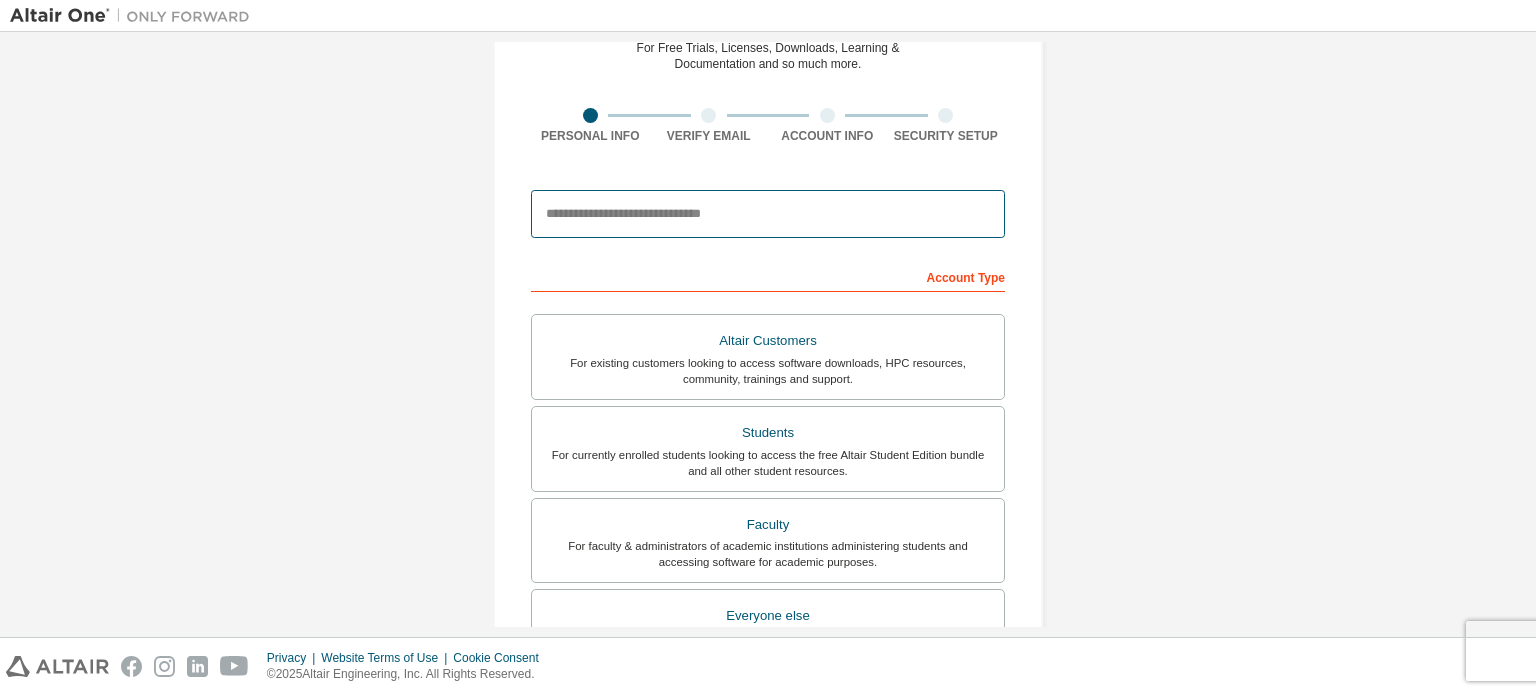 click at bounding box center [768, 214] 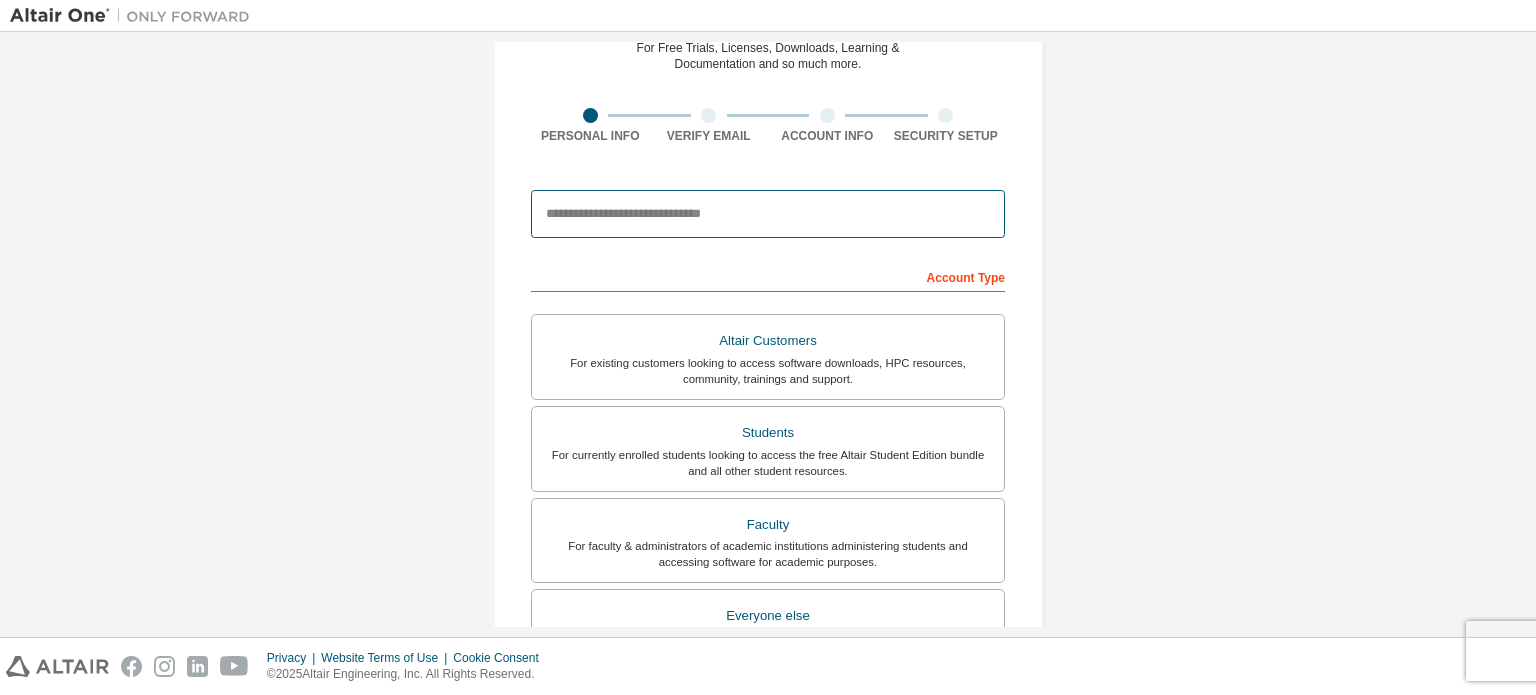 click at bounding box center [768, 214] 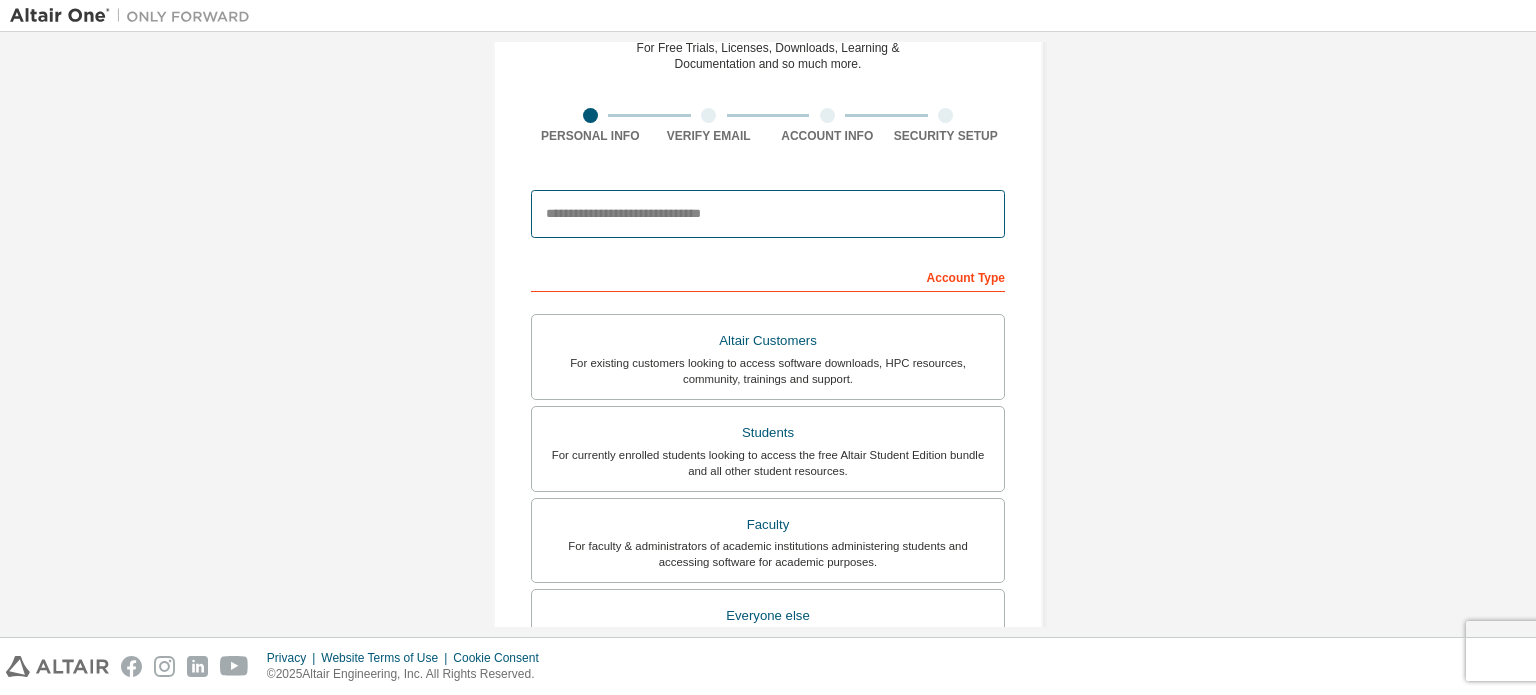 click at bounding box center (768, 214) 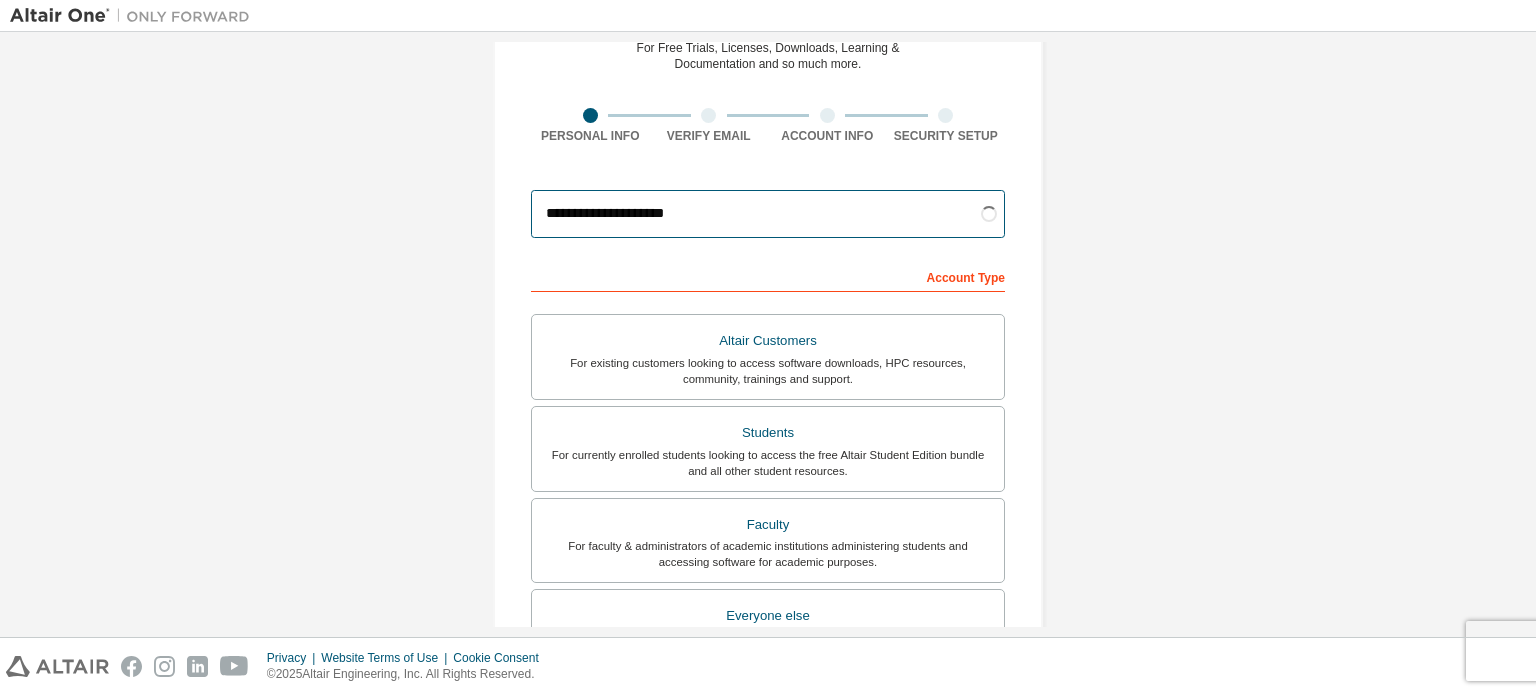 type on "**********" 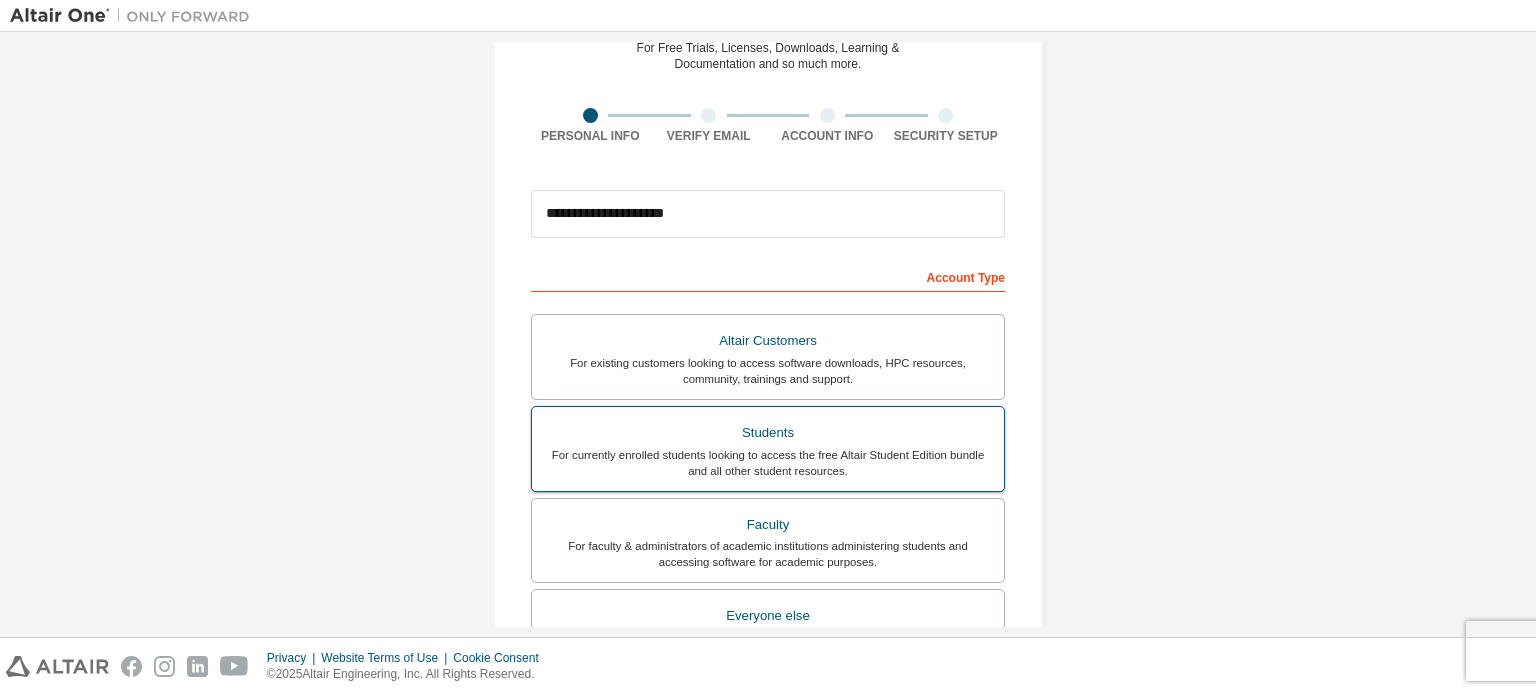 click on "For currently enrolled students looking to access the free Altair Student Edition bundle and all other student resources." at bounding box center (768, 463) 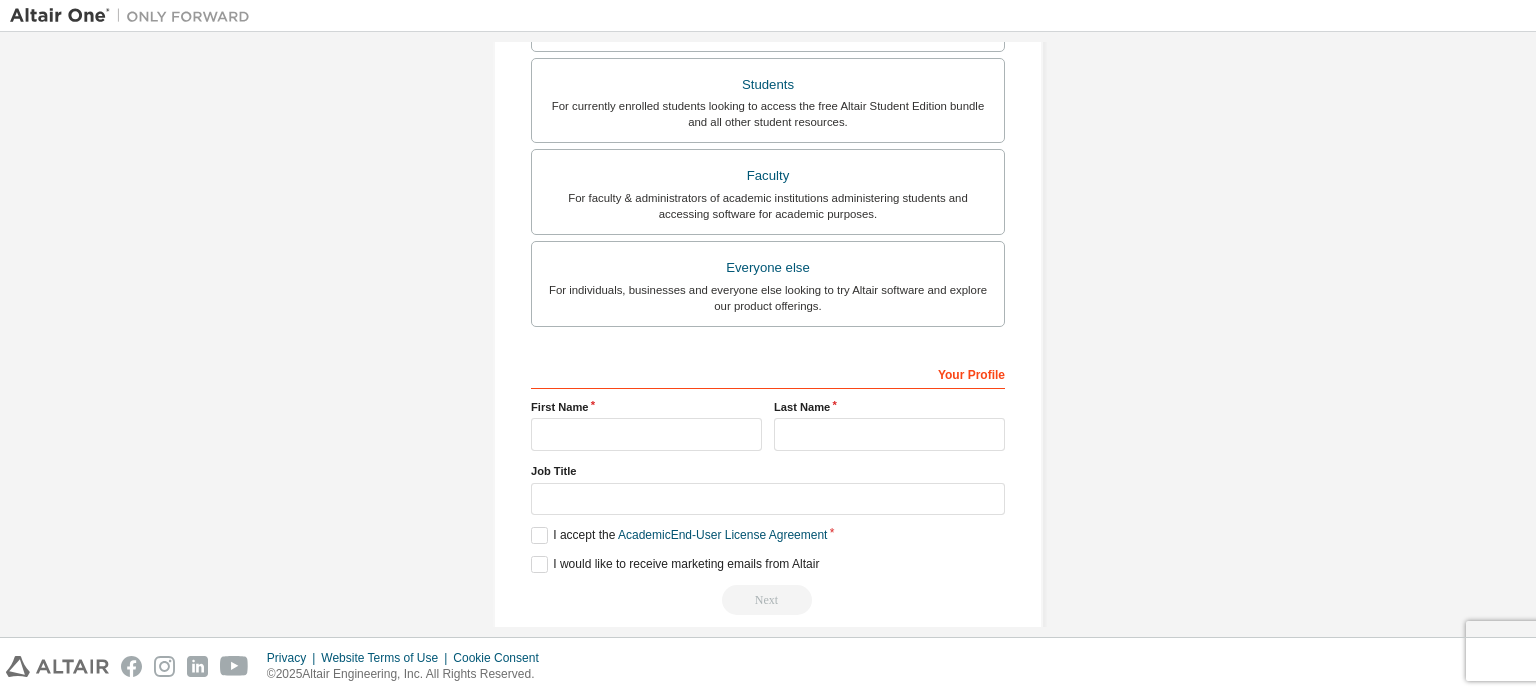 scroll, scrollTop: 520, scrollLeft: 0, axis: vertical 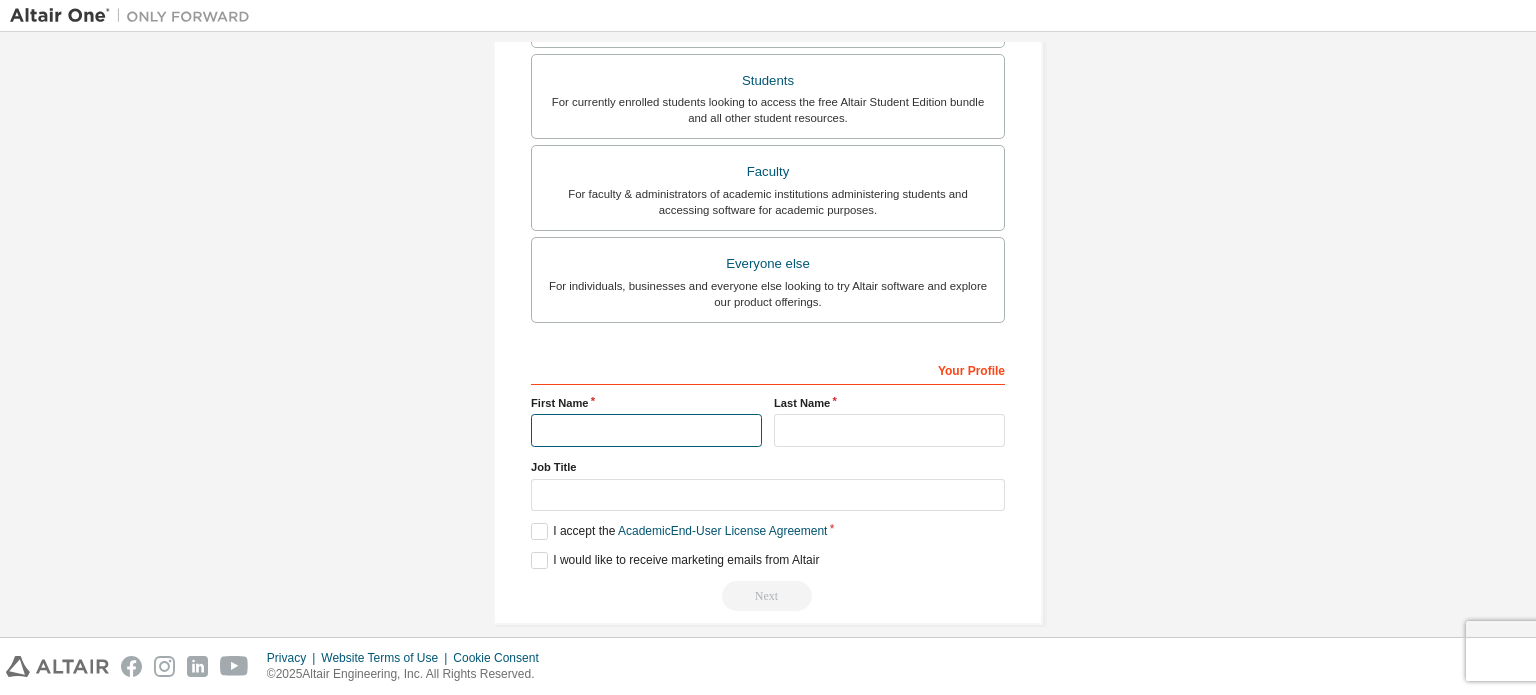 click at bounding box center (646, 430) 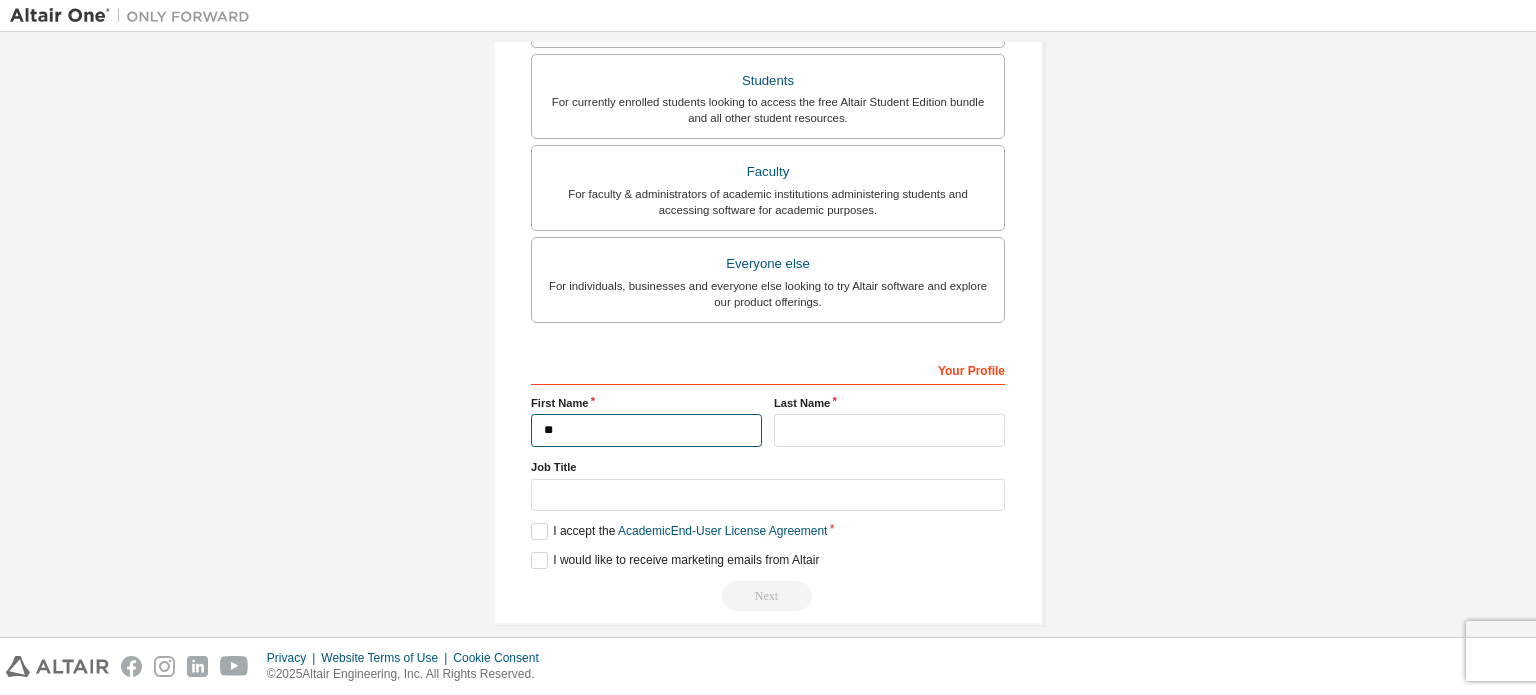 type on "**" 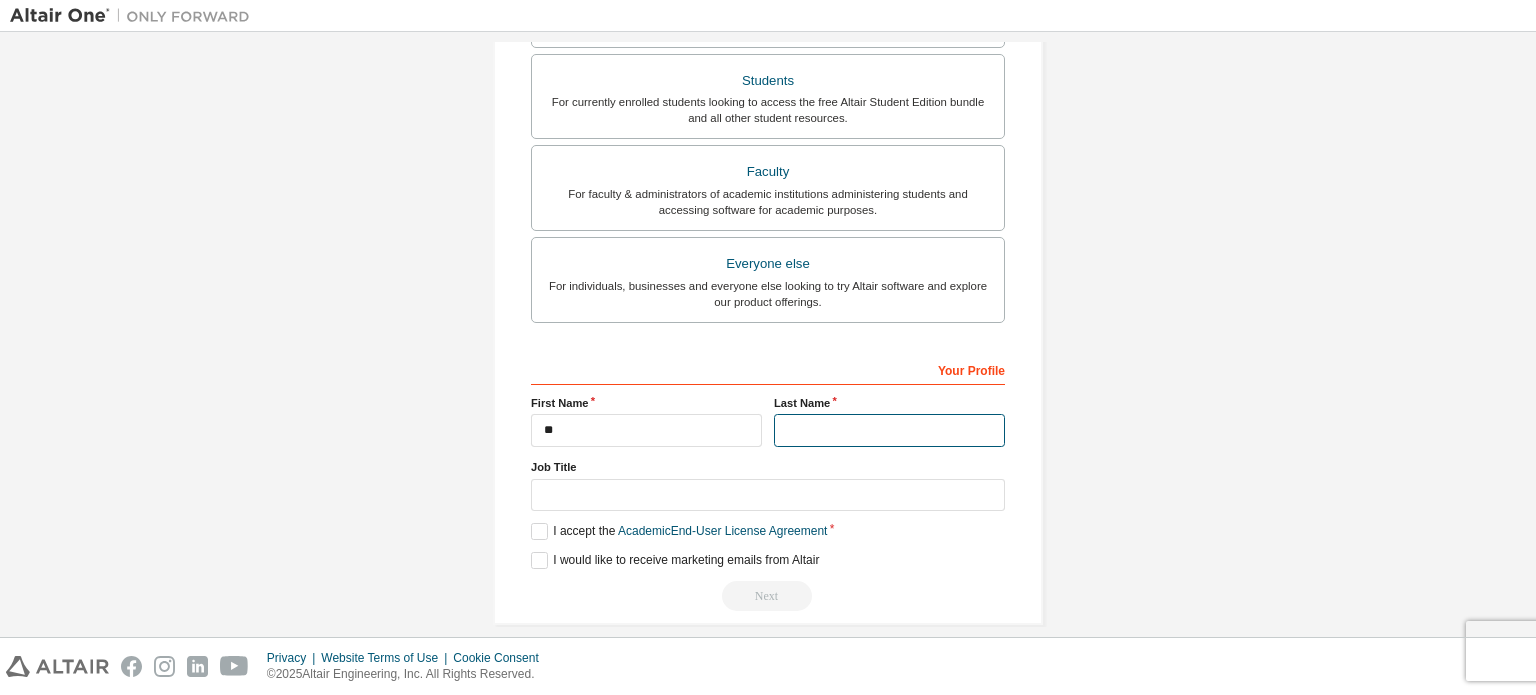 click at bounding box center (889, 430) 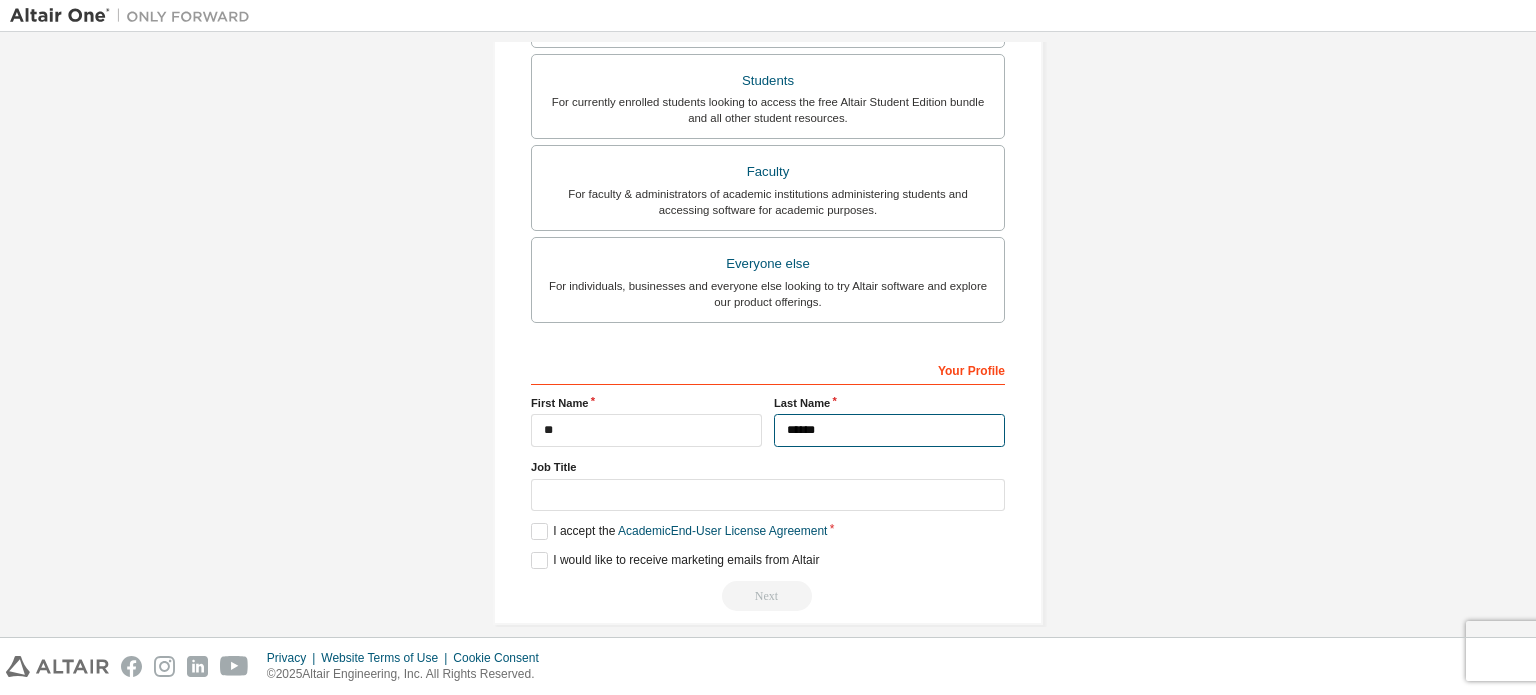scroll, scrollTop: 538, scrollLeft: 0, axis: vertical 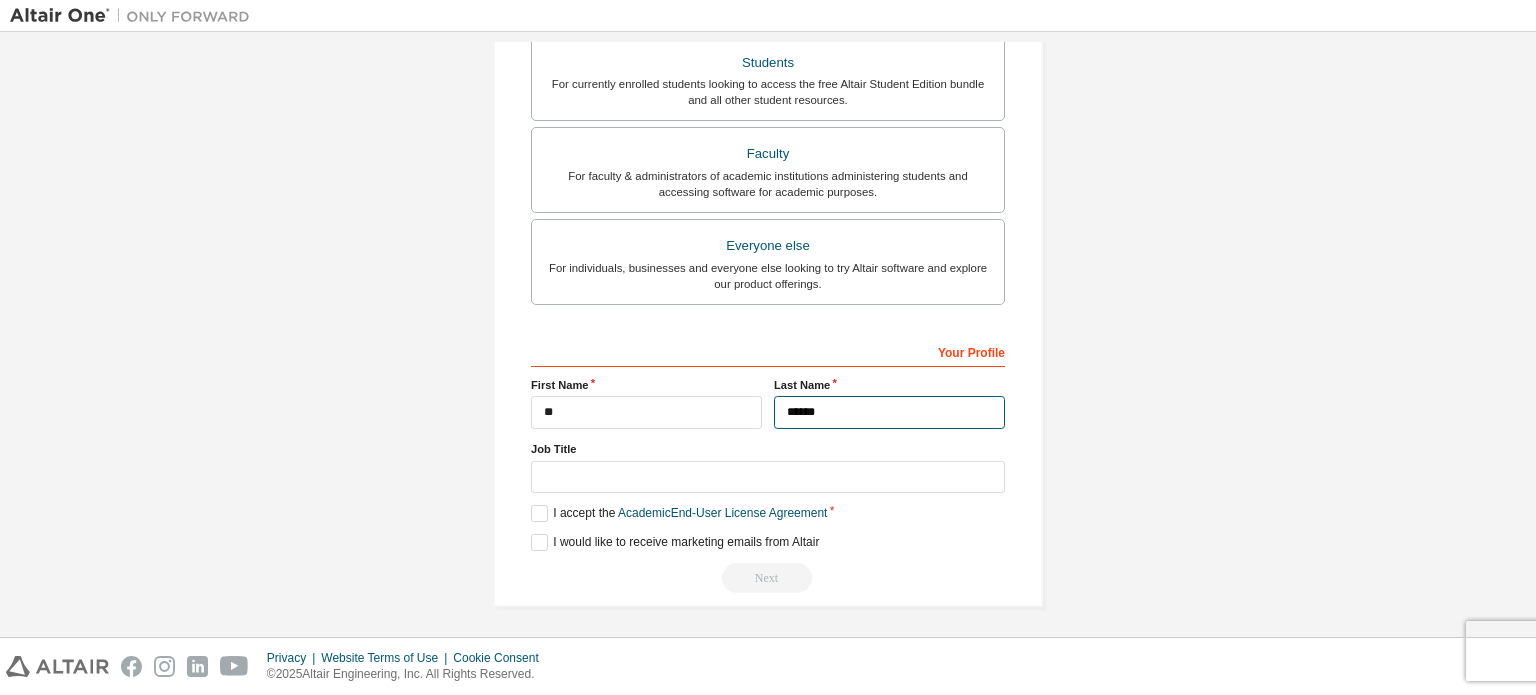 type on "******" 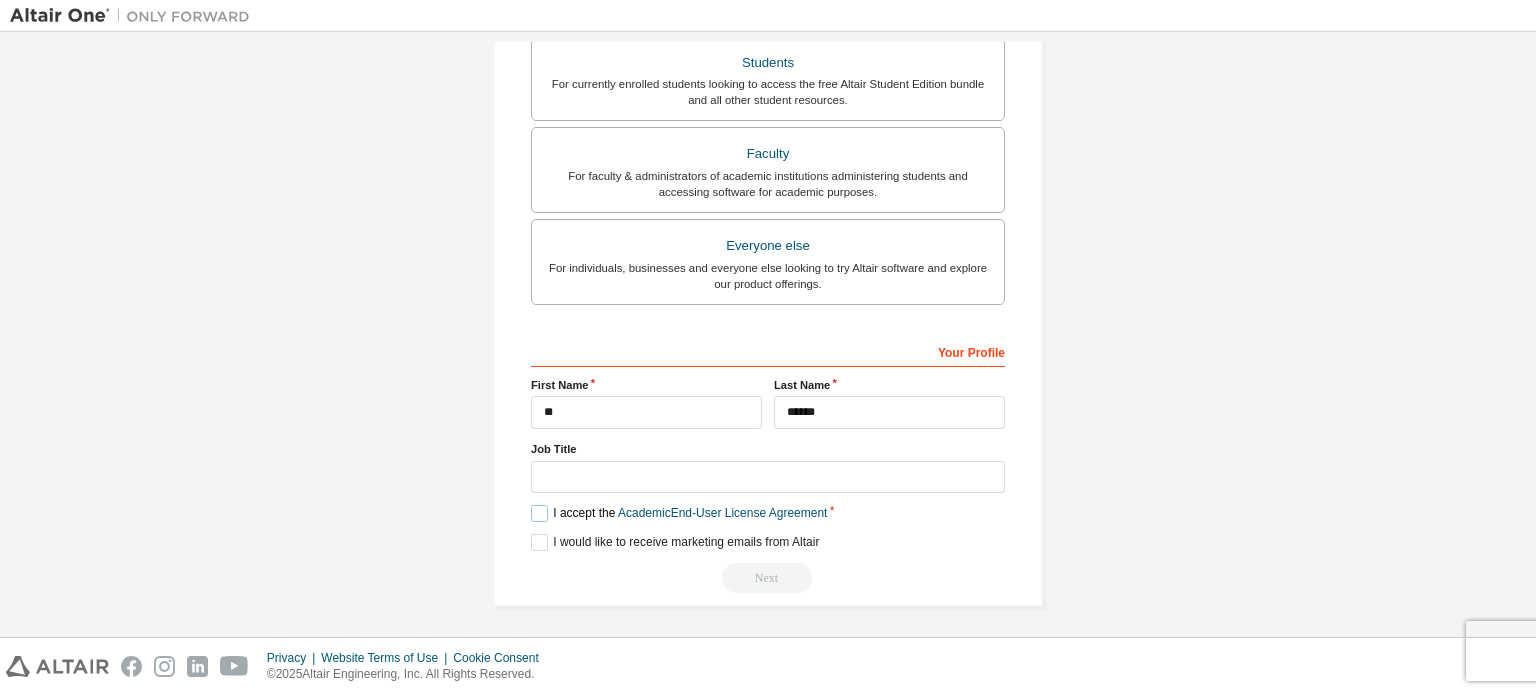 click on "I accept the   Academic   End-User License Agreement" at bounding box center (679, 513) 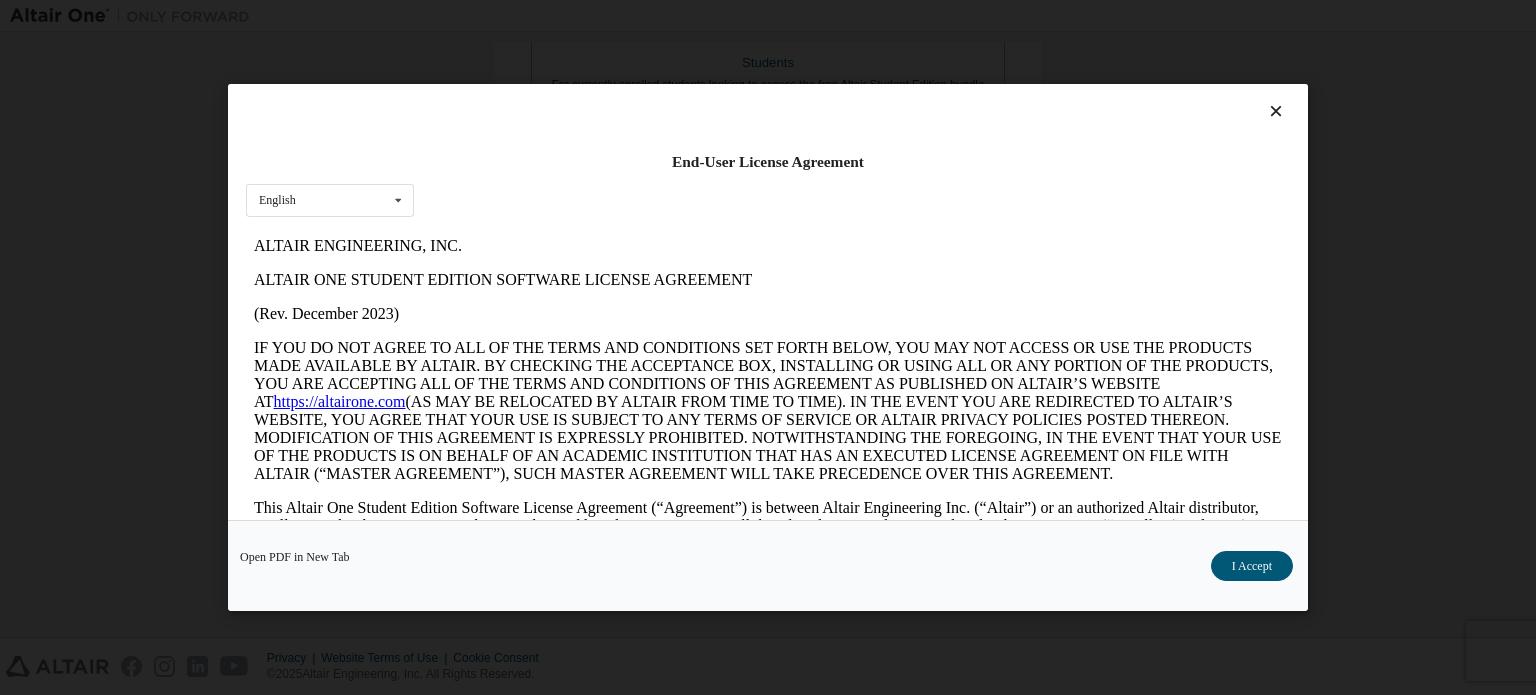 scroll, scrollTop: 0, scrollLeft: 0, axis: both 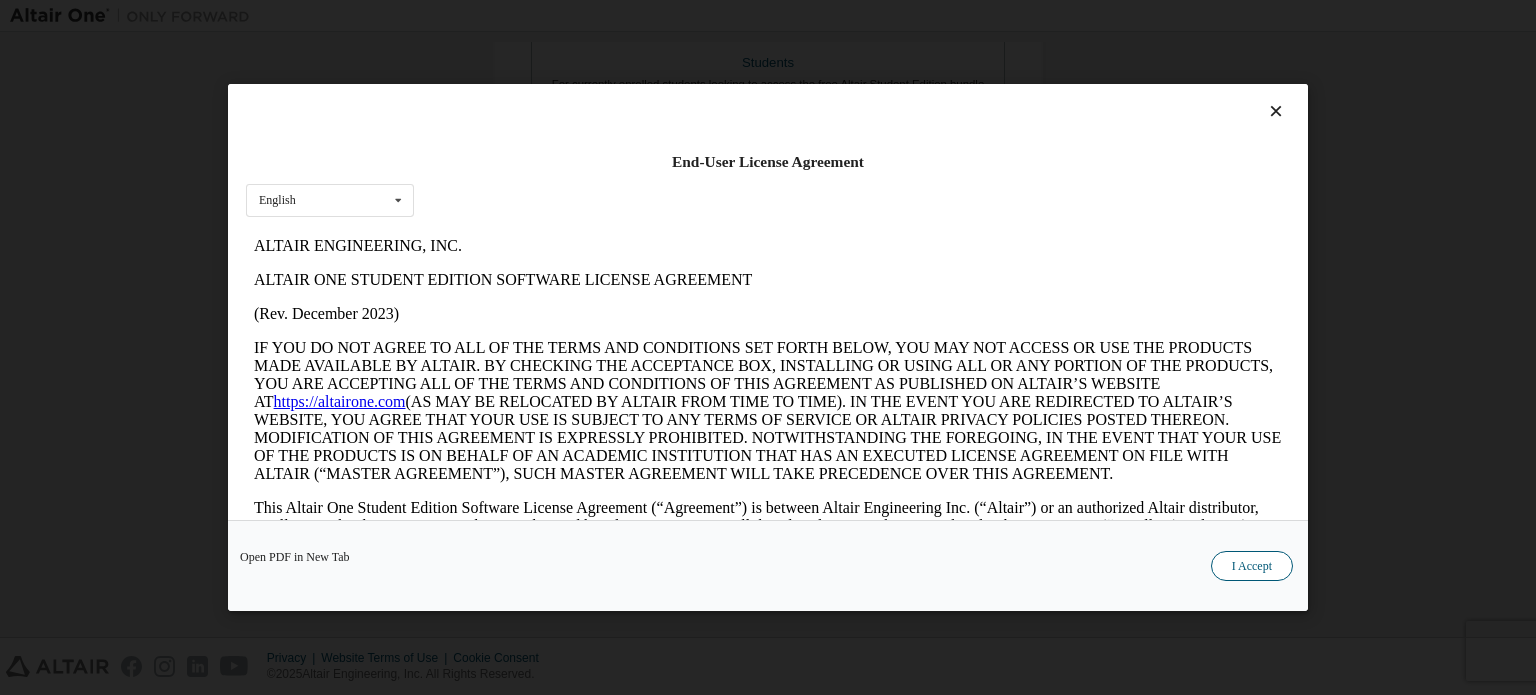 click on "I Accept" at bounding box center (1252, 566) 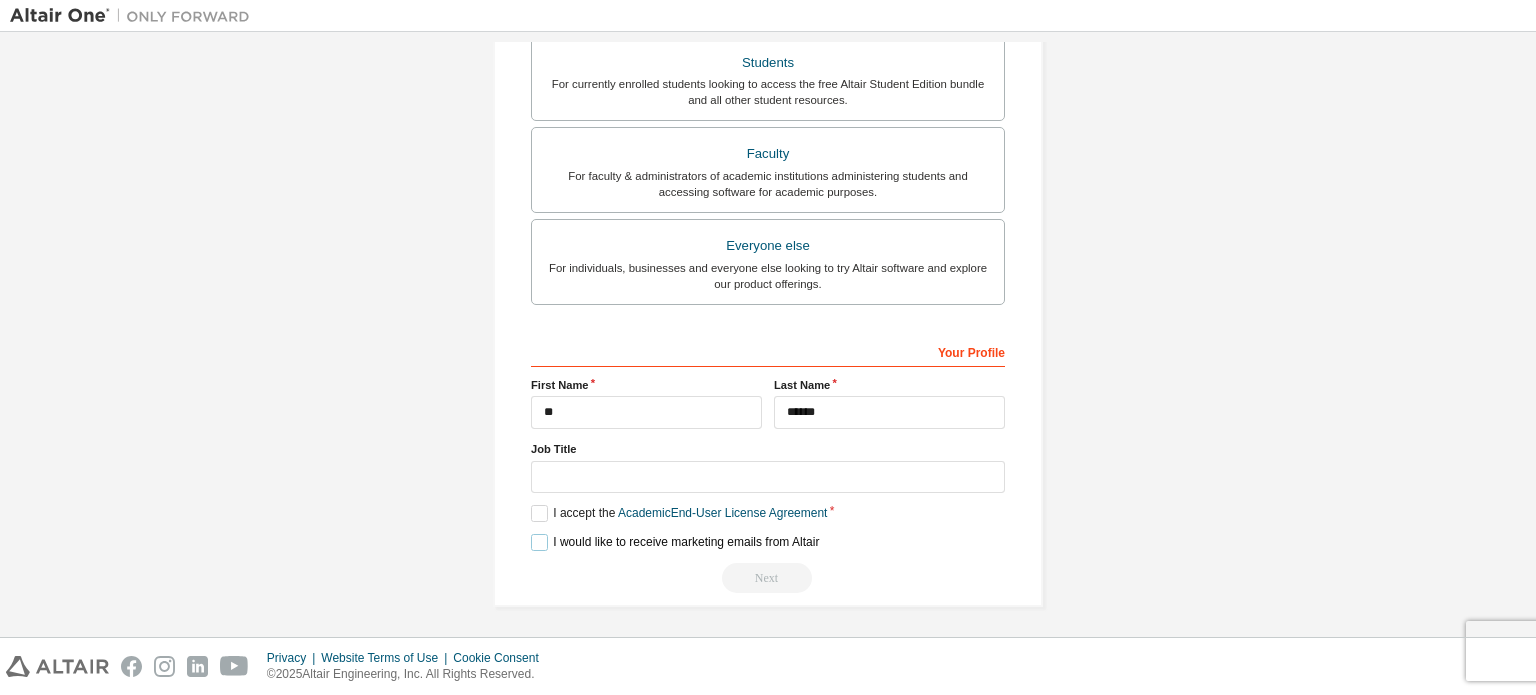 click on "I would like to receive marketing emails from Altair" at bounding box center [675, 542] 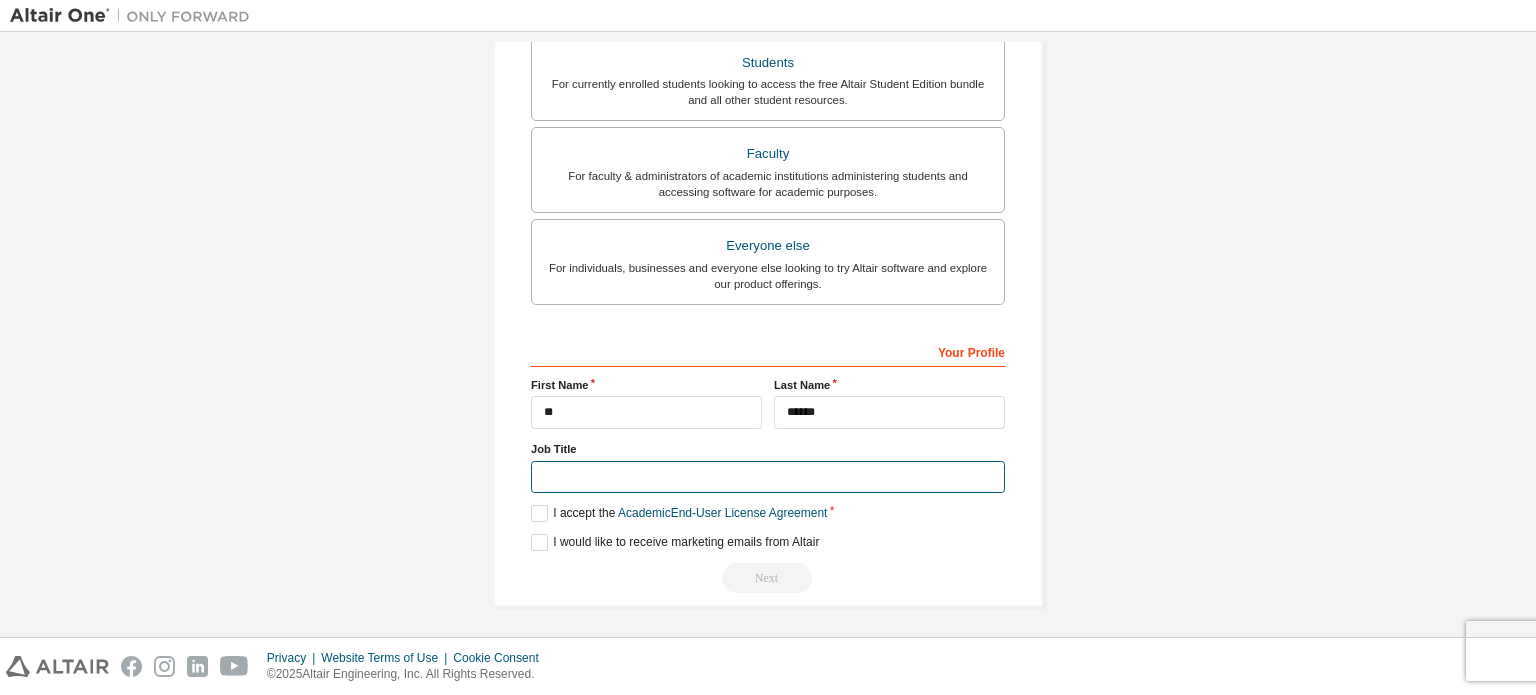 click at bounding box center (768, 477) 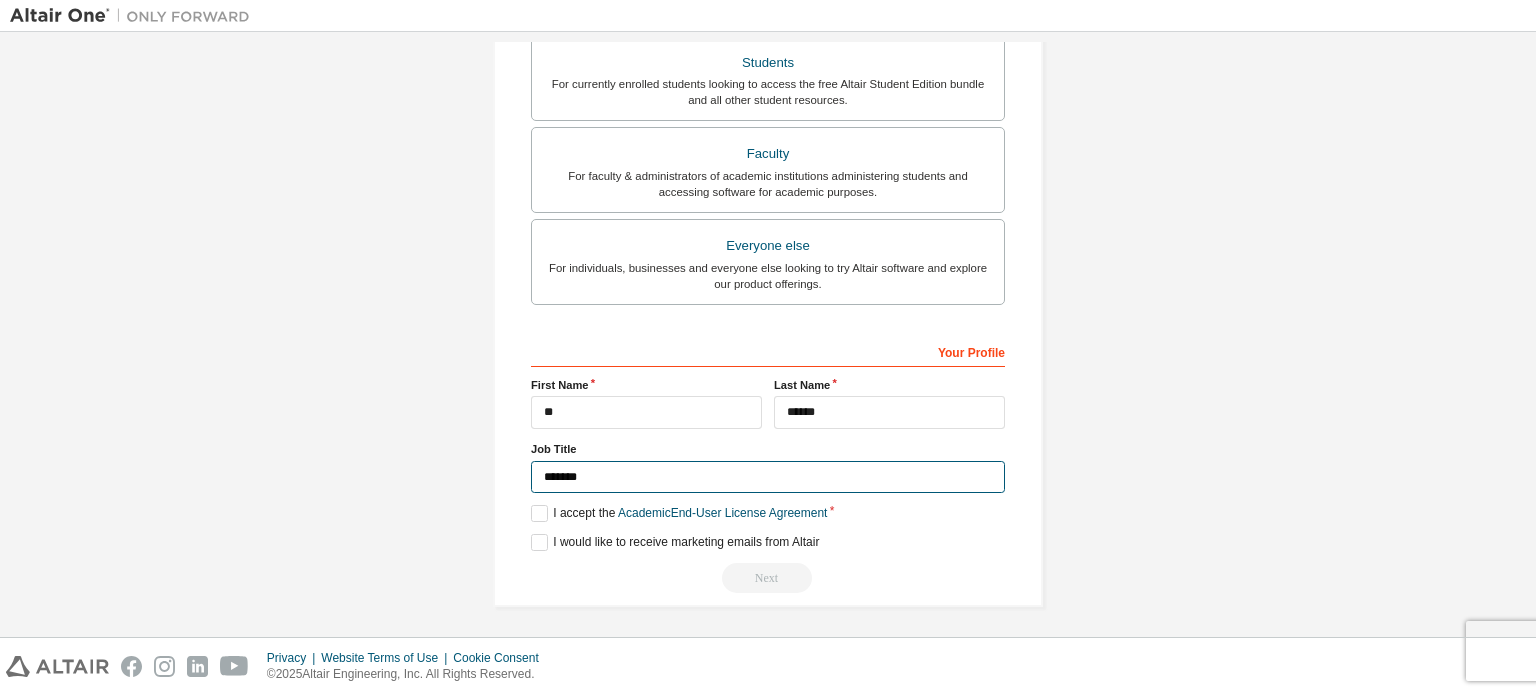type on "*******" 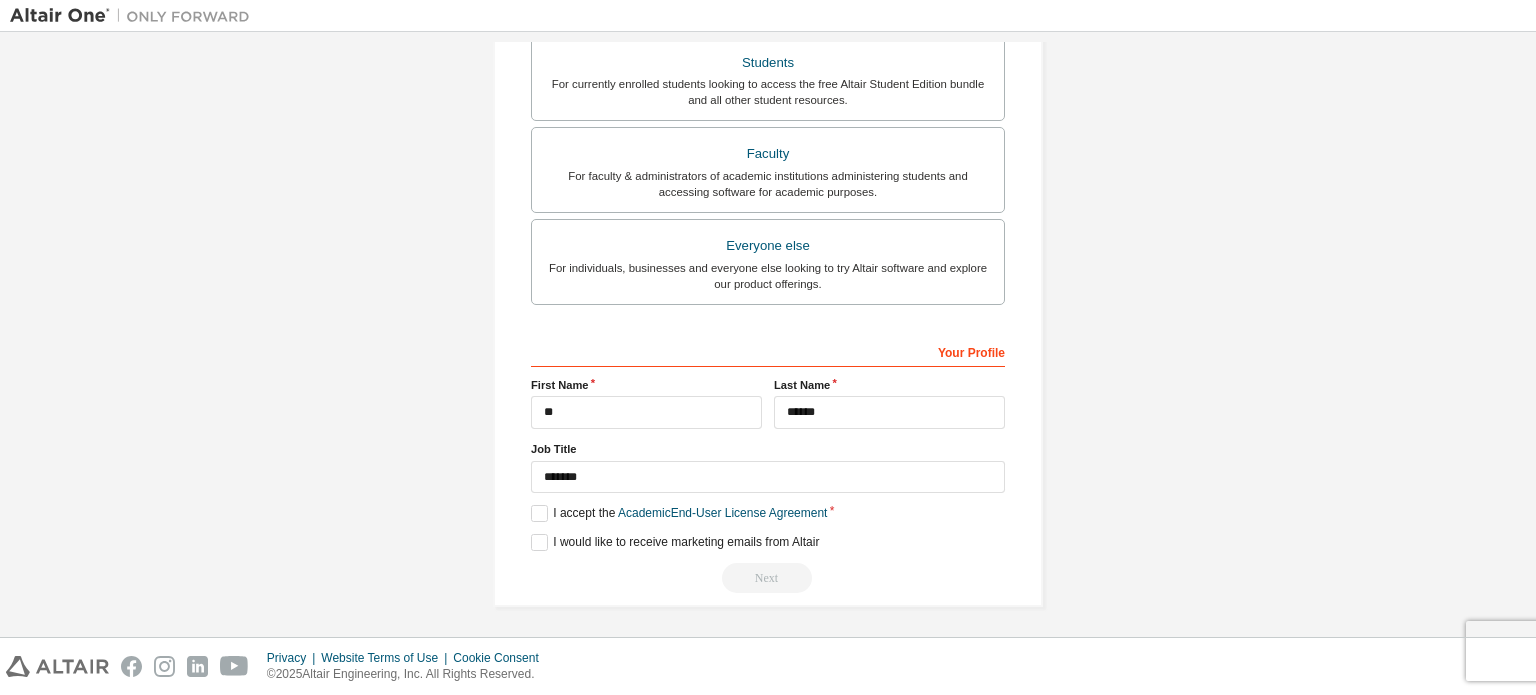 click on "Next" at bounding box center (768, 578) 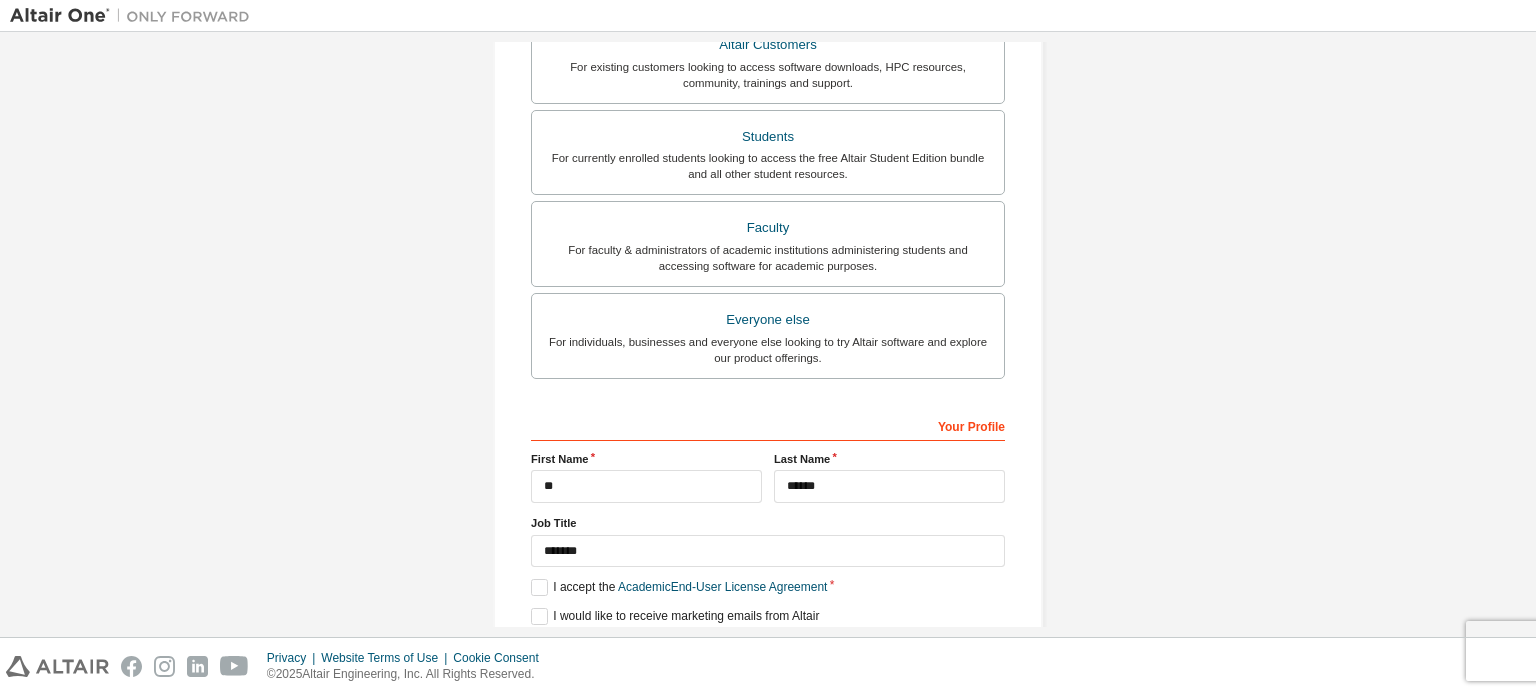 scroll, scrollTop: 538, scrollLeft: 0, axis: vertical 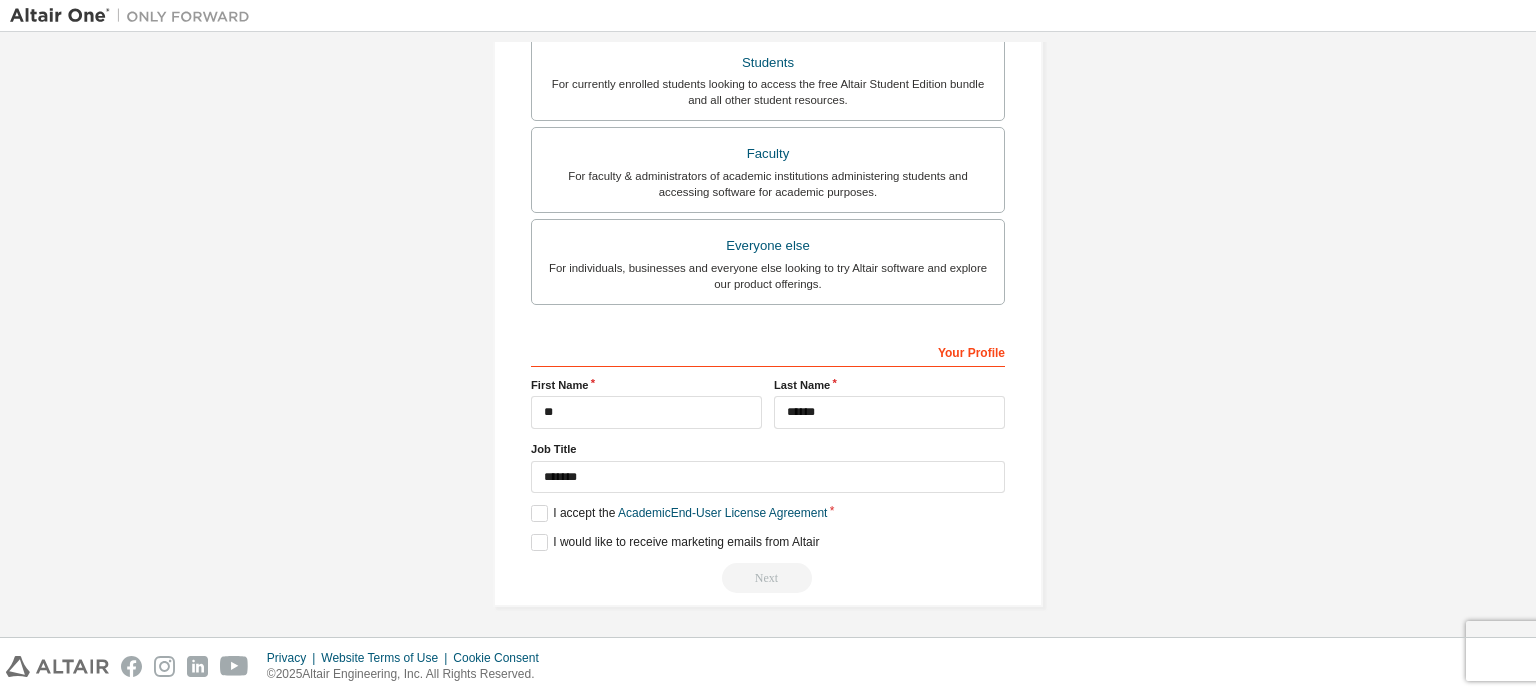 click on "Next" at bounding box center (768, 578) 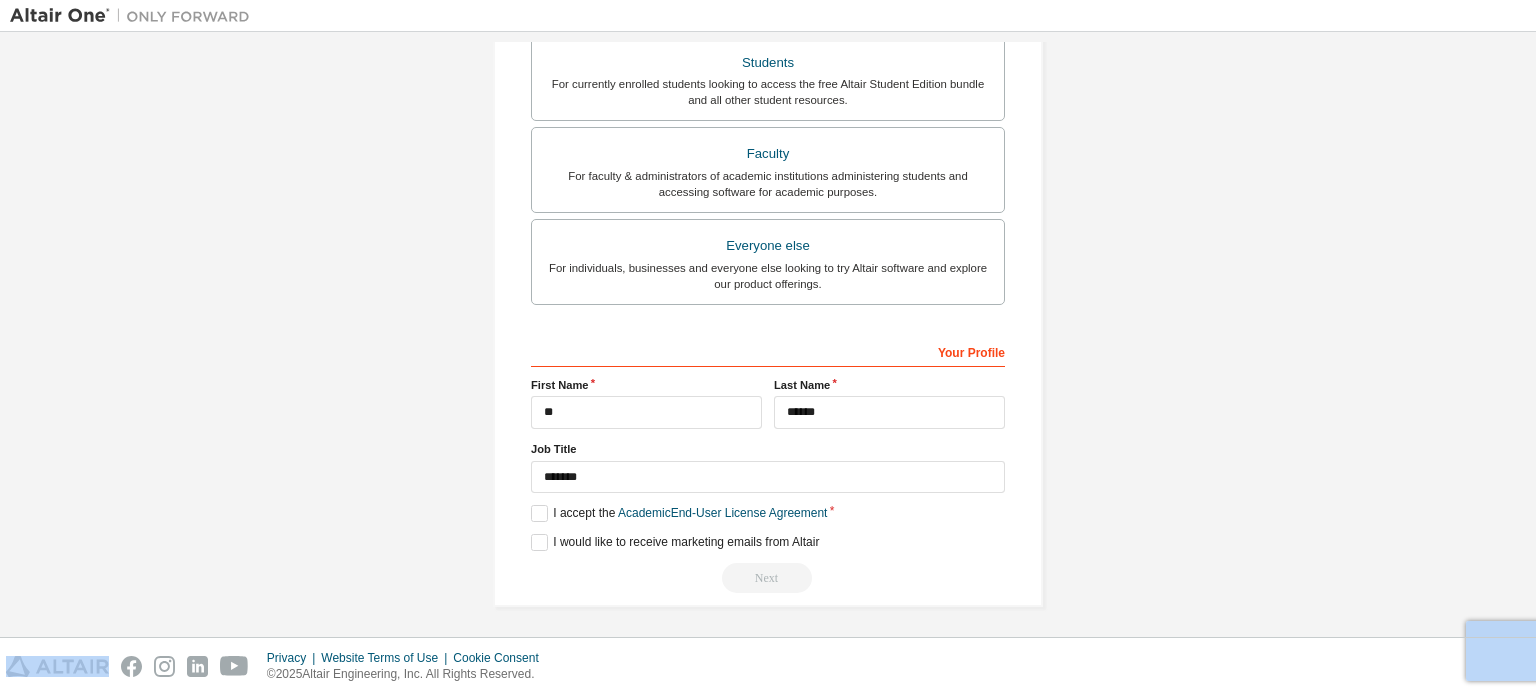 click on "Next" at bounding box center [768, 578] 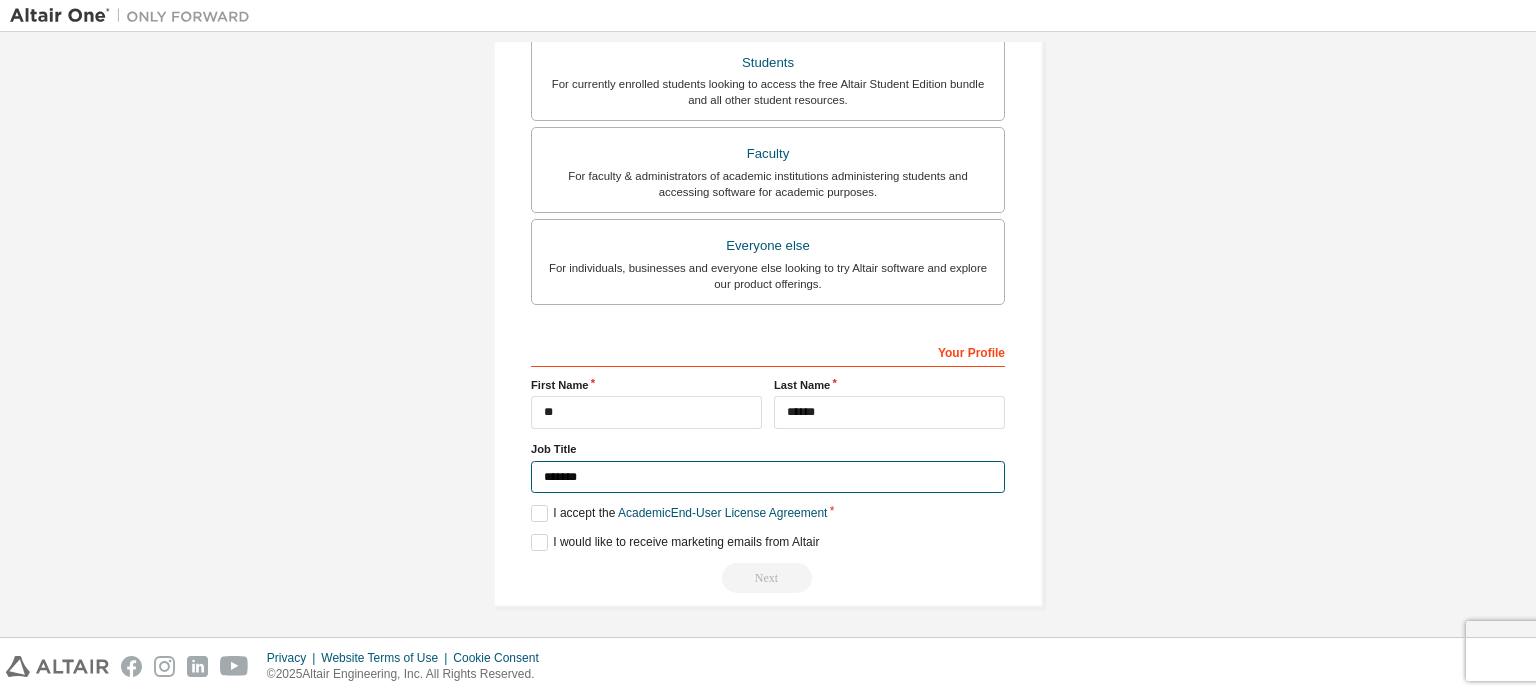 click on "*******" at bounding box center (768, 477) 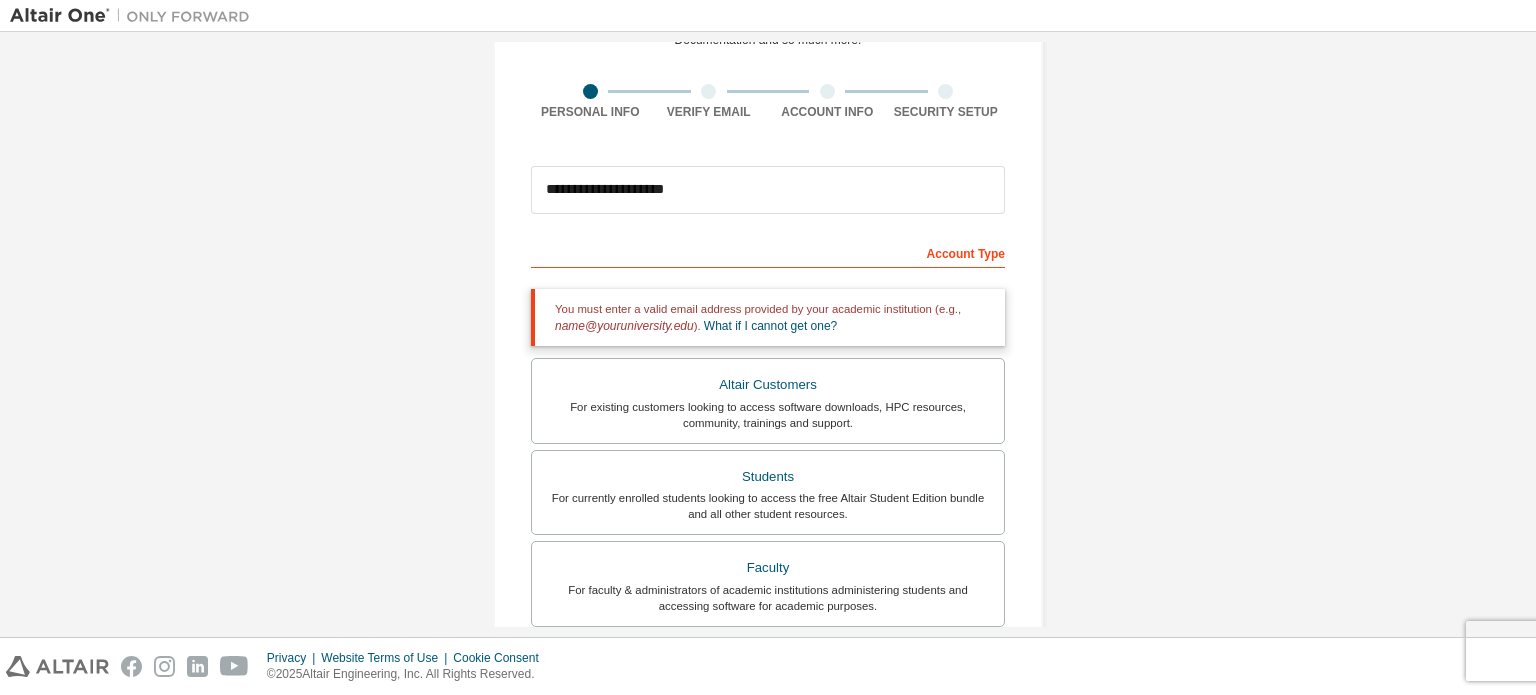 scroll, scrollTop: 0, scrollLeft: 0, axis: both 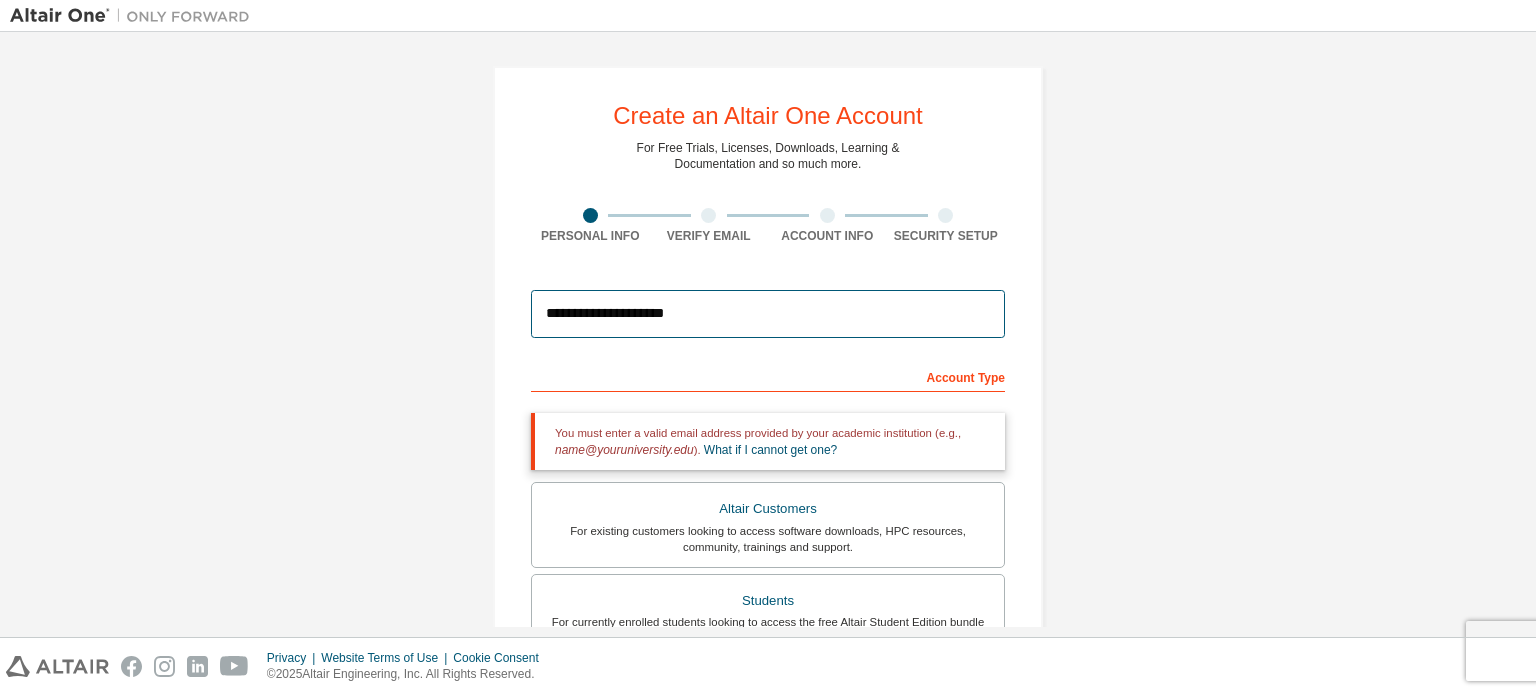 click on "**********" at bounding box center [768, 314] 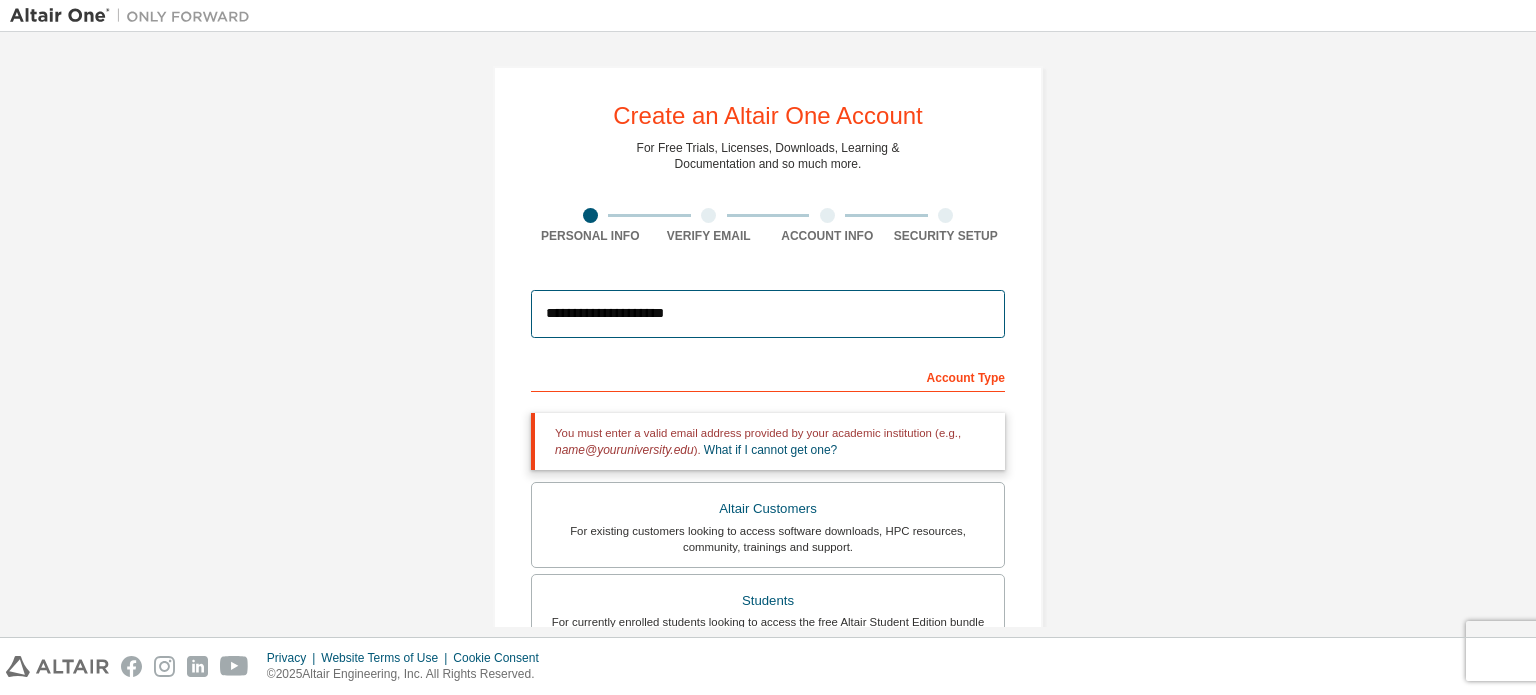 scroll, scrollTop: 538, scrollLeft: 0, axis: vertical 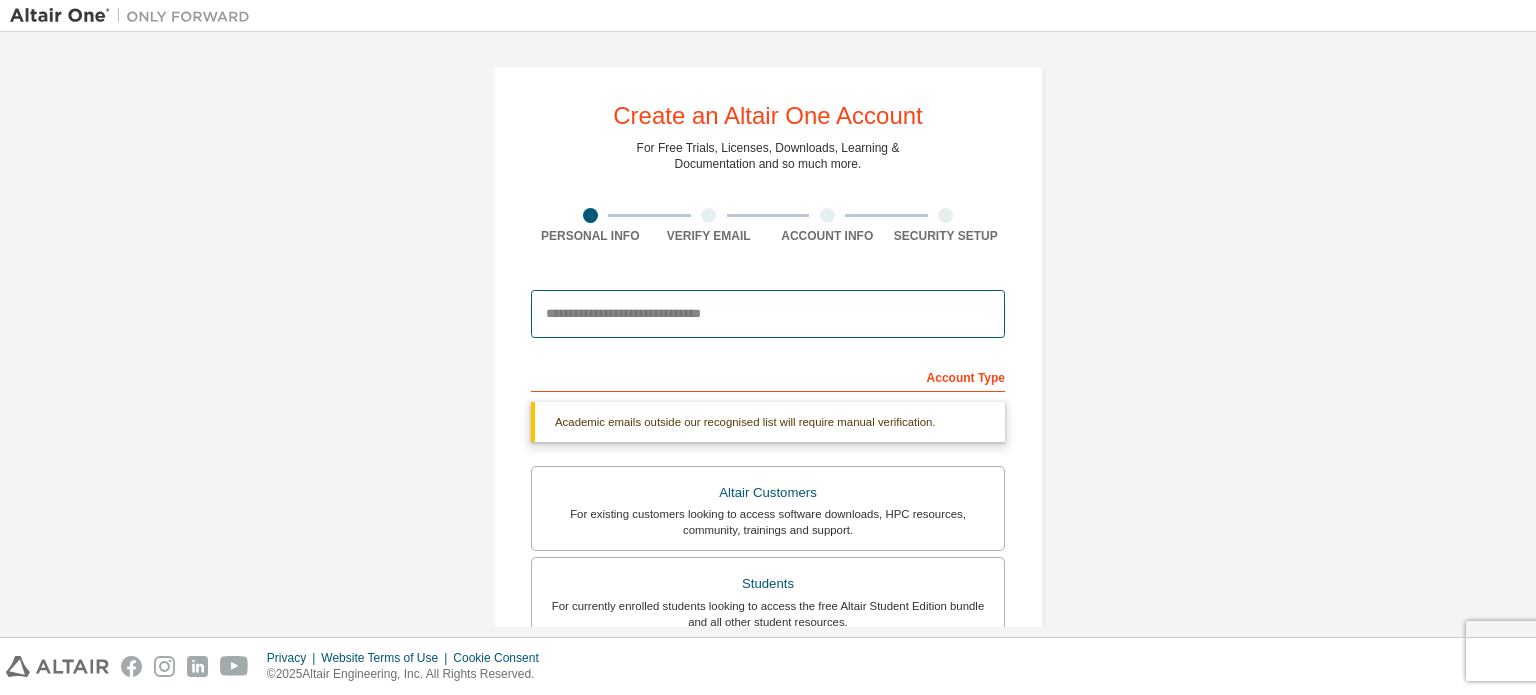 click at bounding box center [768, 314] 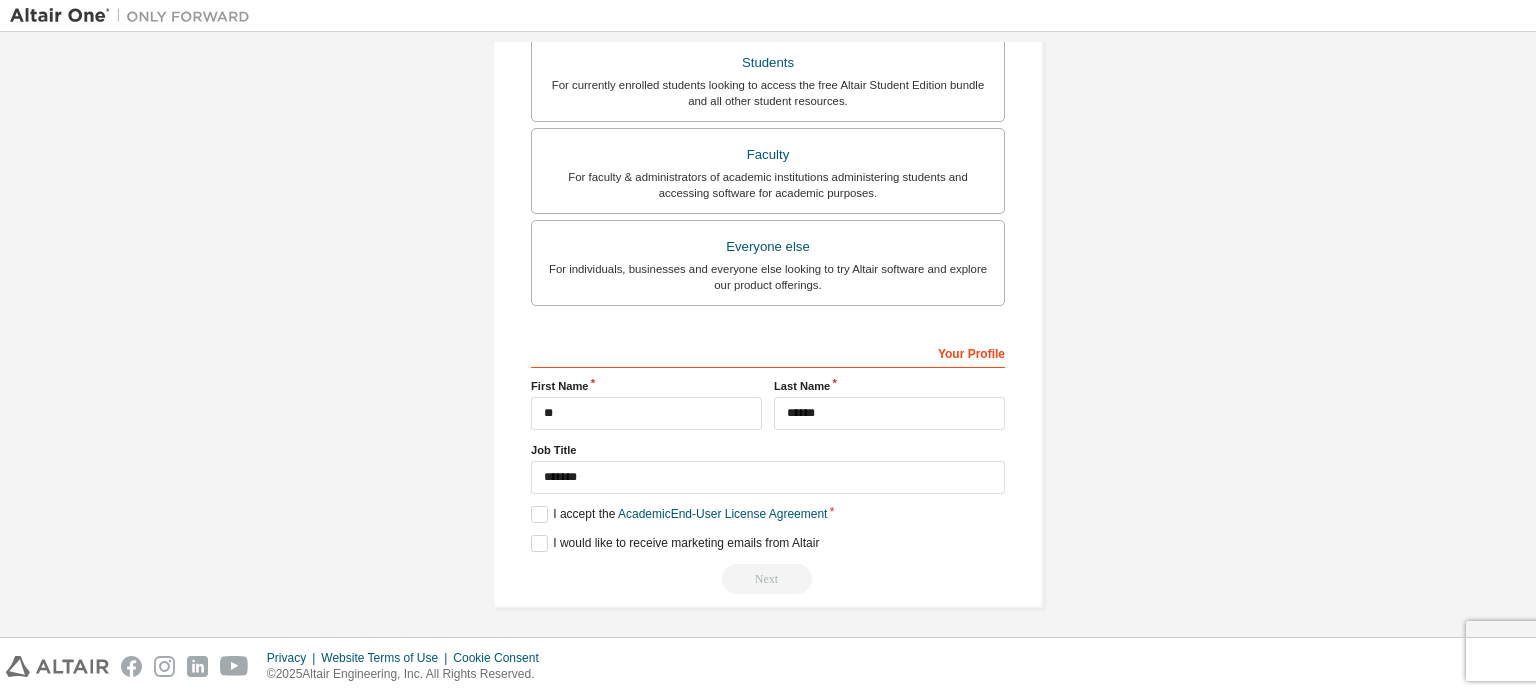 scroll, scrollTop: 0, scrollLeft: 0, axis: both 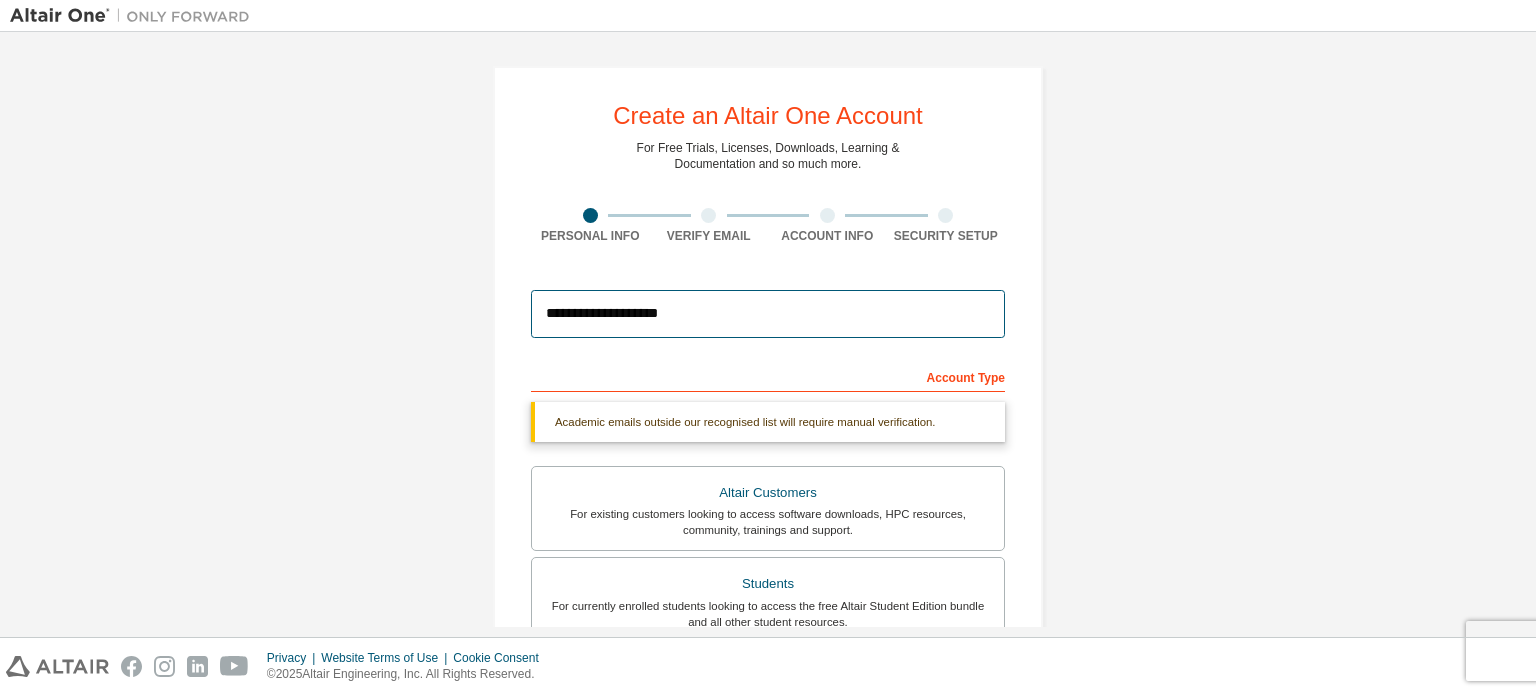 click on "**********" at bounding box center (768, 314) 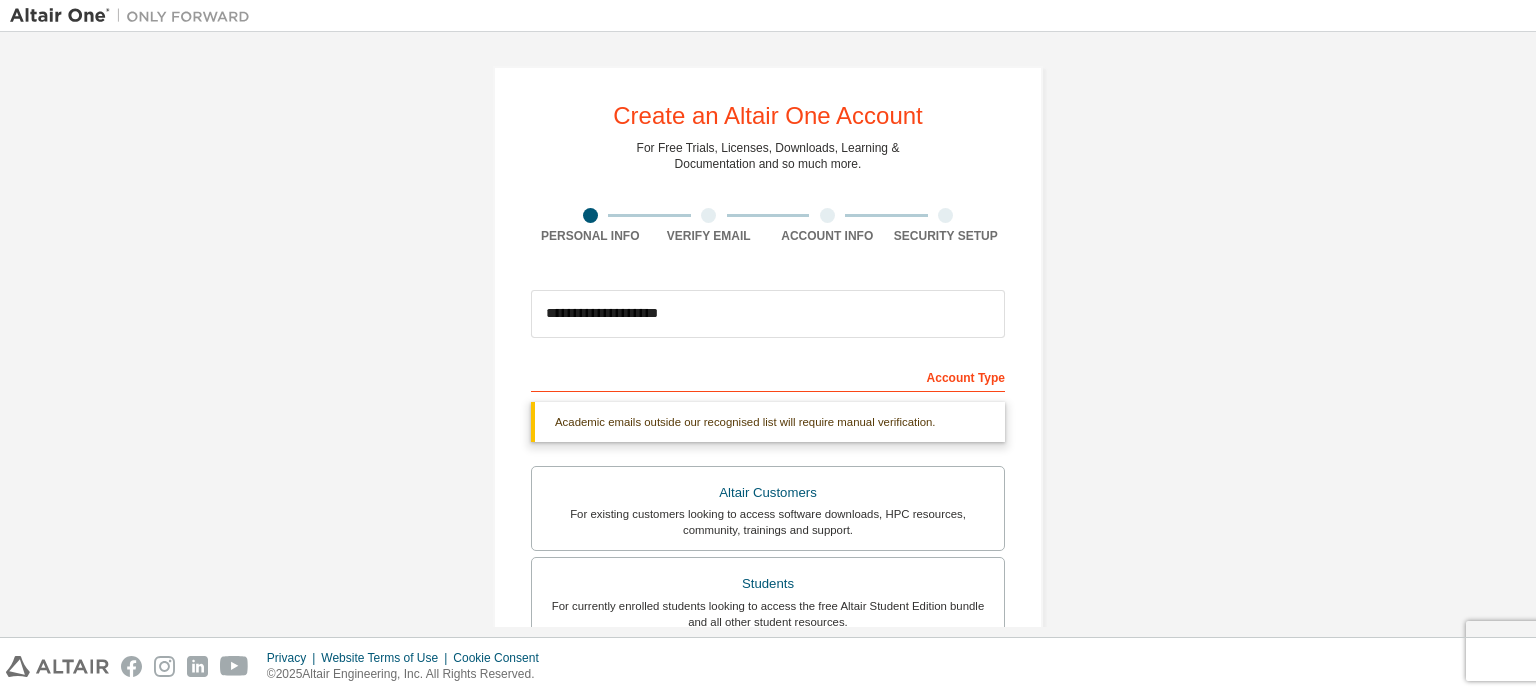 click on "Academic emails outside our recognised list will require manual verification." at bounding box center [768, 422] 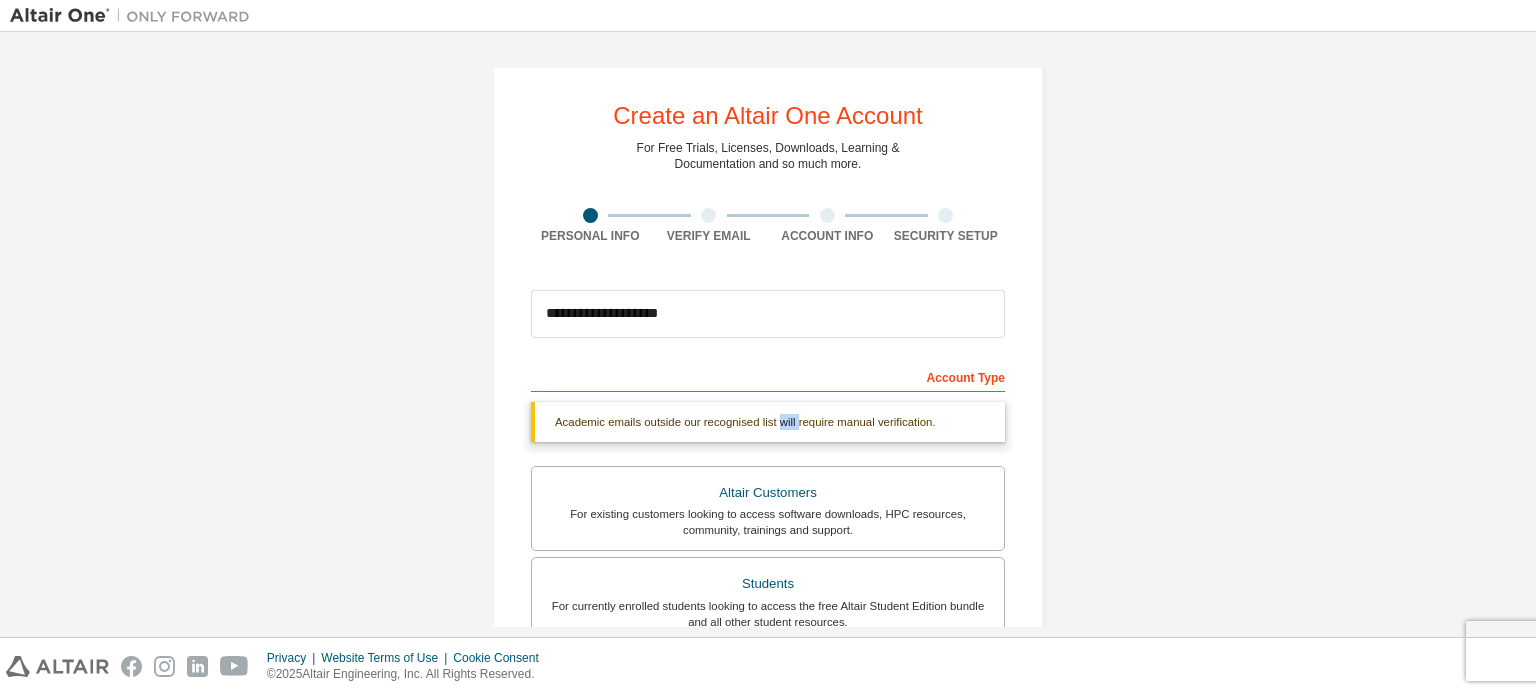 click on "Academic emails outside our recognised list will require manual verification." at bounding box center [768, 422] 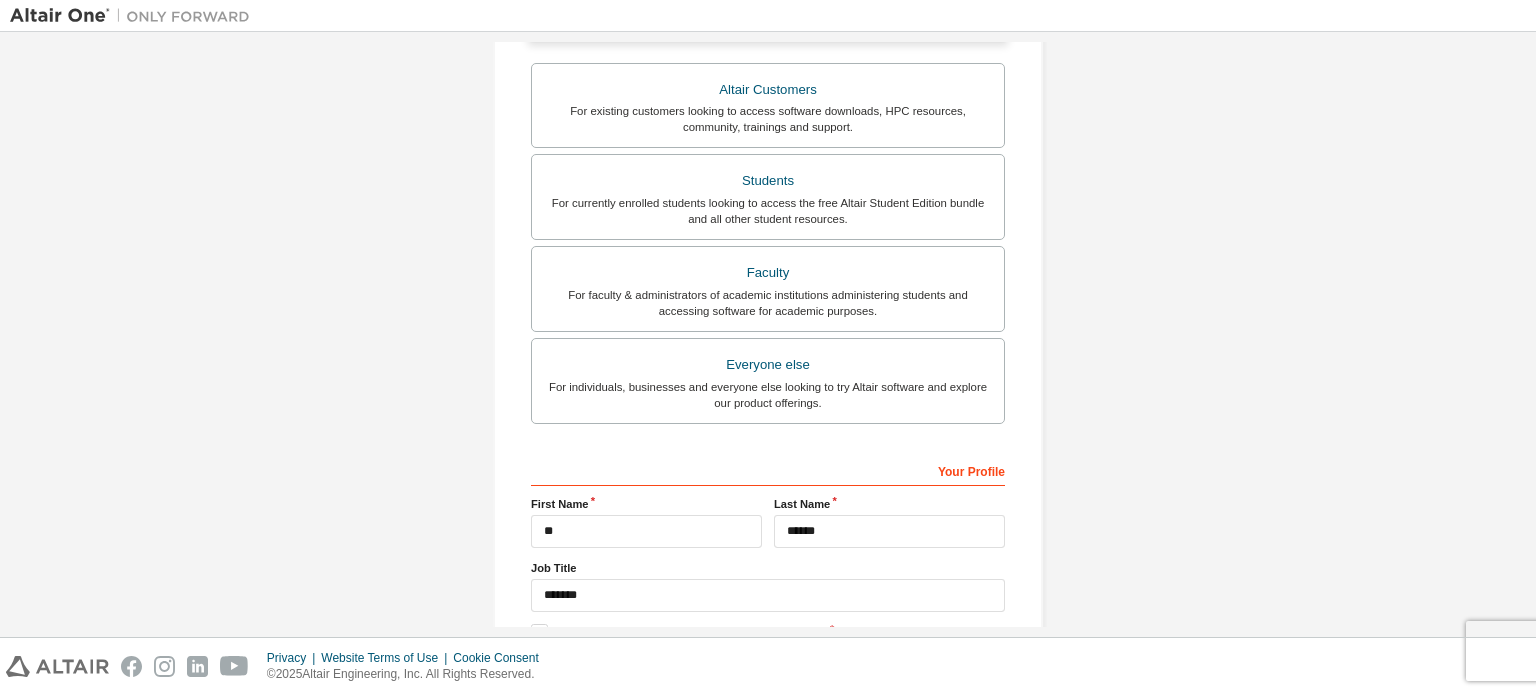 scroll, scrollTop: 404, scrollLeft: 0, axis: vertical 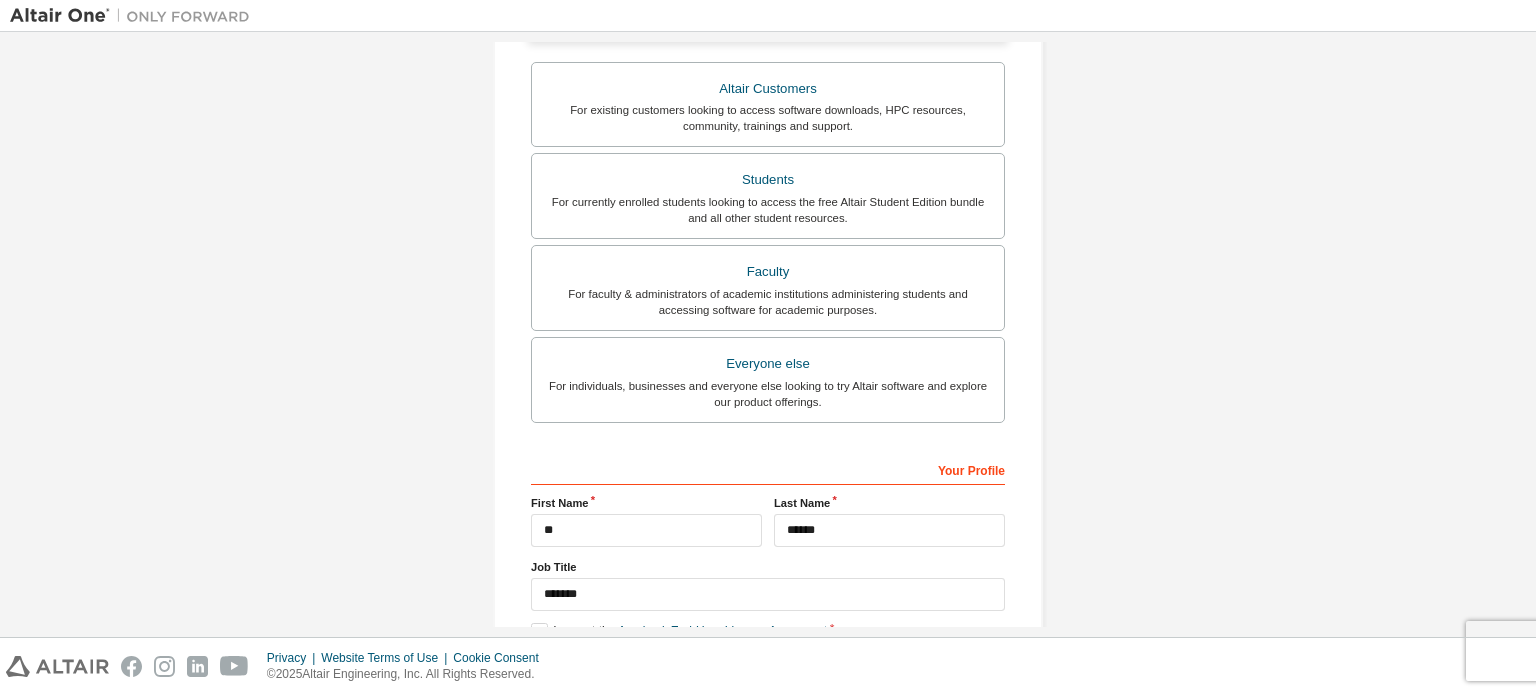click on "For individuals, businesses and everyone else looking to try Altair software and explore our product offerings." at bounding box center (768, 394) 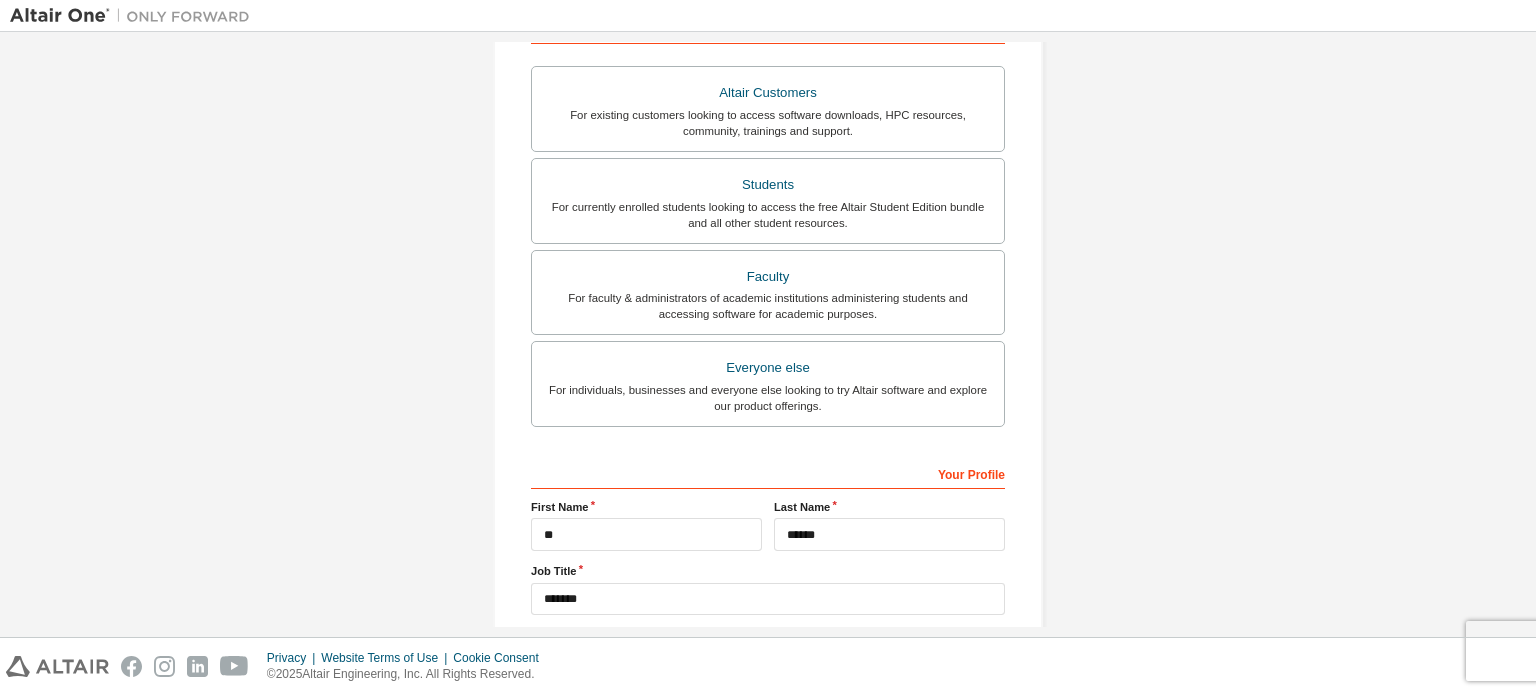 scroll, scrollTop: 343, scrollLeft: 0, axis: vertical 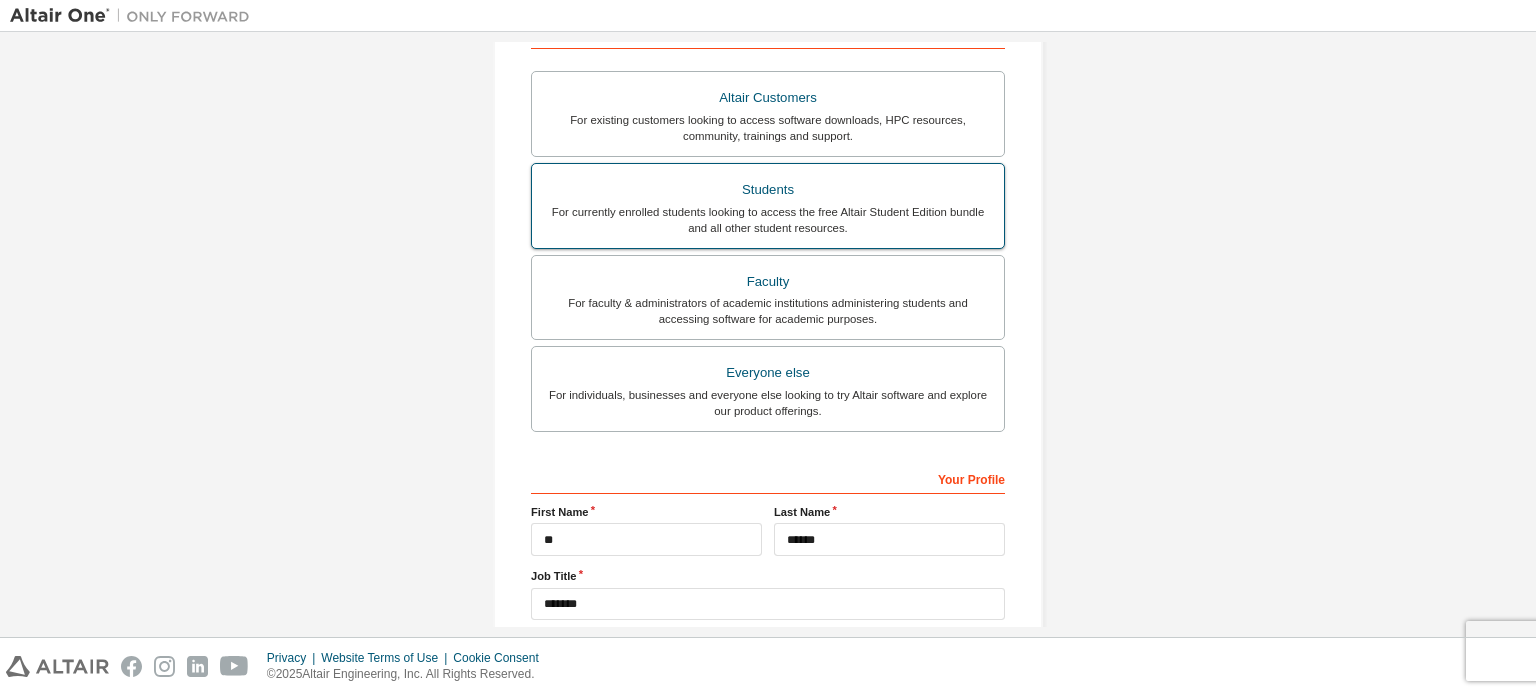 click on "For currently enrolled students looking to access the free Altair Student Edition bundle and all other student resources." at bounding box center (768, 220) 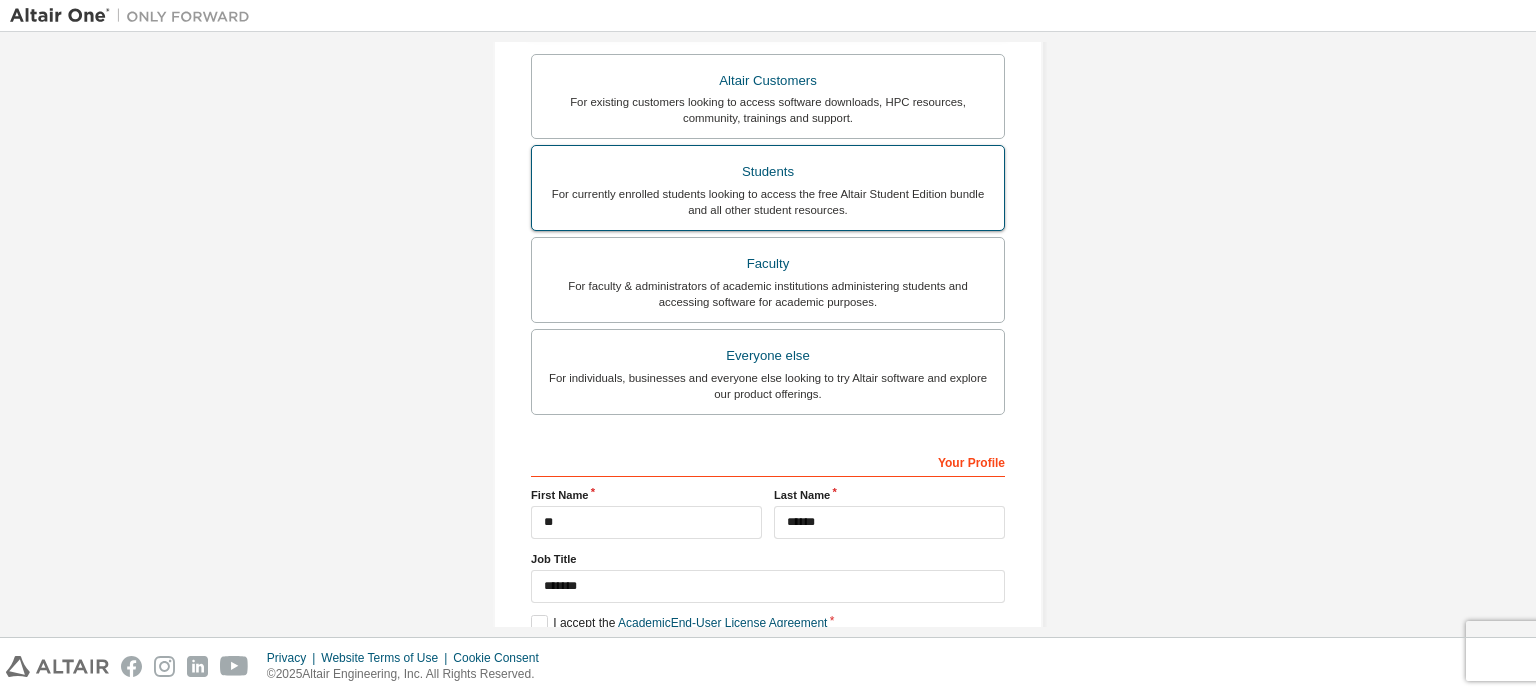 scroll, scrollTop: 521, scrollLeft: 0, axis: vertical 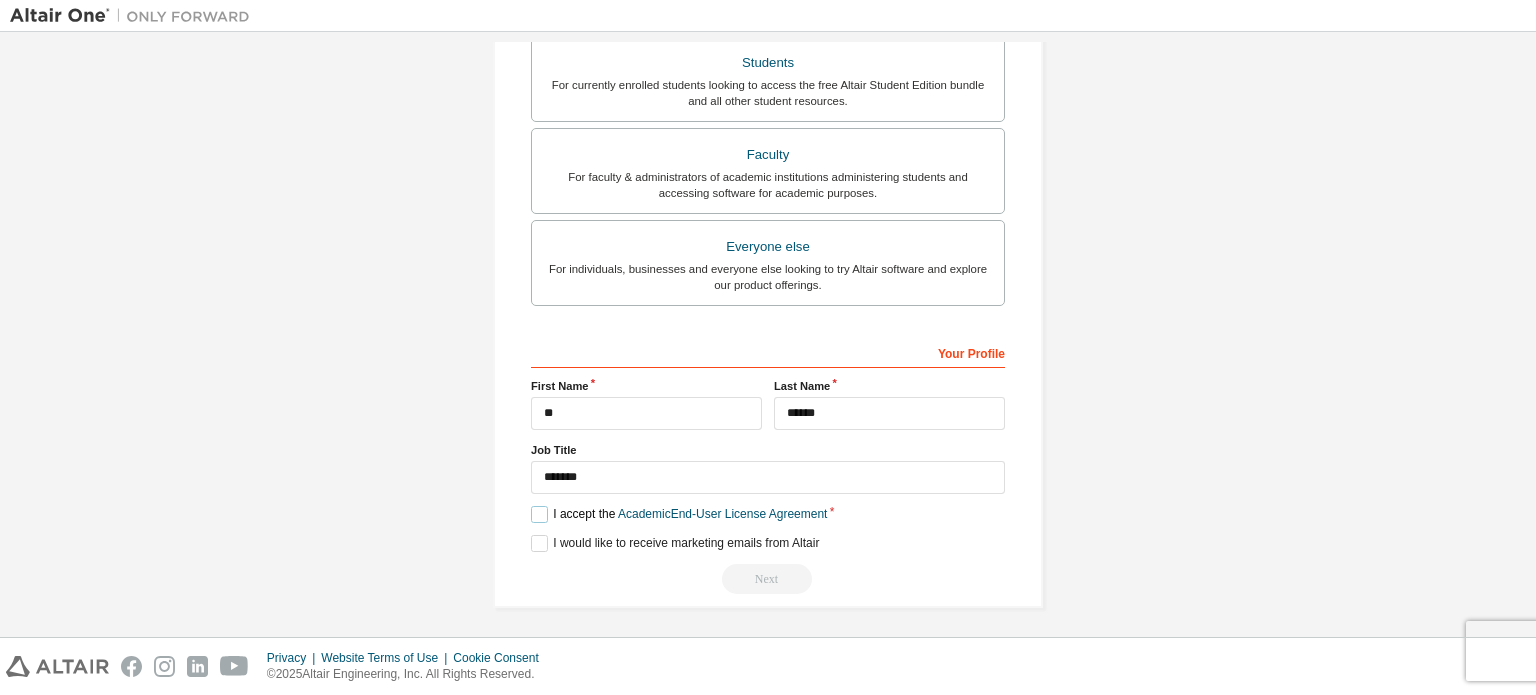 click on "I accept the   Academic   End-User License Agreement" at bounding box center [679, 514] 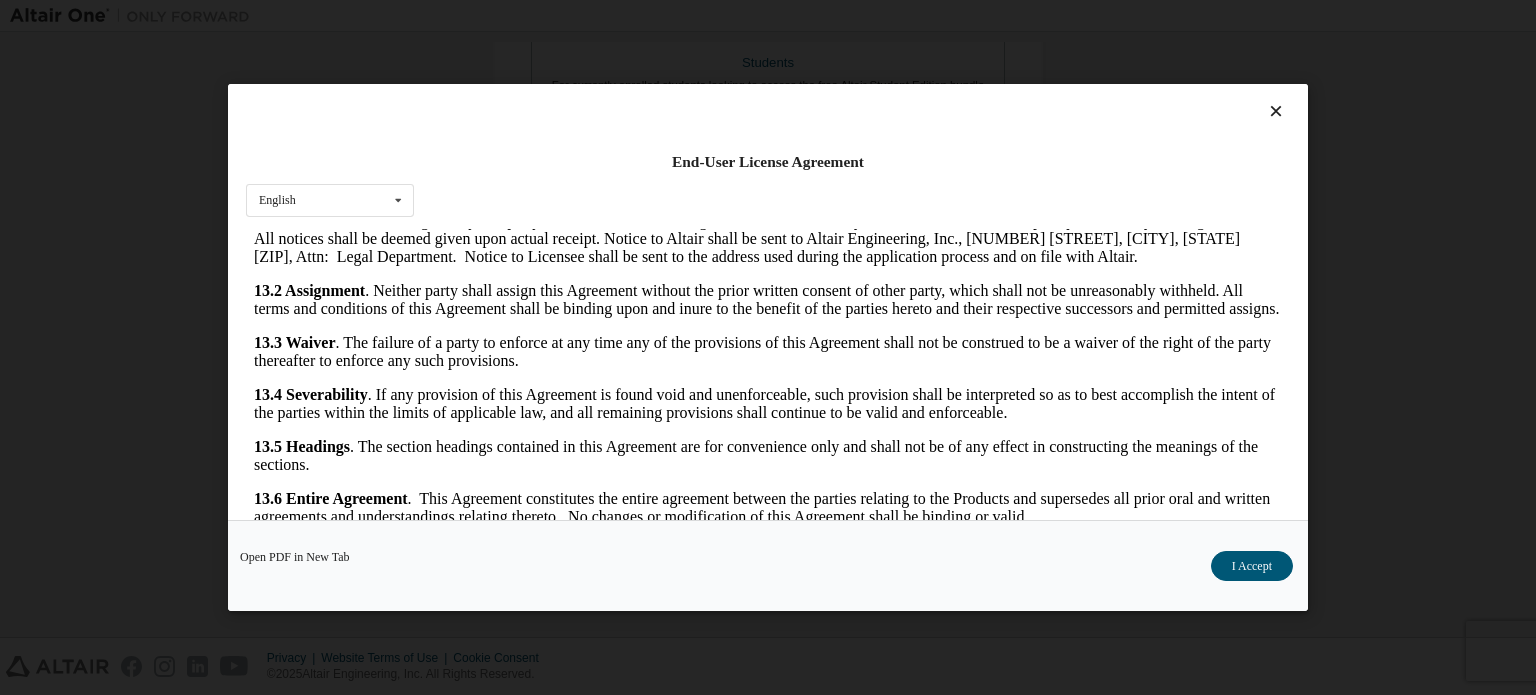 scroll, scrollTop: 3356, scrollLeft: 0, axis: vertical 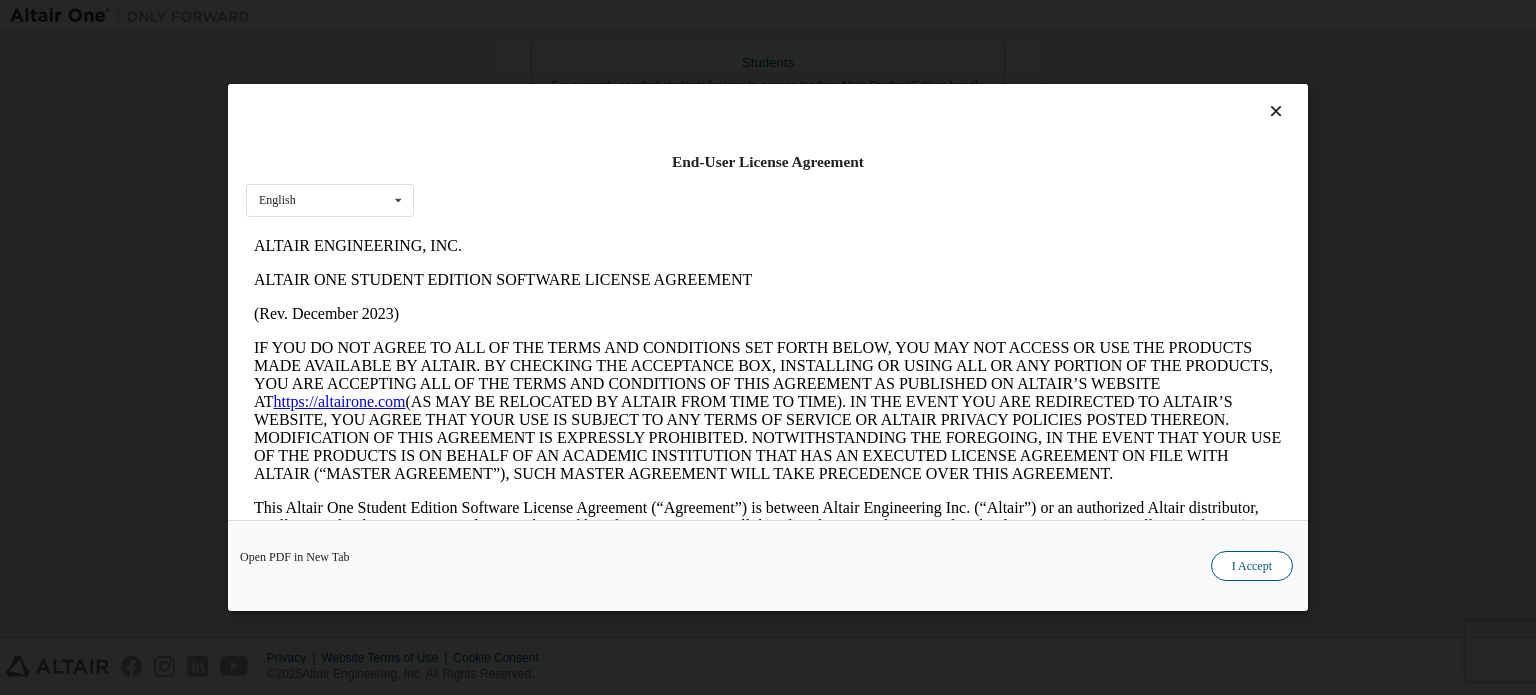 click on "I Accept" at bounding box center (1252, 566) 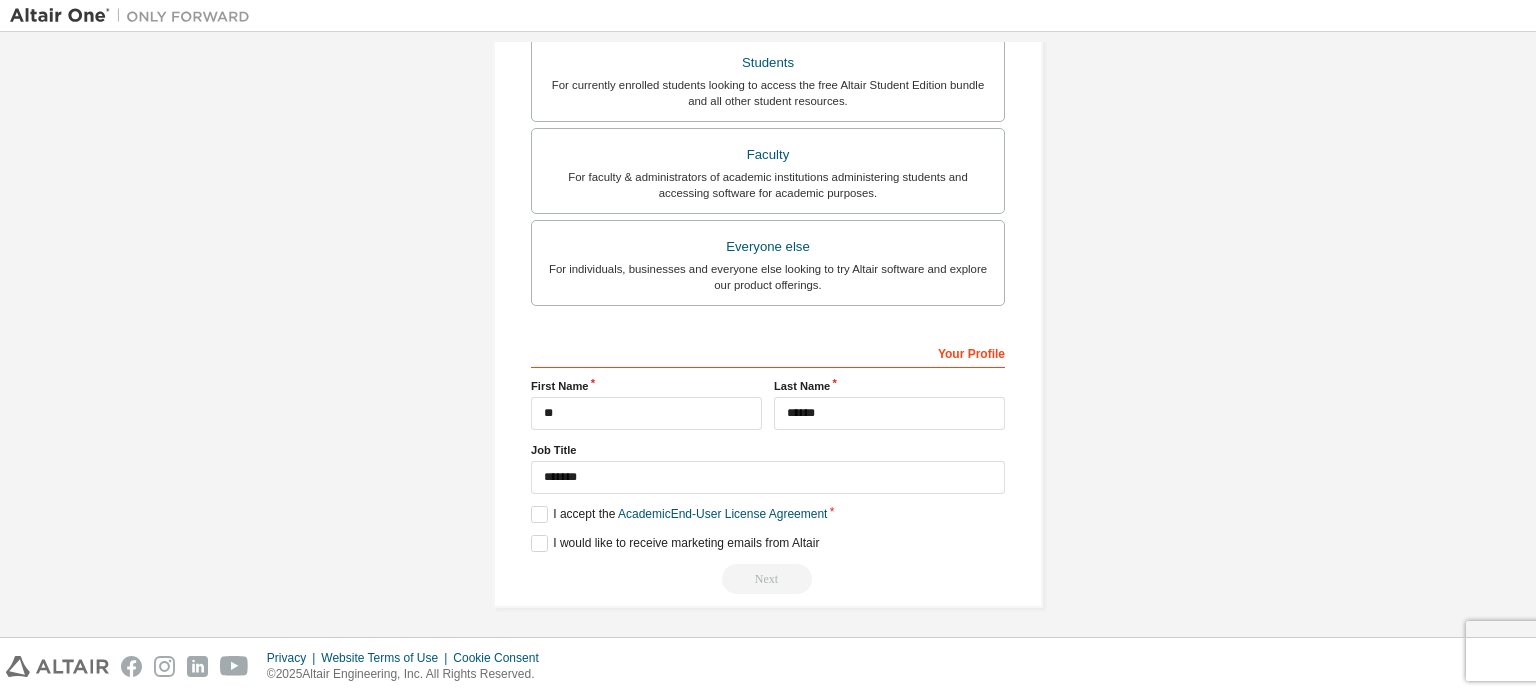 click on "Next" at bounding box center [768, 579] 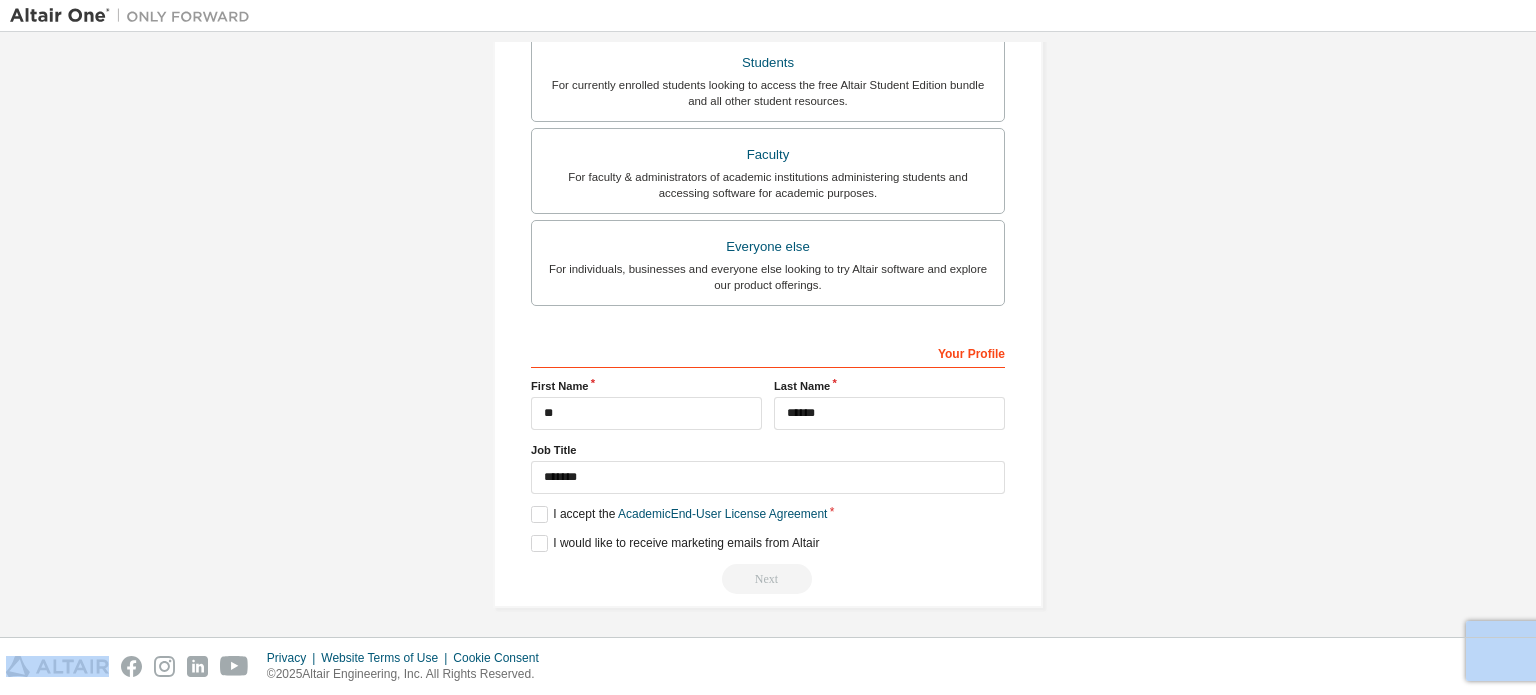 click on "Next" at bounding box center [768, 579] 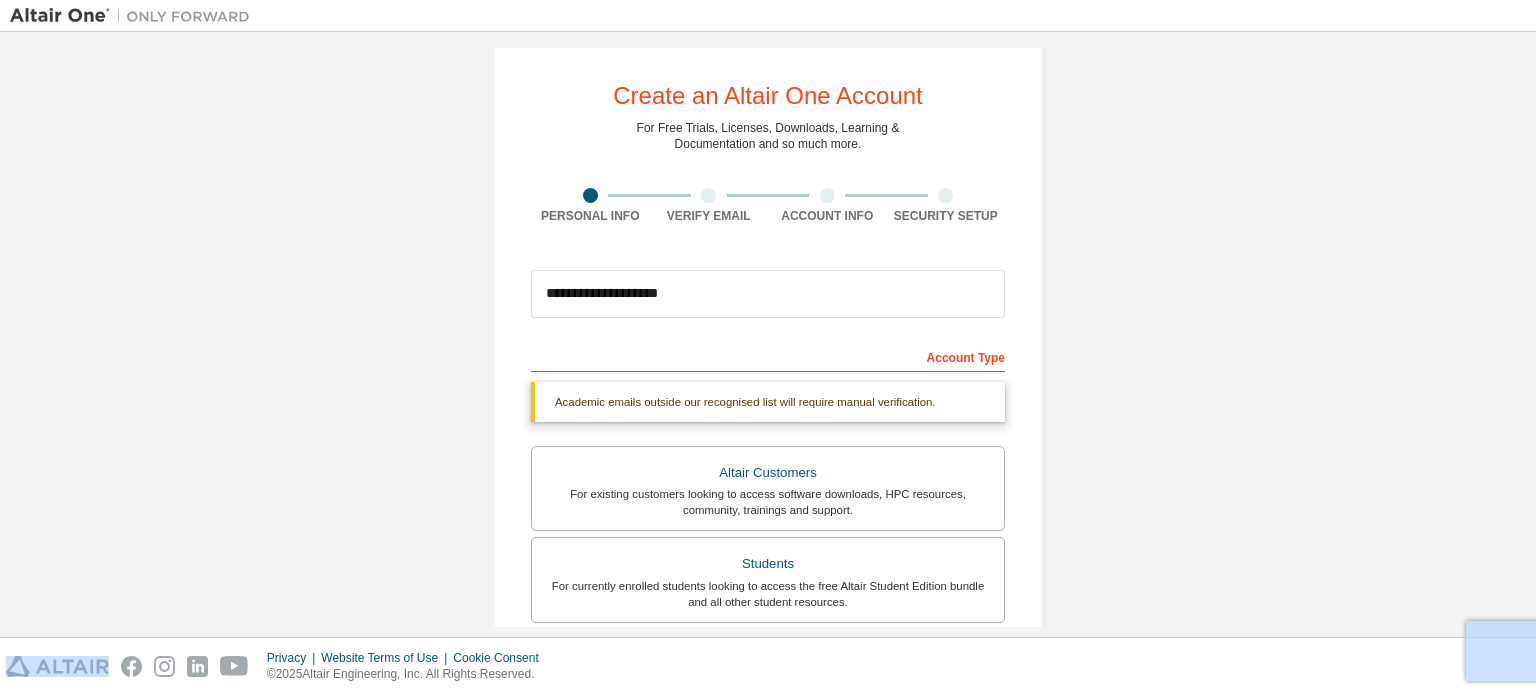 scroll, scrollTop: 0, scrollLeft: 0, axis: both 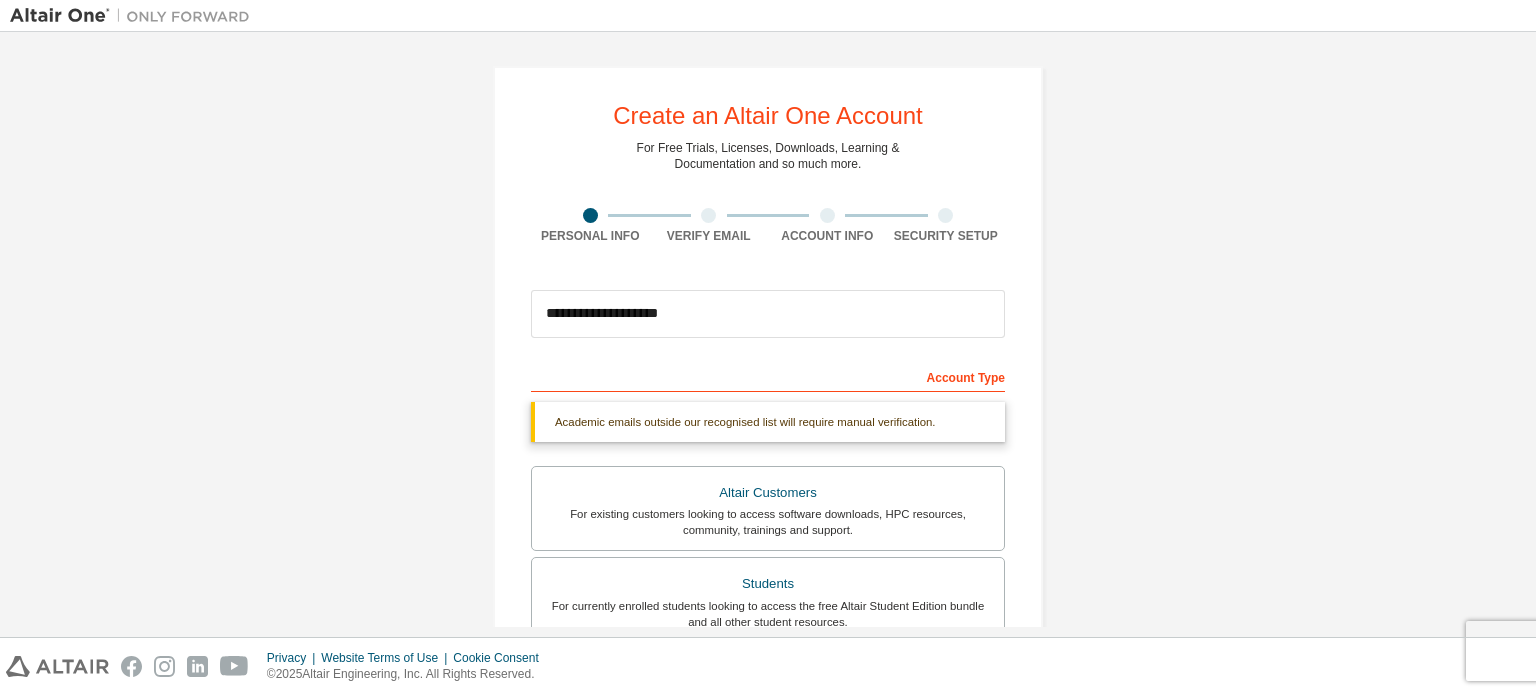 click on "Academic emails outside our recognised list will require manual verification." at bounding box center [768, 422] 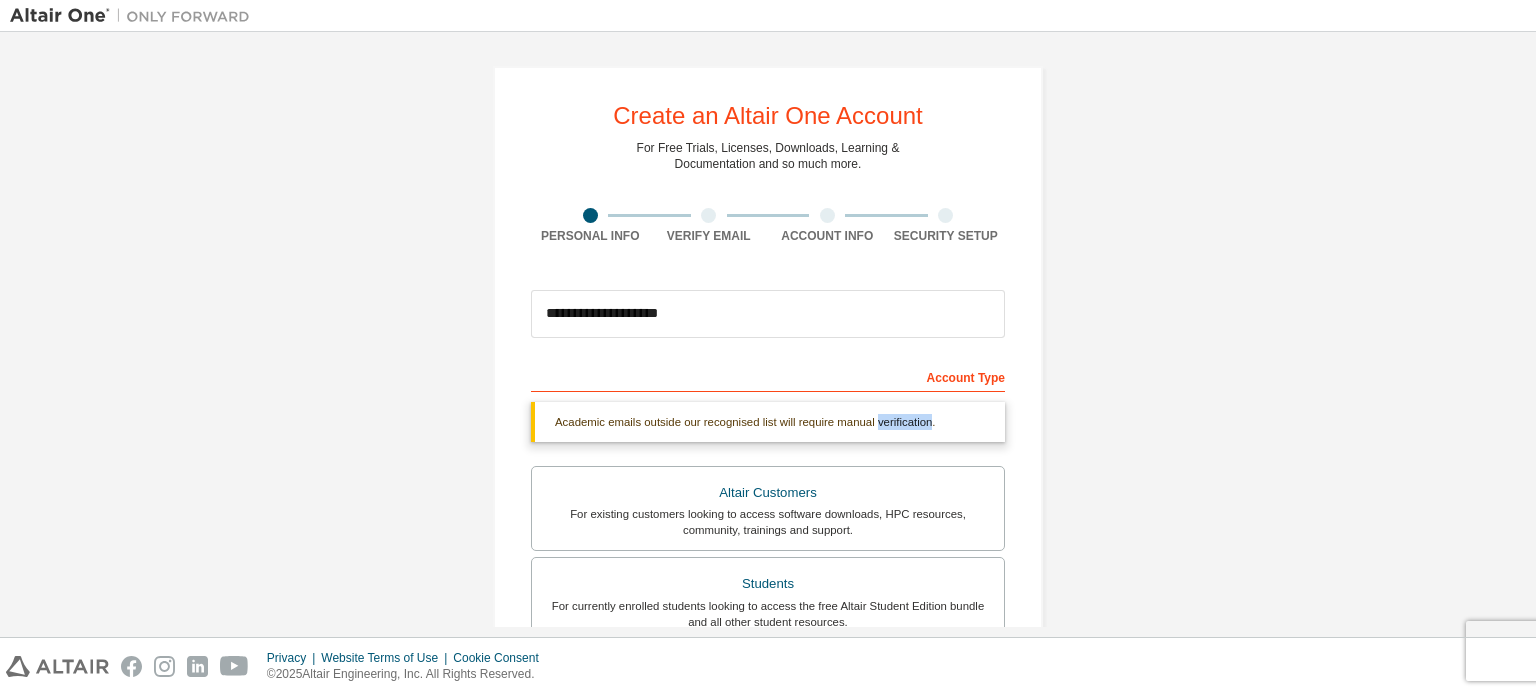 click on "Academic emails outside our recognised list will require manual verification." at bounding box center [768, 422] 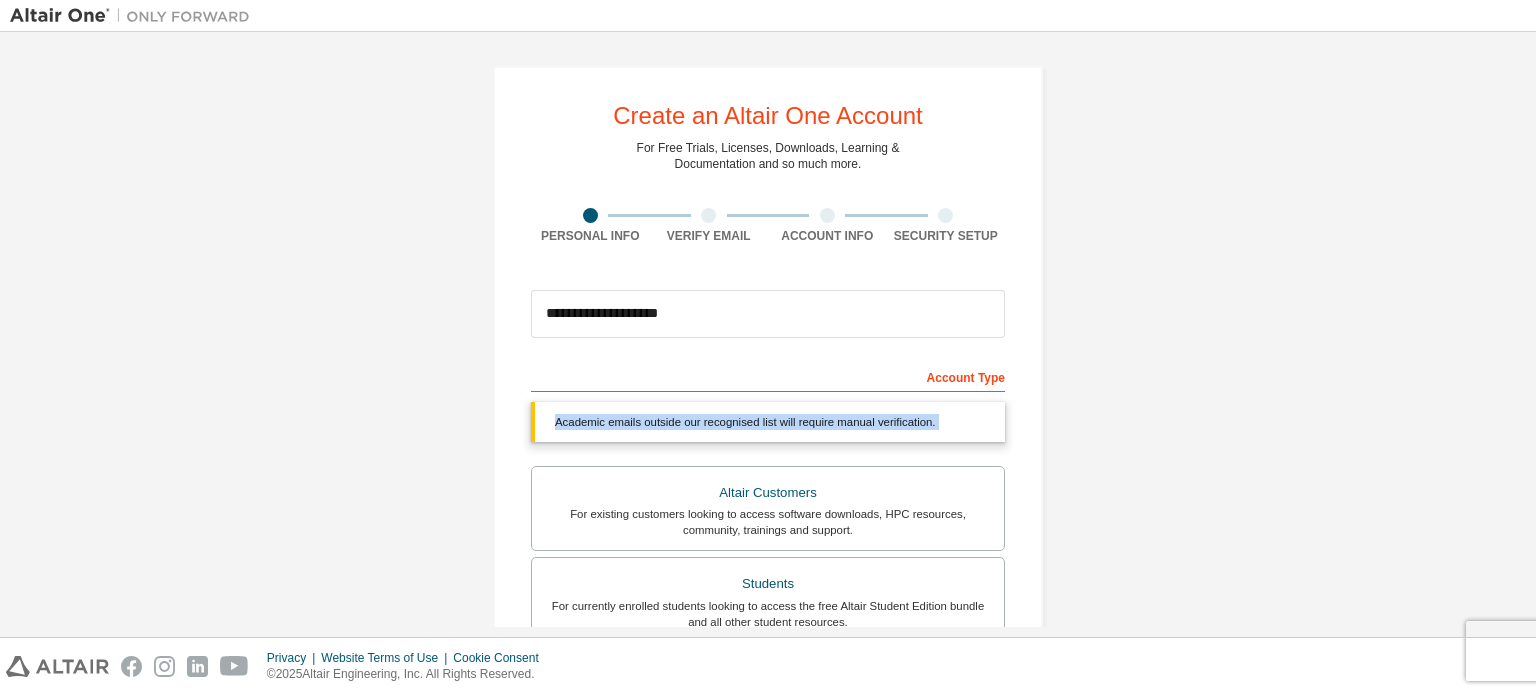 click on "Academic emails outside our recognised list will require manual verification." at bounding box center [768, 422] 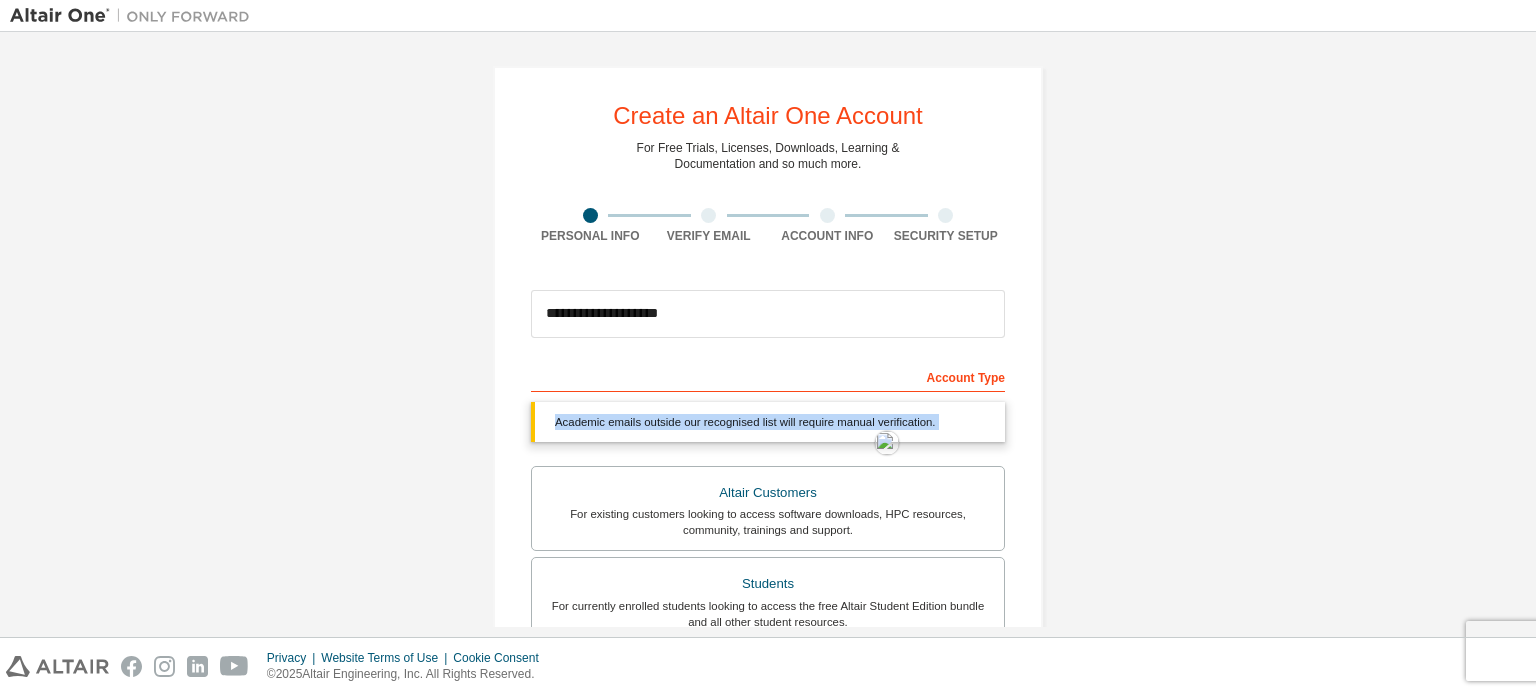 click on "Academic emails outside our recognised list will require manual verification." at bounding box center (768, 422) 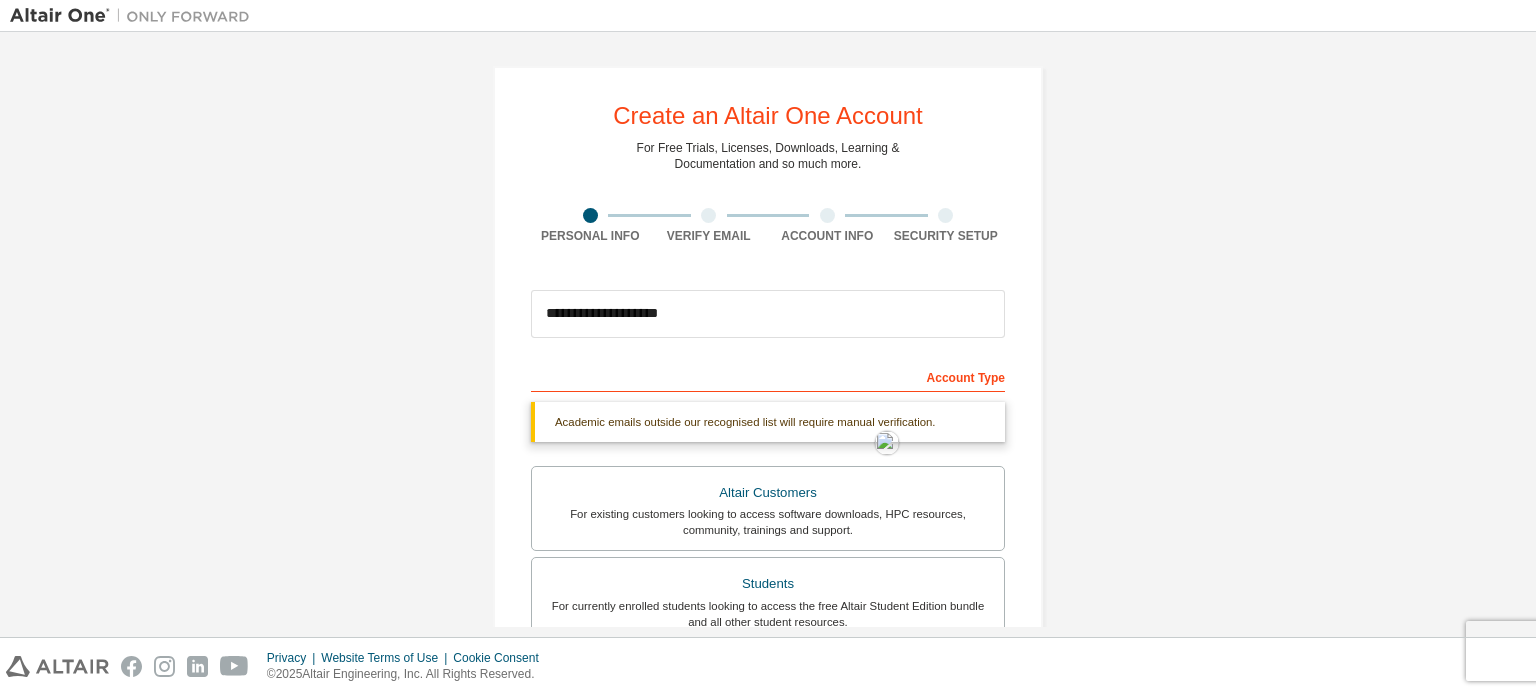 click at bounding box center [590, 215] 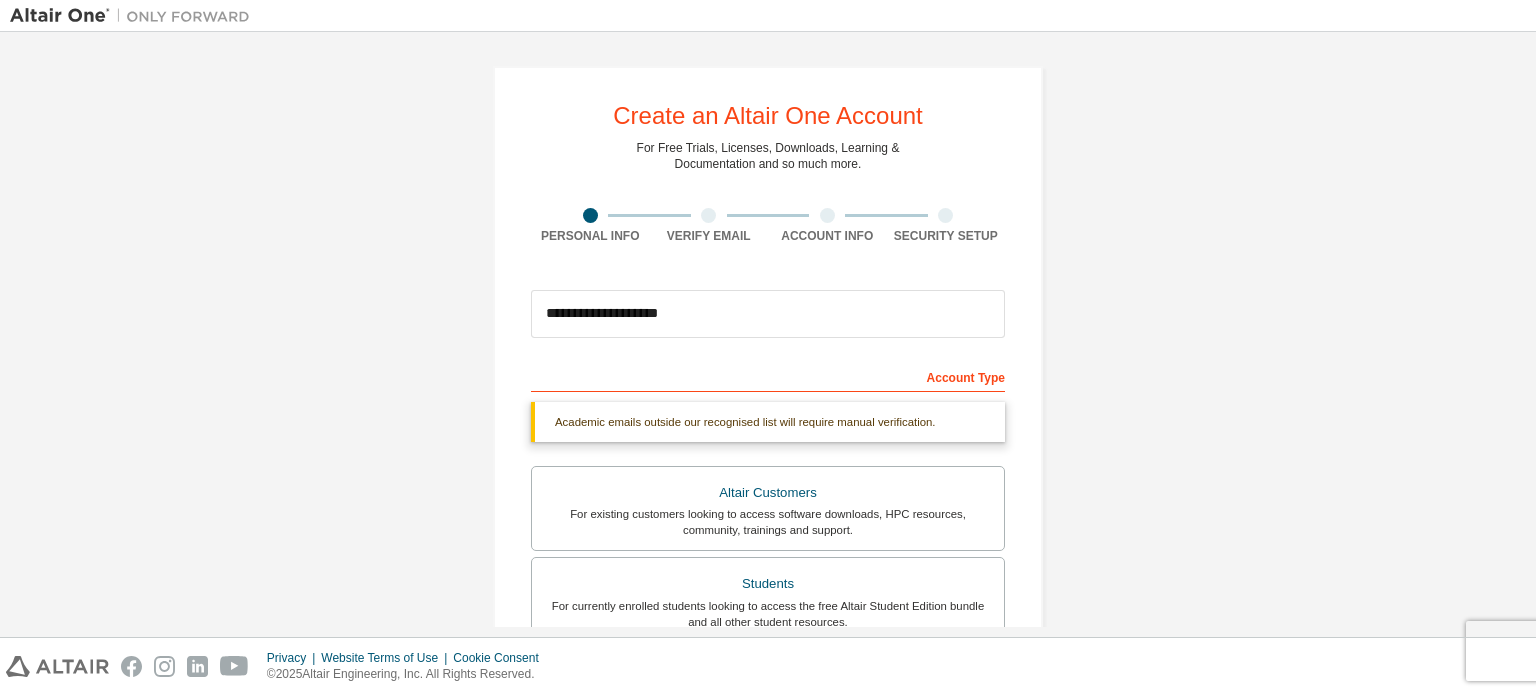 click at bounding box center (590, 215) 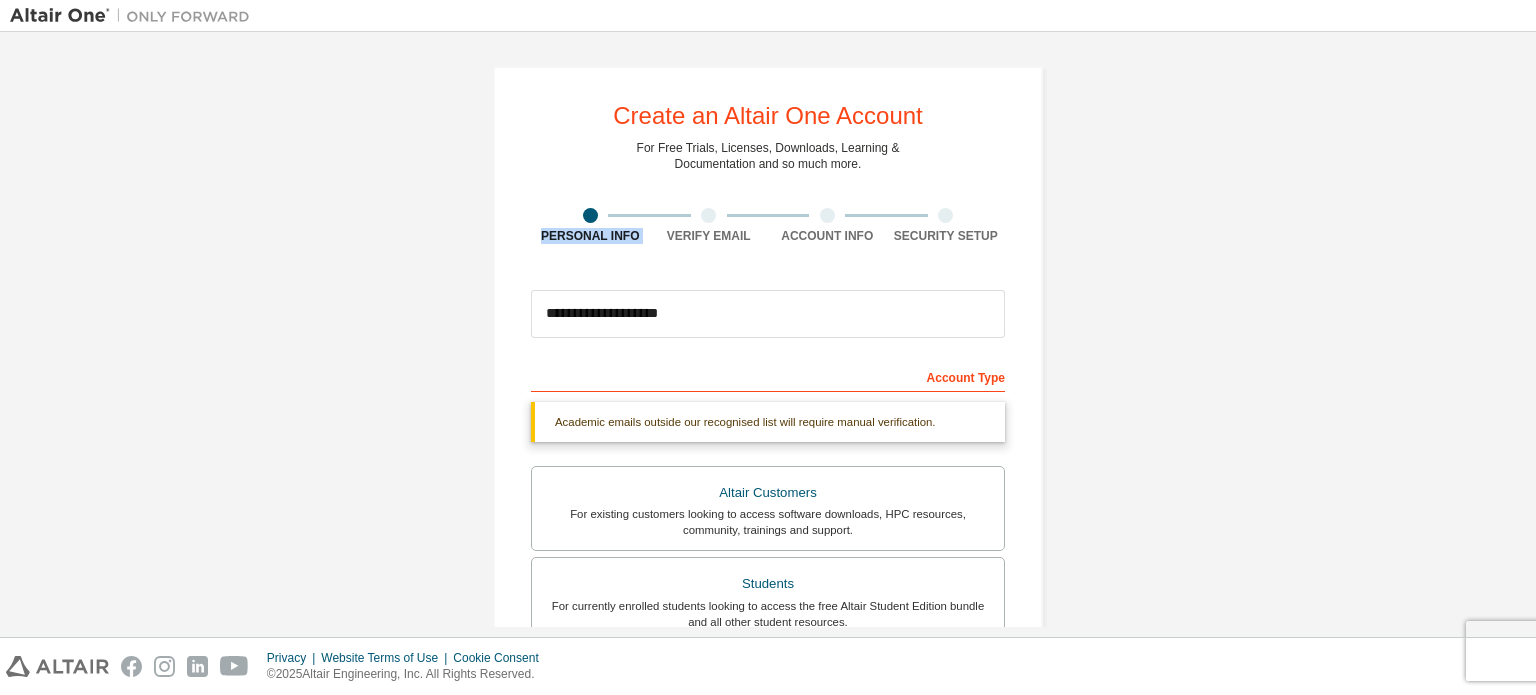 drag, startPoint x: 587, startPoint y: 221, endPoint x: 700, endPoint y: 221, distance: 113 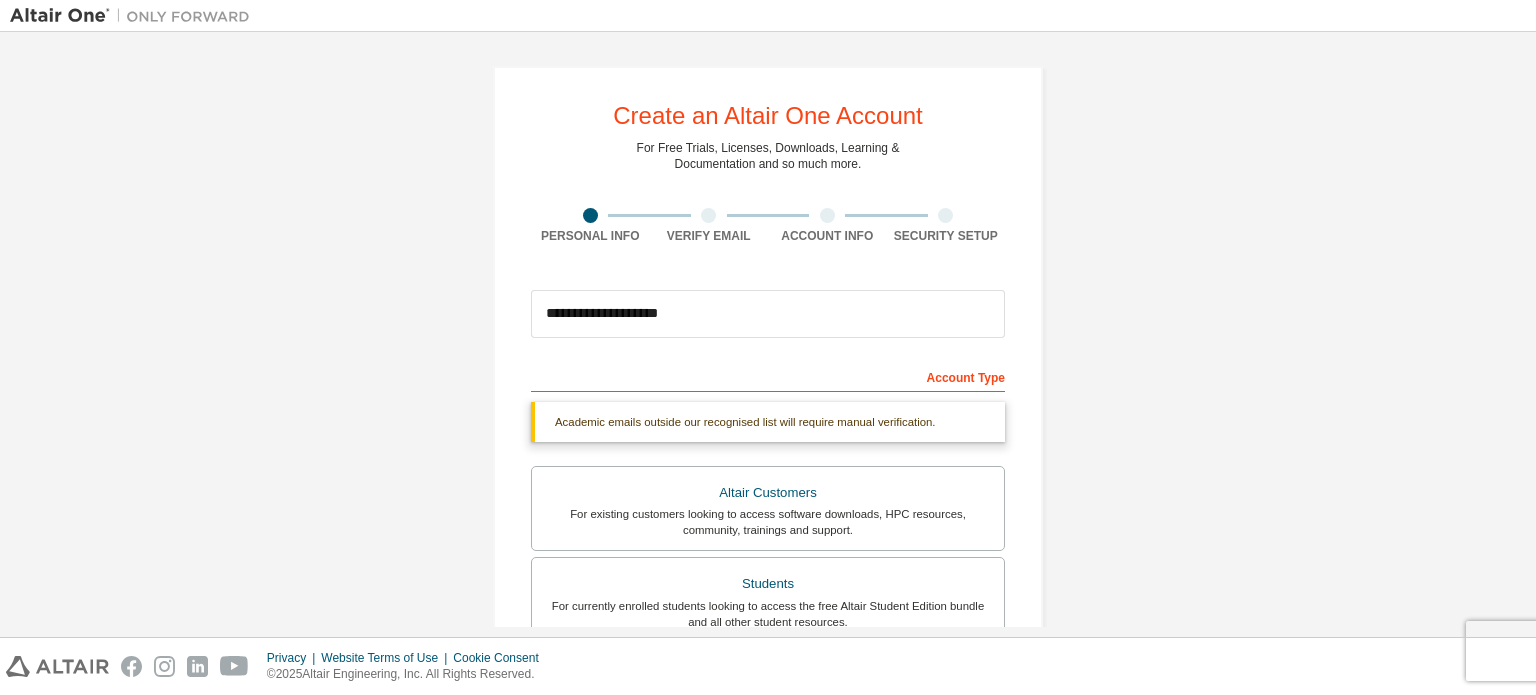 click at bounding box center (708, 215) 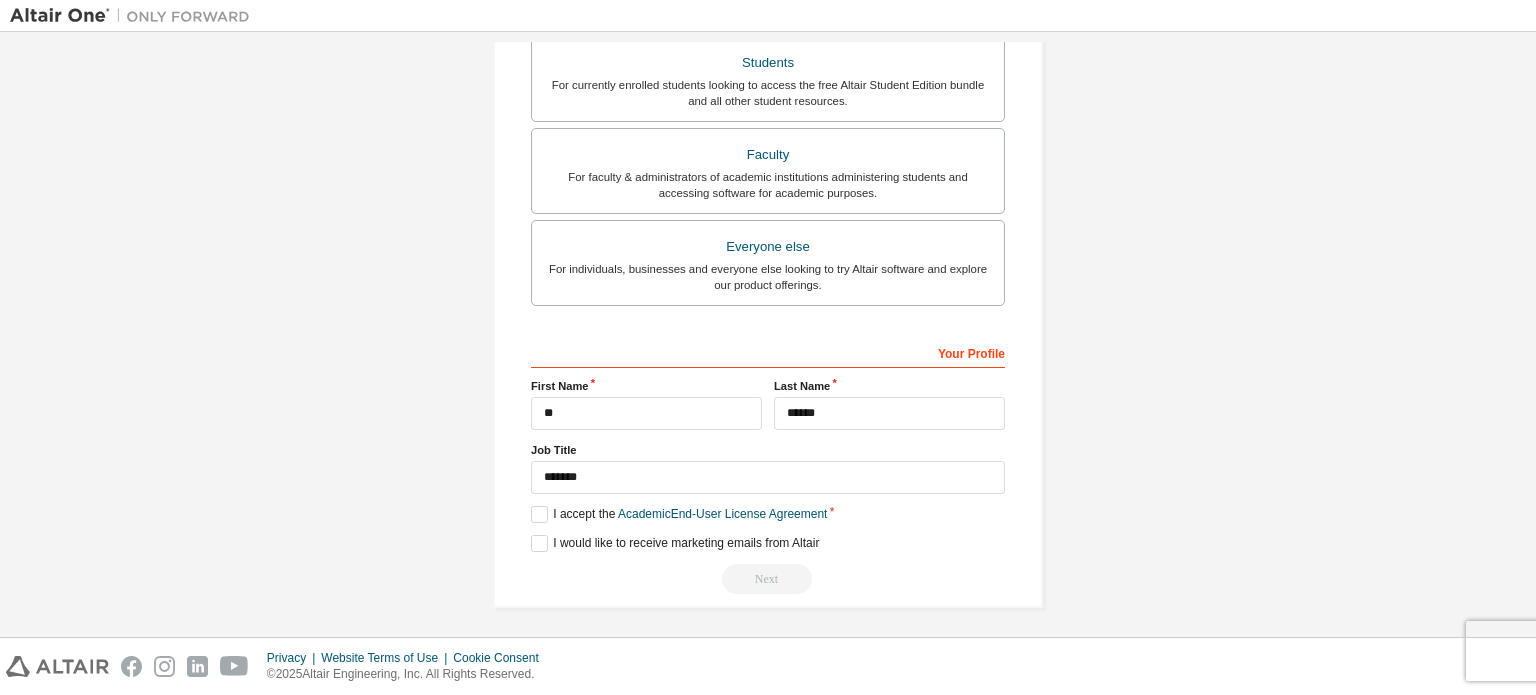 scroll, scrollTop: 0, scrollLeft: 0, axis: both 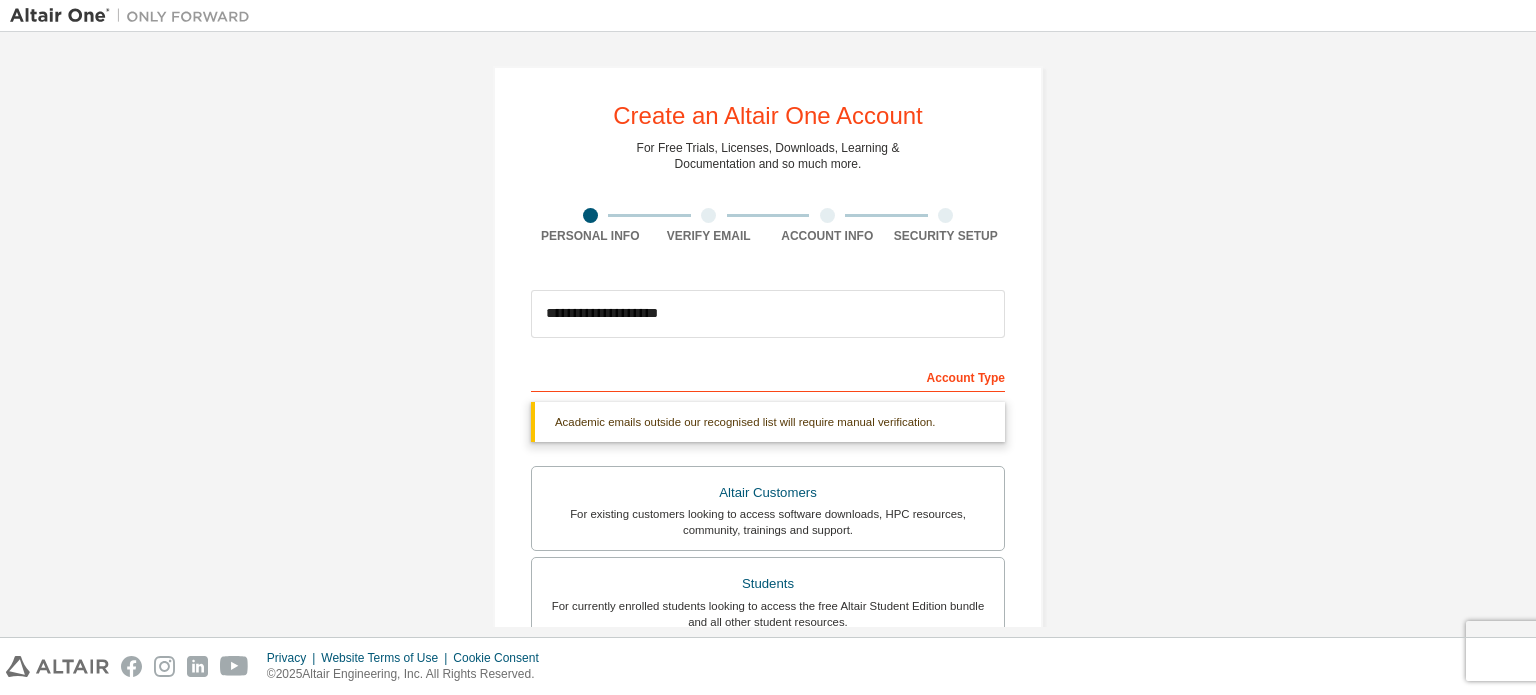 click on "Verify Email" at bounding box center (709, 226) 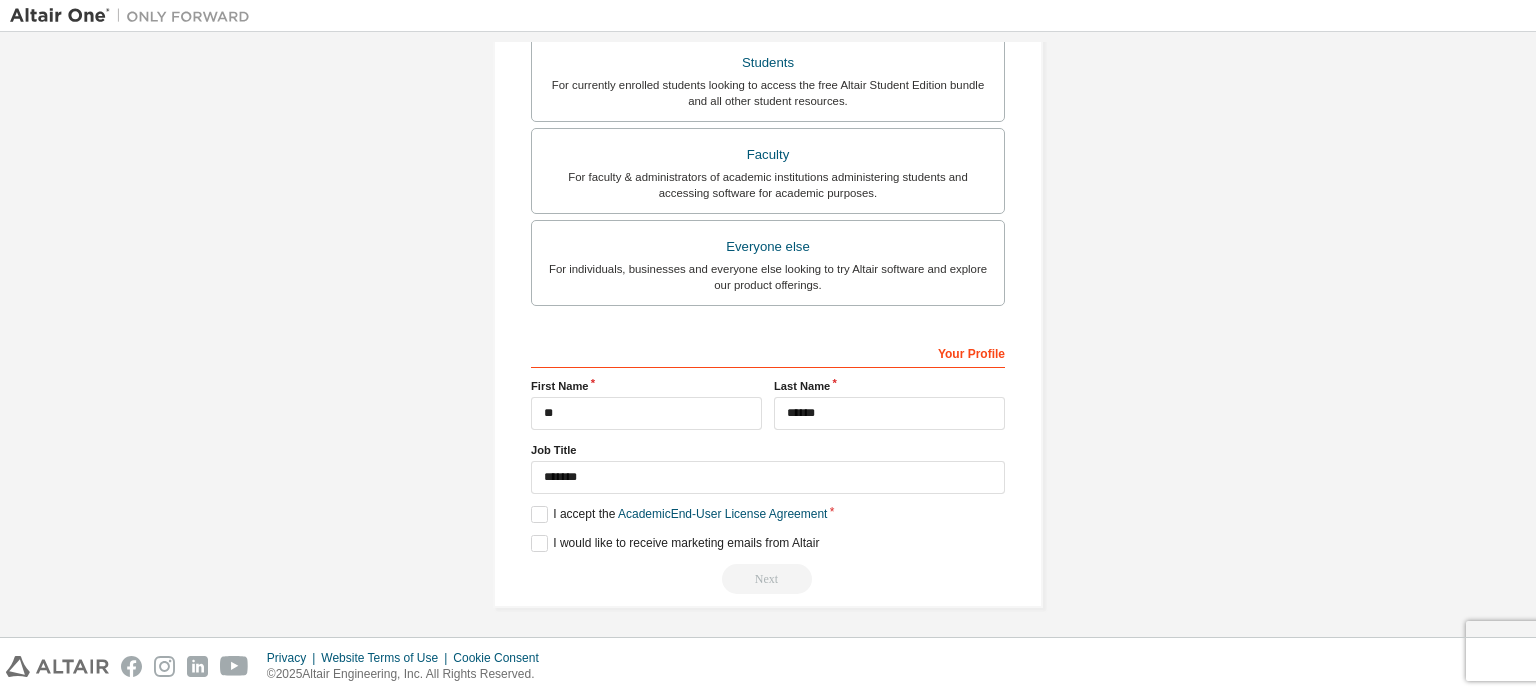 scroll, scrollTop: 0, scrollLeft: 0, axis: both 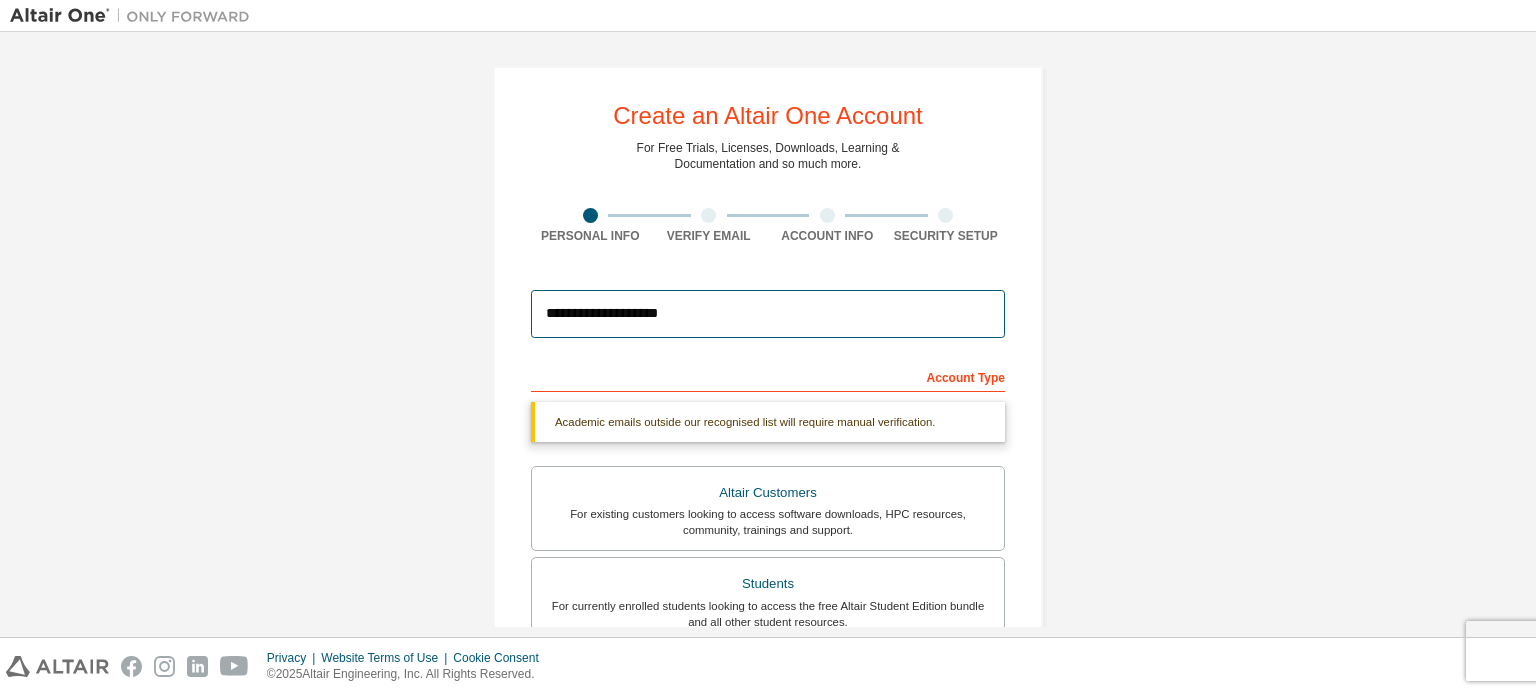 drag, startPoint x: 725, startPoint y: 319, endPoint x: 528, endPoint y: 302, distance: 197.73215 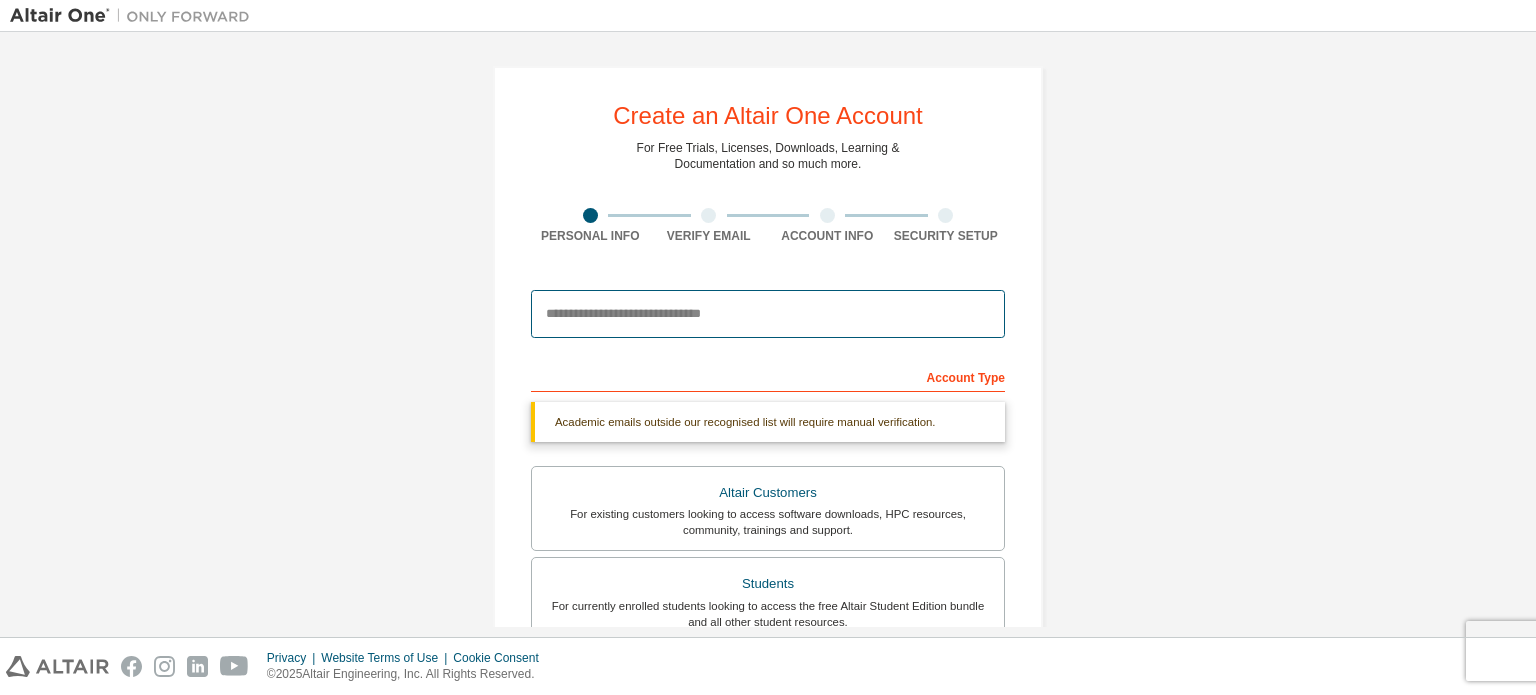 click at bounding box center (768, 314) 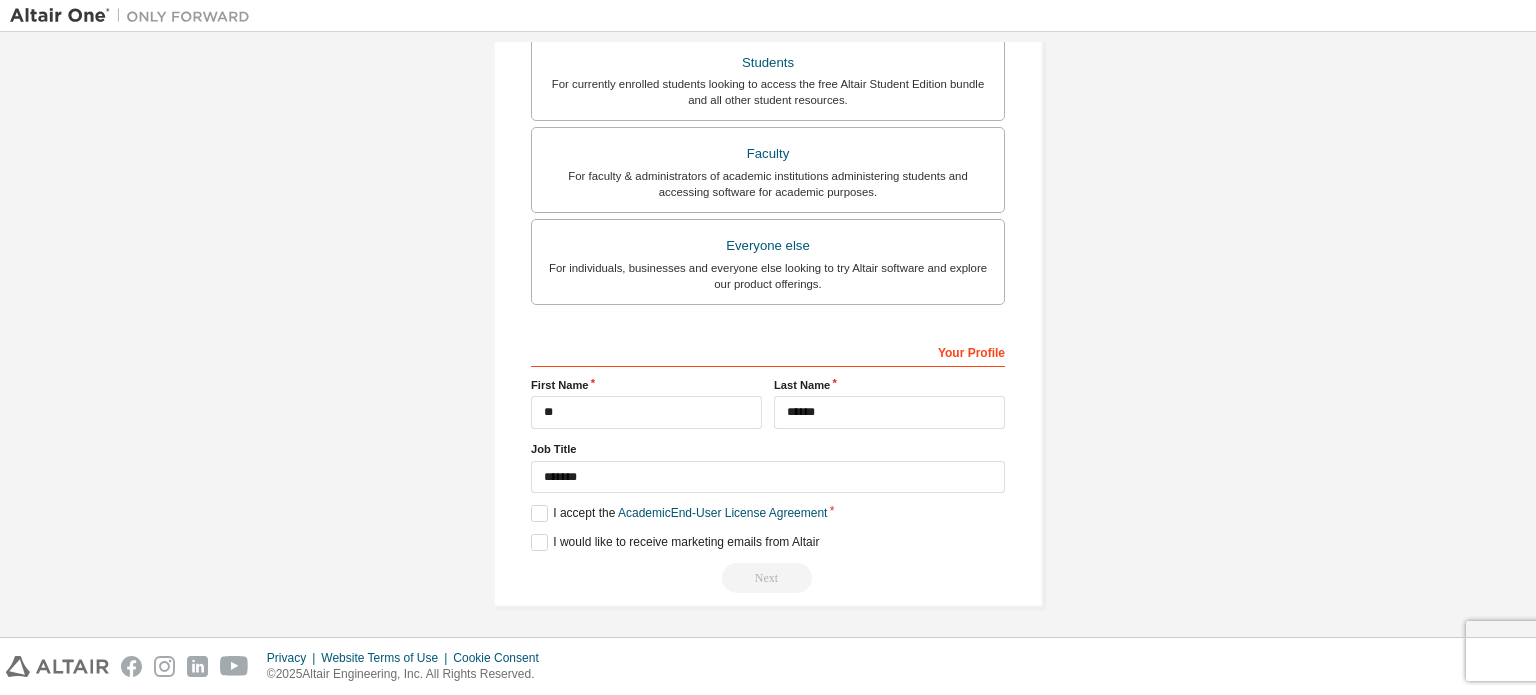 scroll, scrollTop: 0, scrollLeft: 0, axis: both 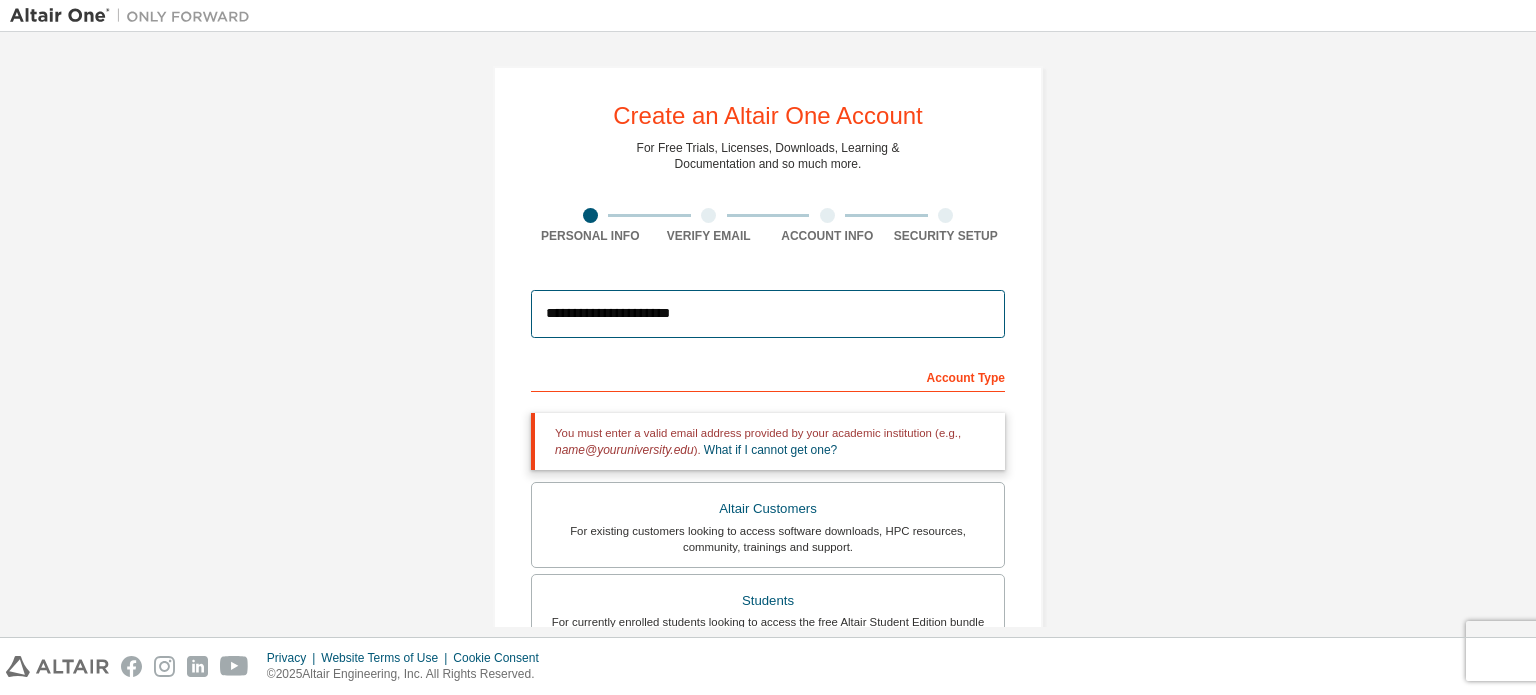 drag, startPoint x: 741, startPoint y: 300, endPoint x: 529, endPoint y: 316, distance: 212.60292 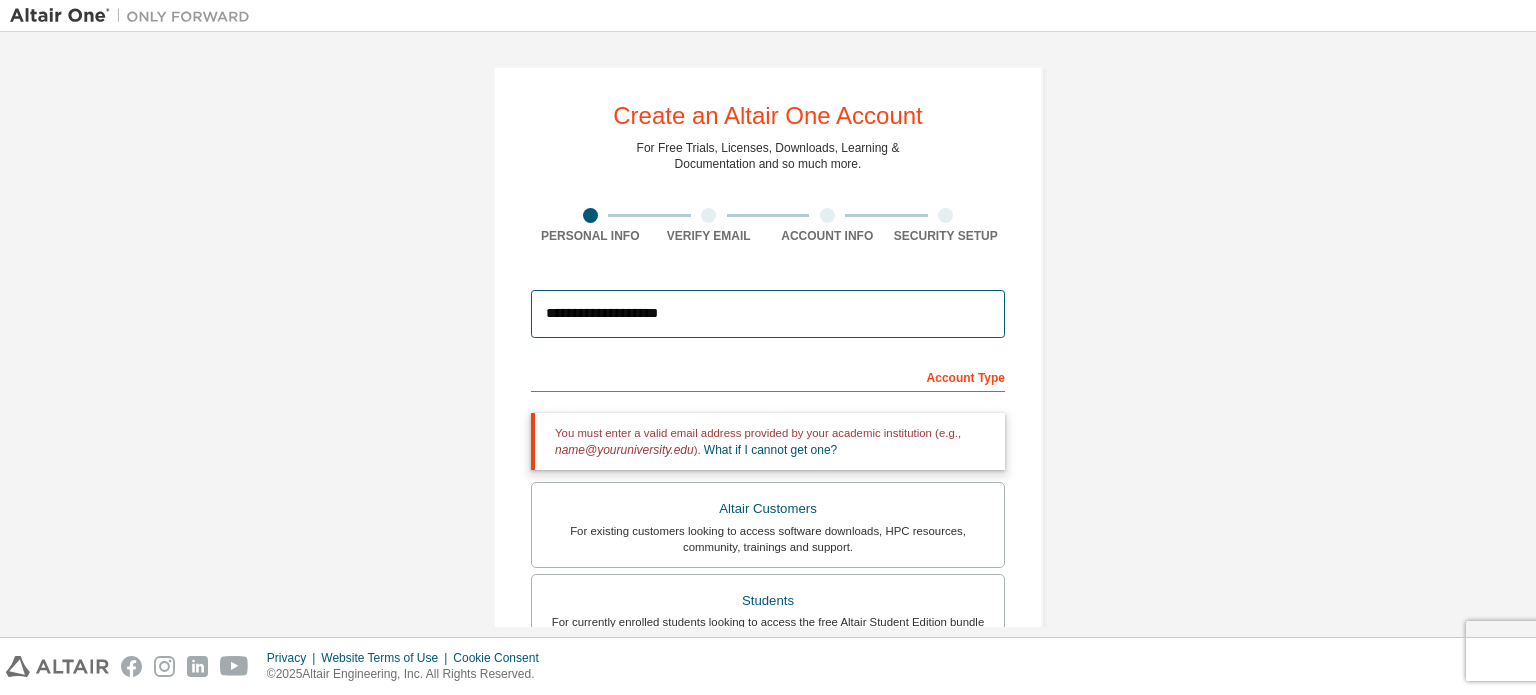 scroll, scrollTop: 538, scrollLeft: 0, axis: vertical 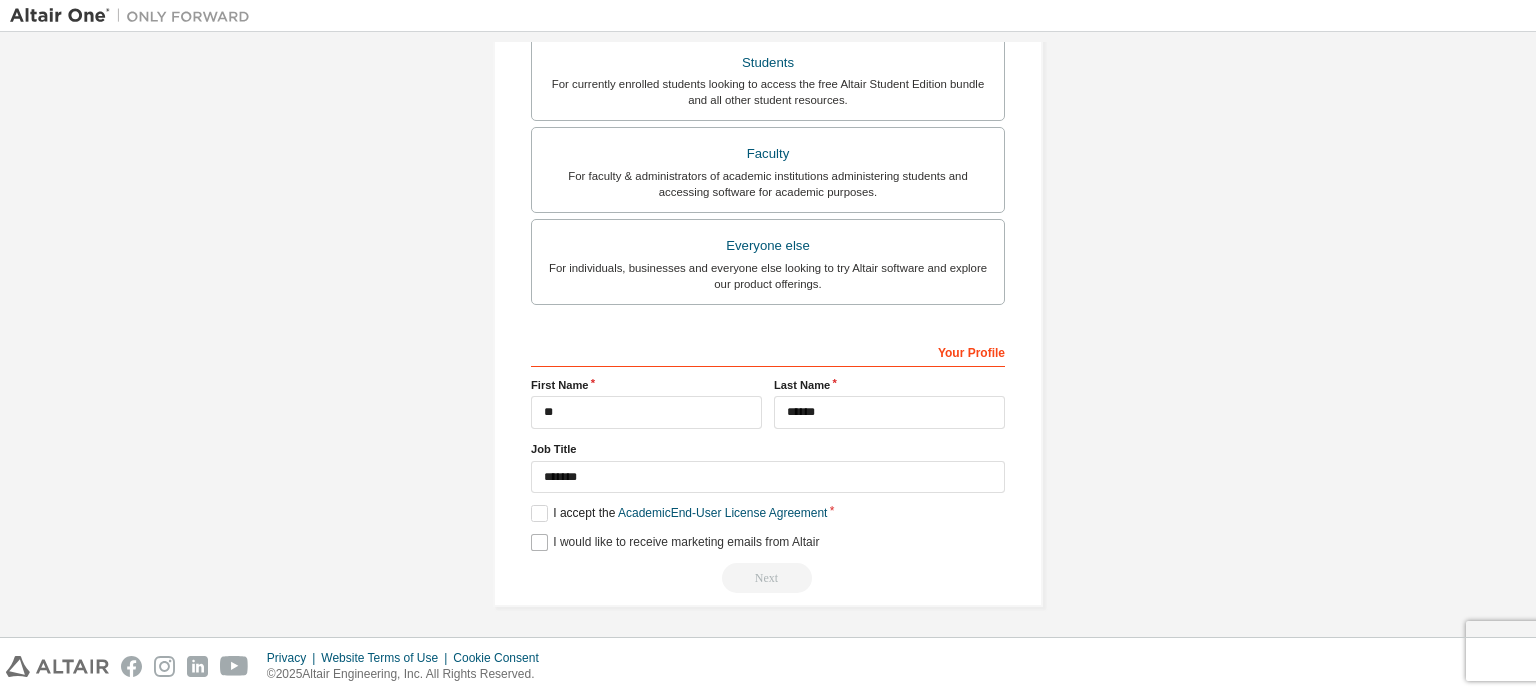 type on "**********" 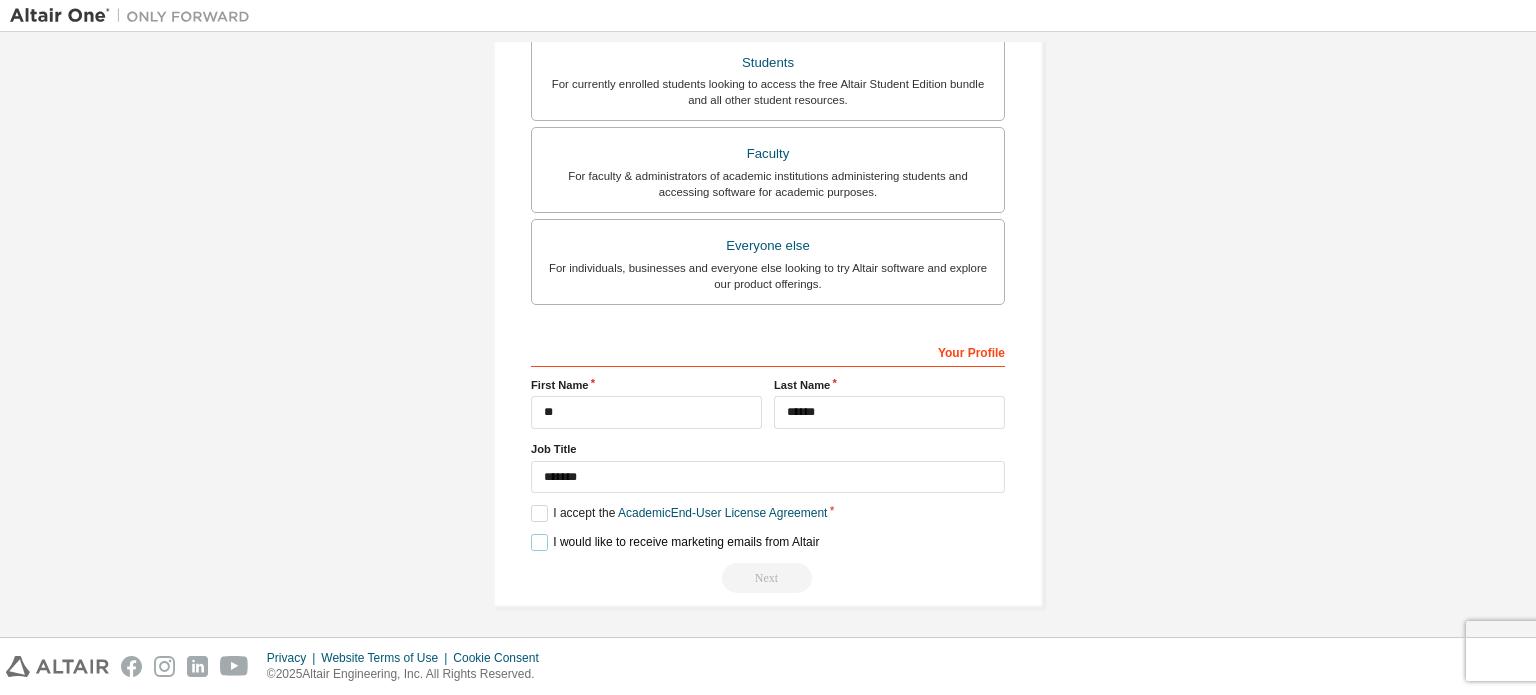 click on "I would like to receive marketing emails from Altair" at bounding box center [675, 542] 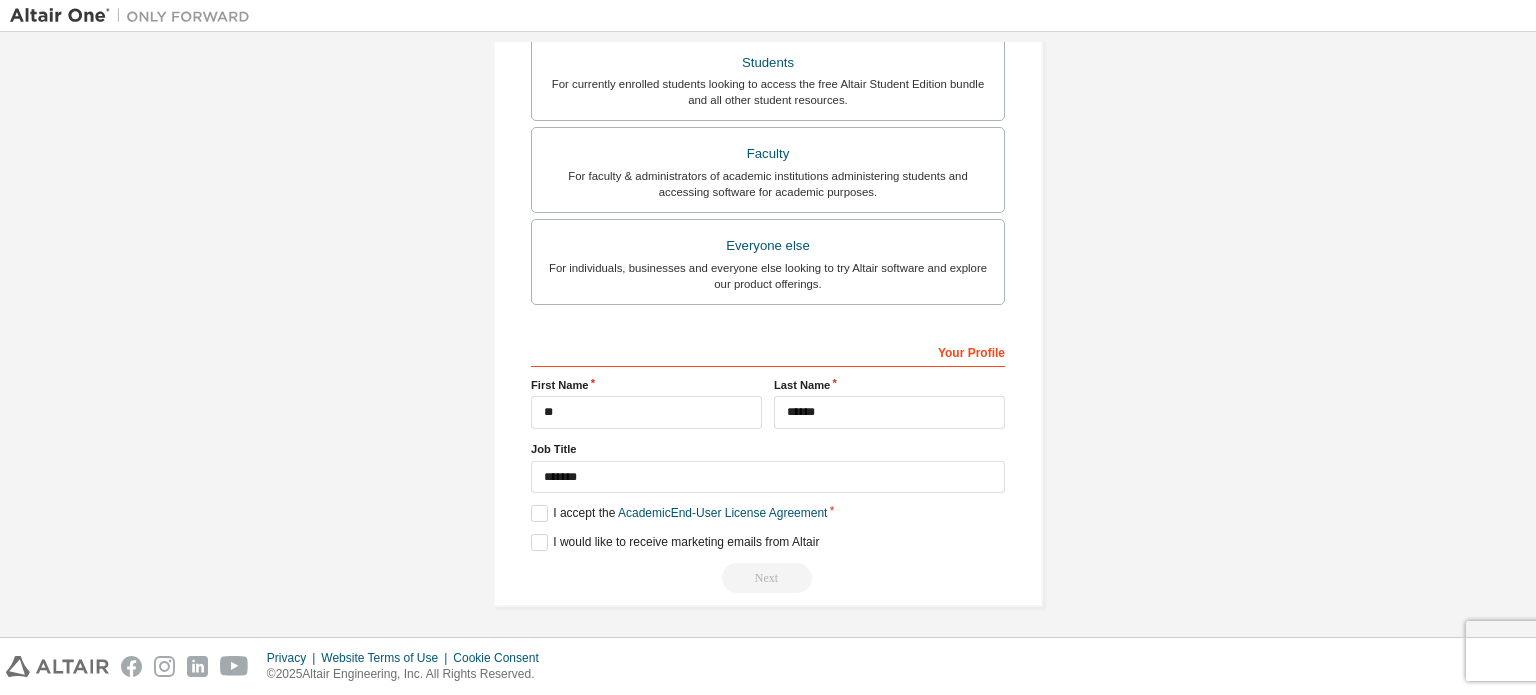 click on "Next" at bounding box center [768, 578] 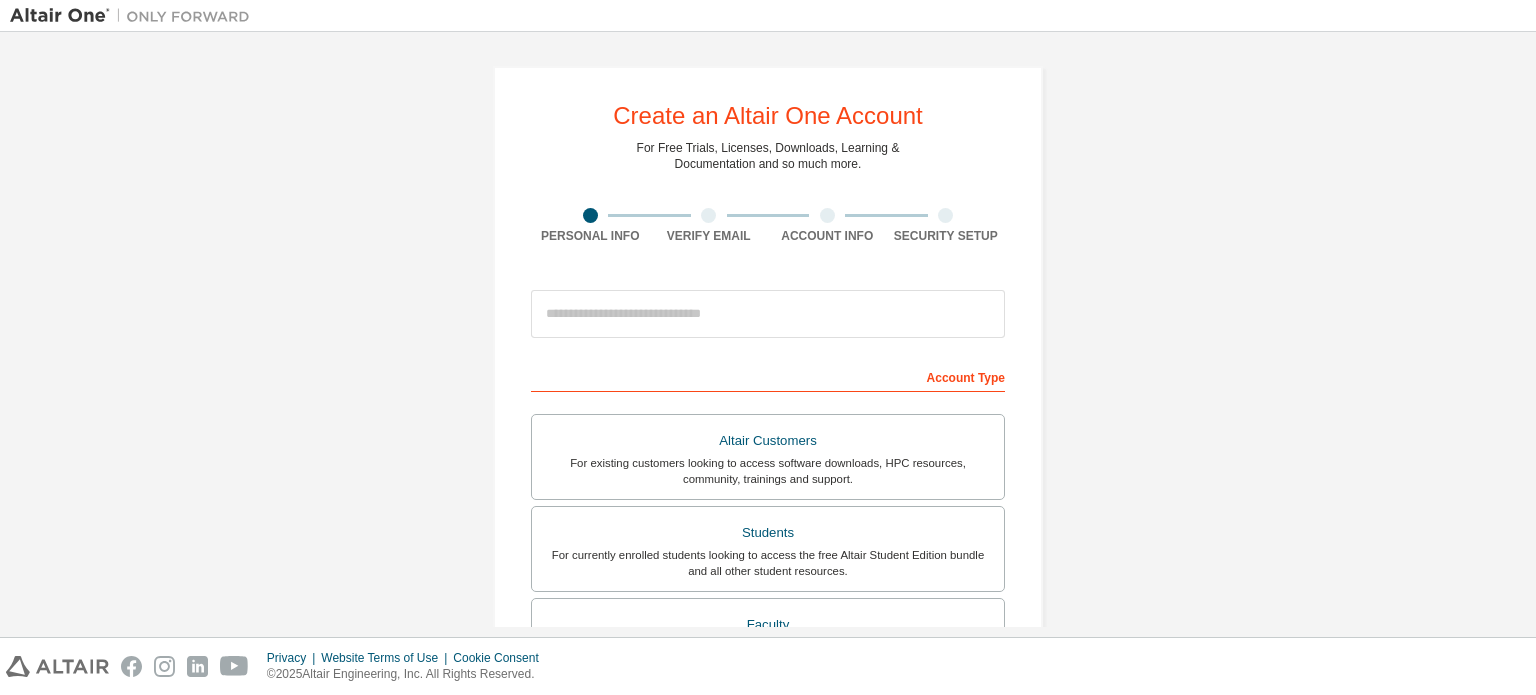 scroll, scrollTop: 0, scrollLeft: 0, axis: both 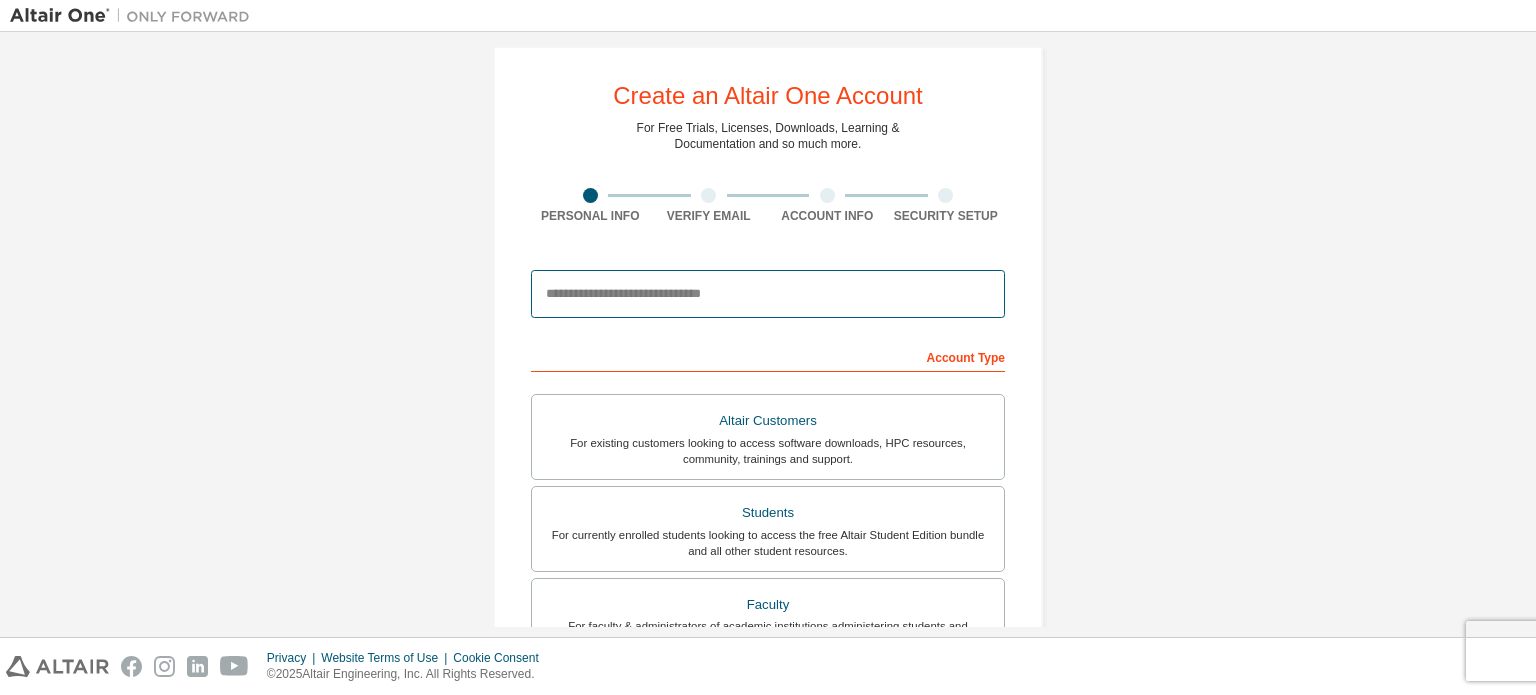 click at bounding box center [768, 294] 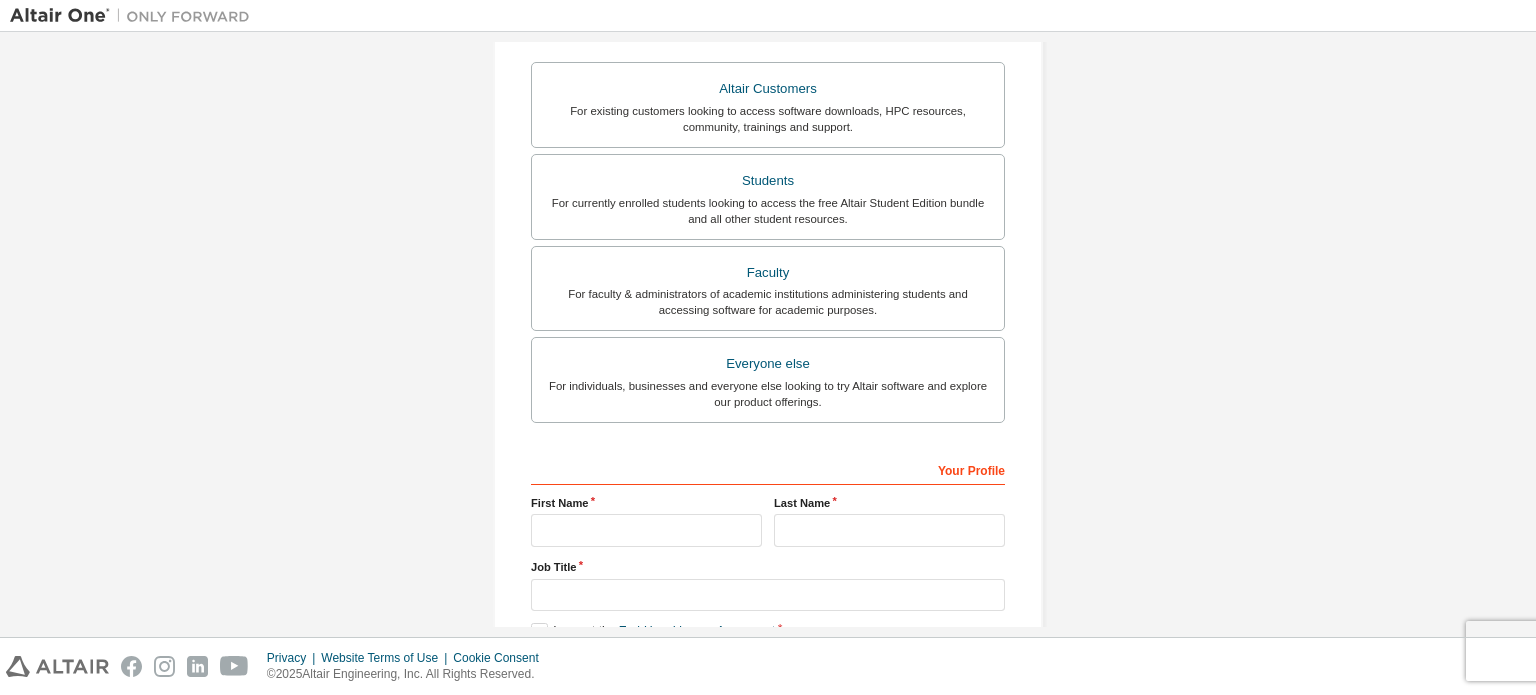scroll, scrollTop: 469, scrollLeft: 0, axis: vertical 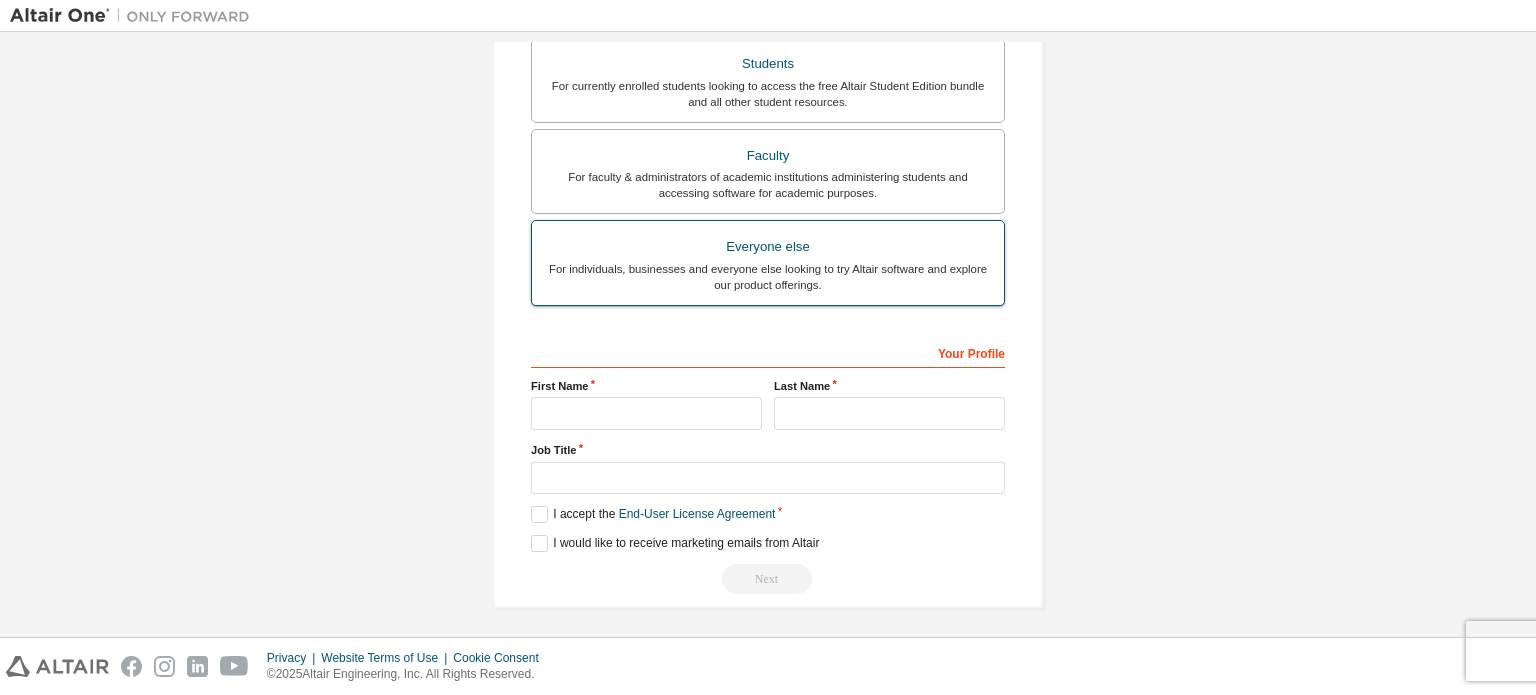 type on "**********" 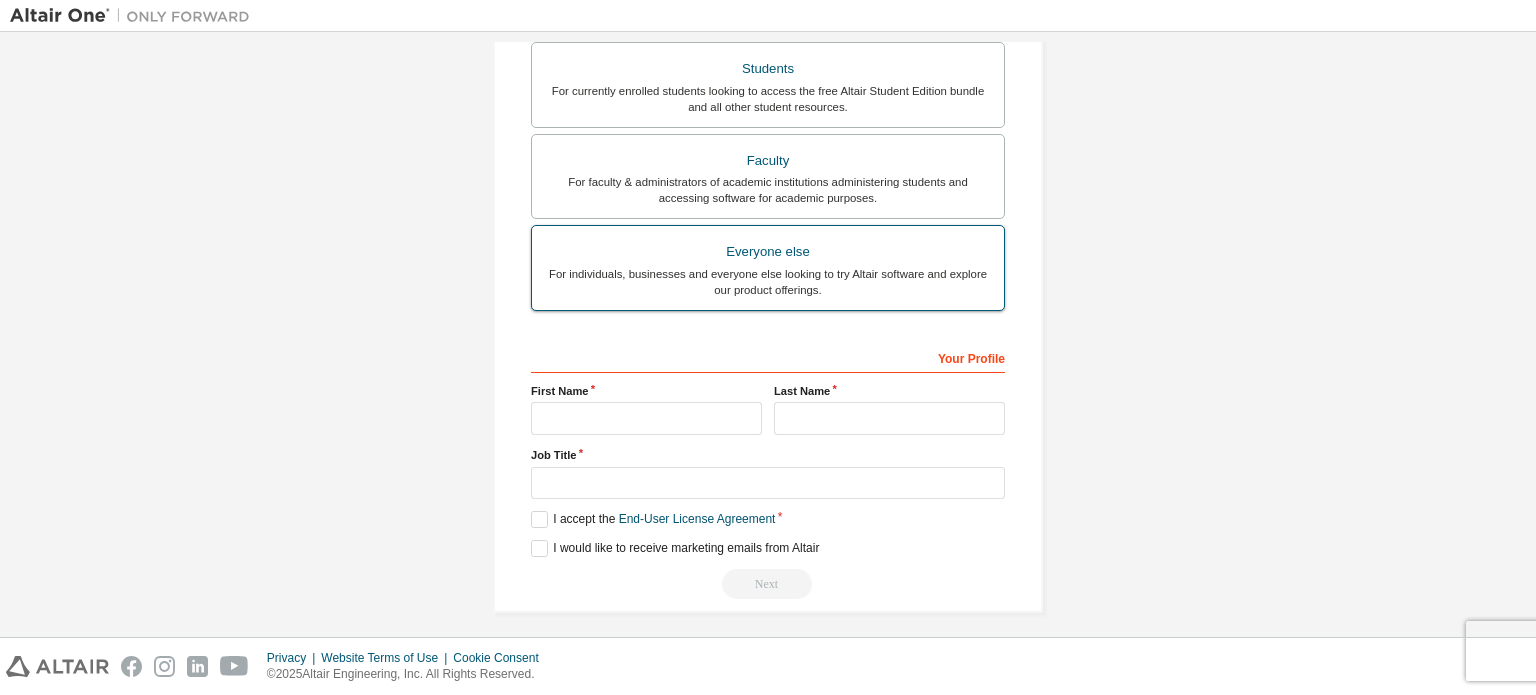 scroll, scrollTop: 462, scrollLeft: 0, axis: vertical 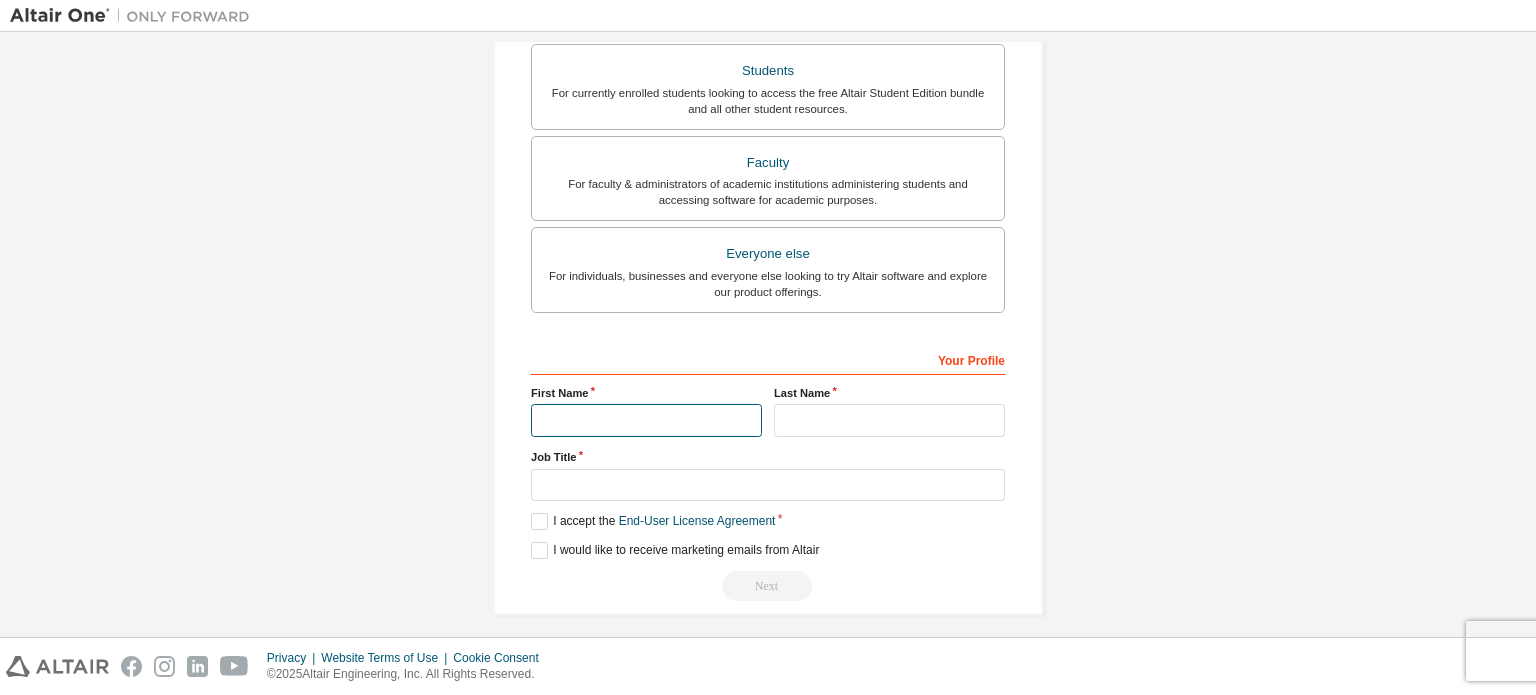 click at bounding box center (646, 420) 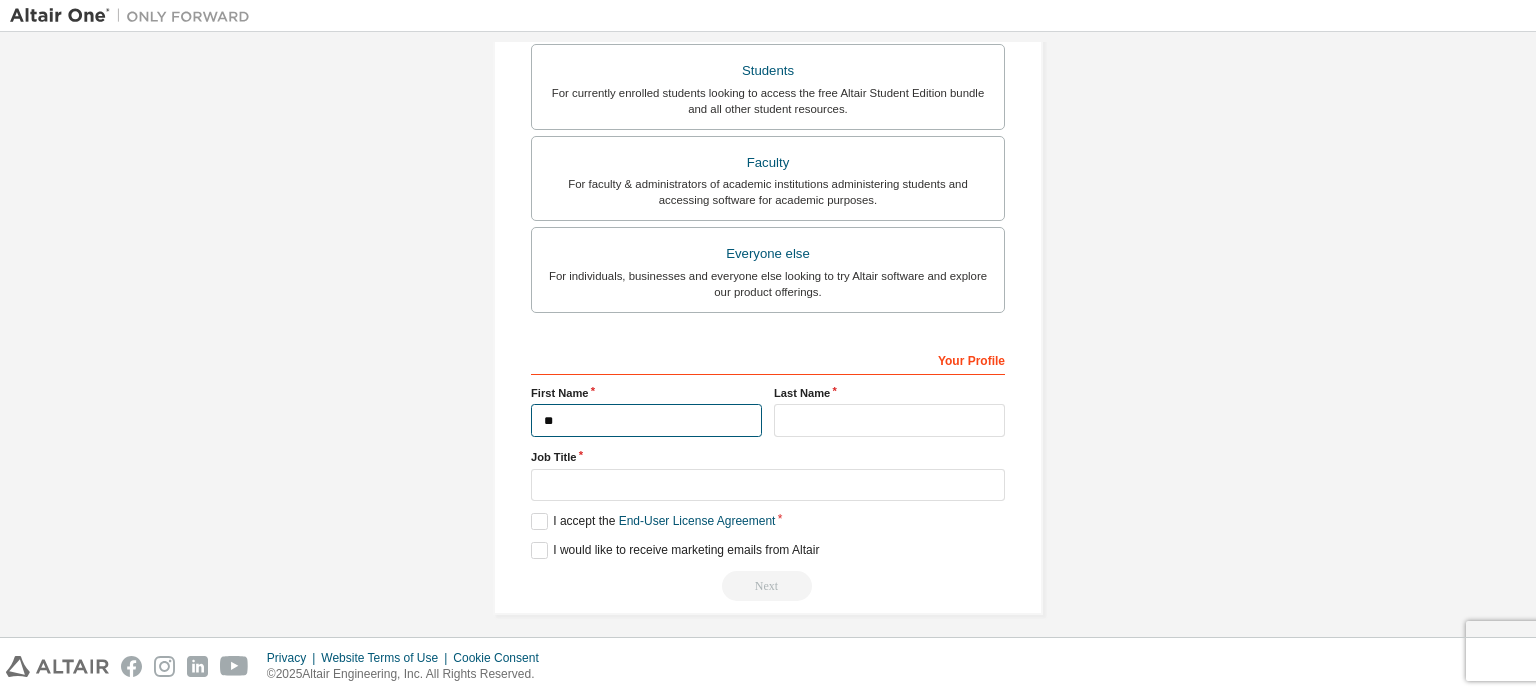 type on "**" 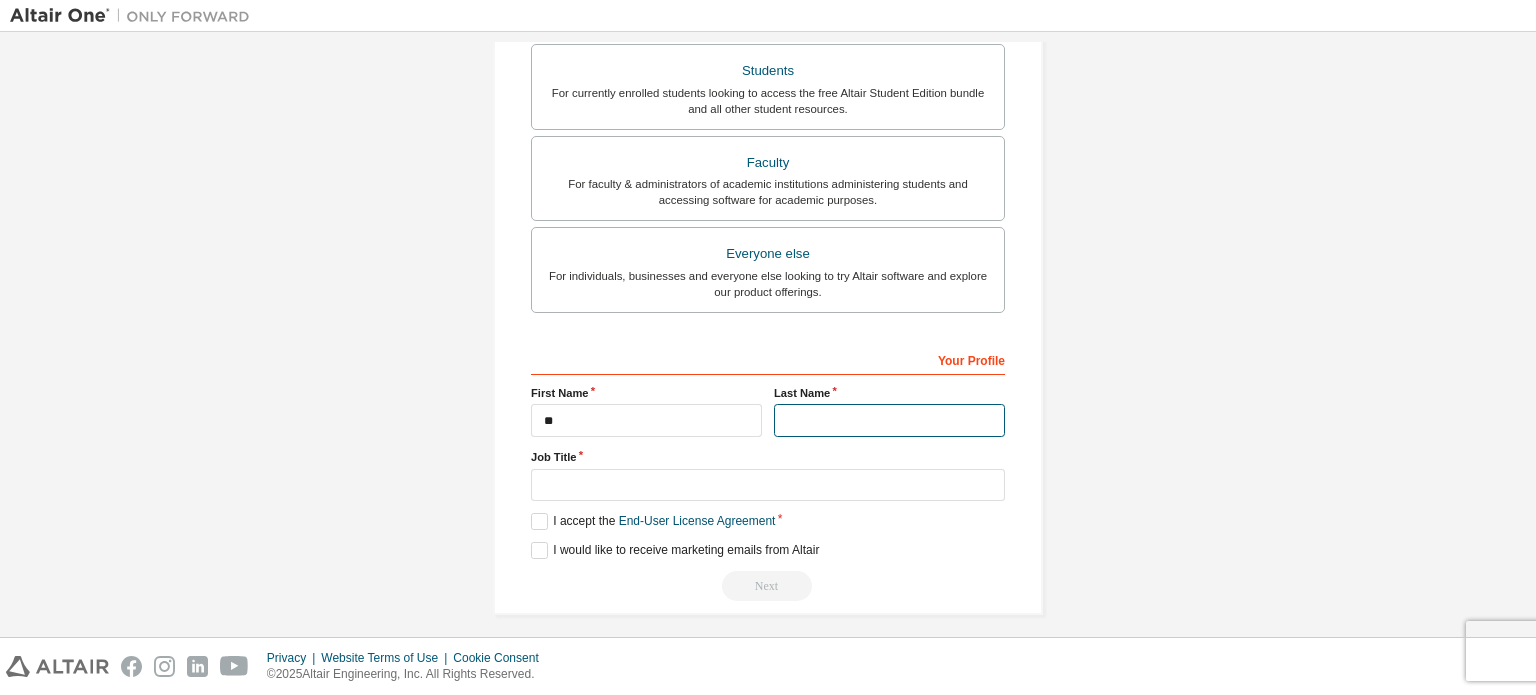 click at bounding box center [889, 420] 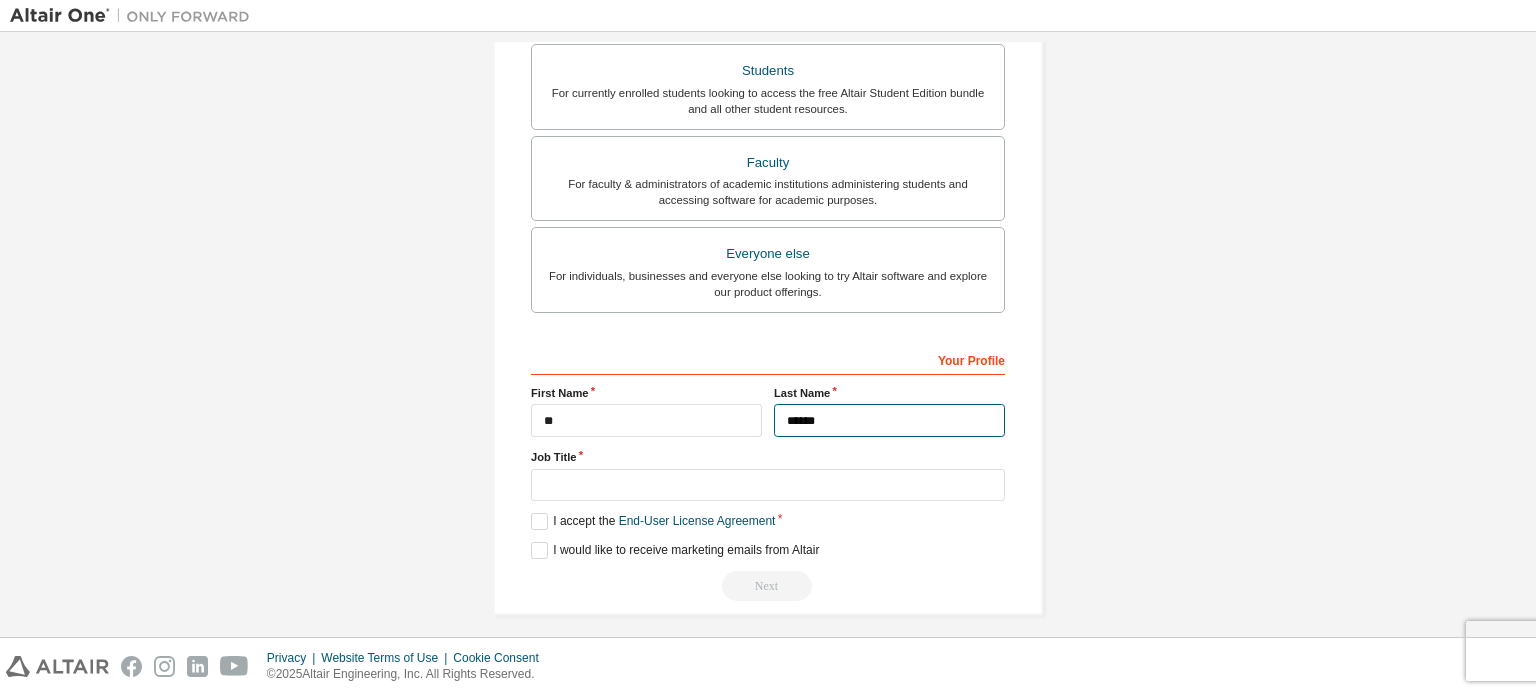 type on "******" 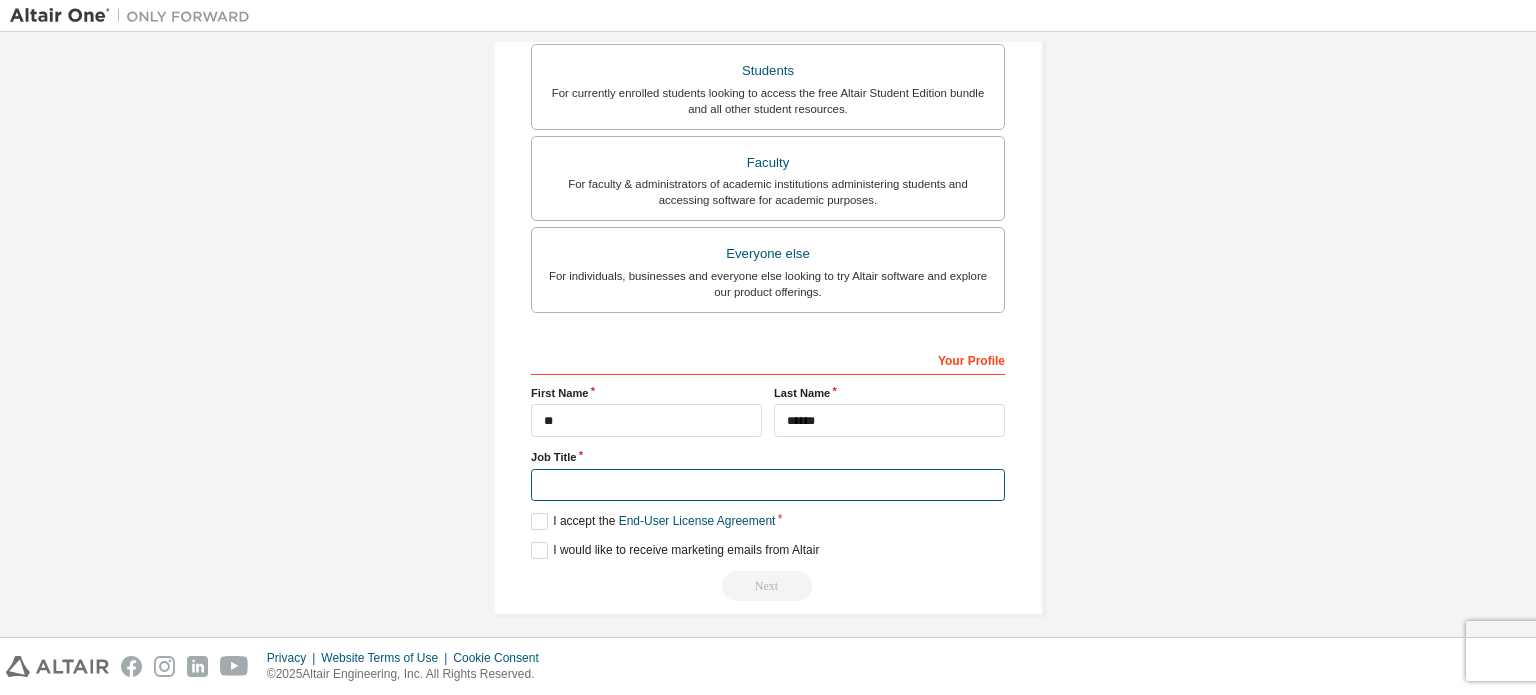 click at bounding box center [768, 485] 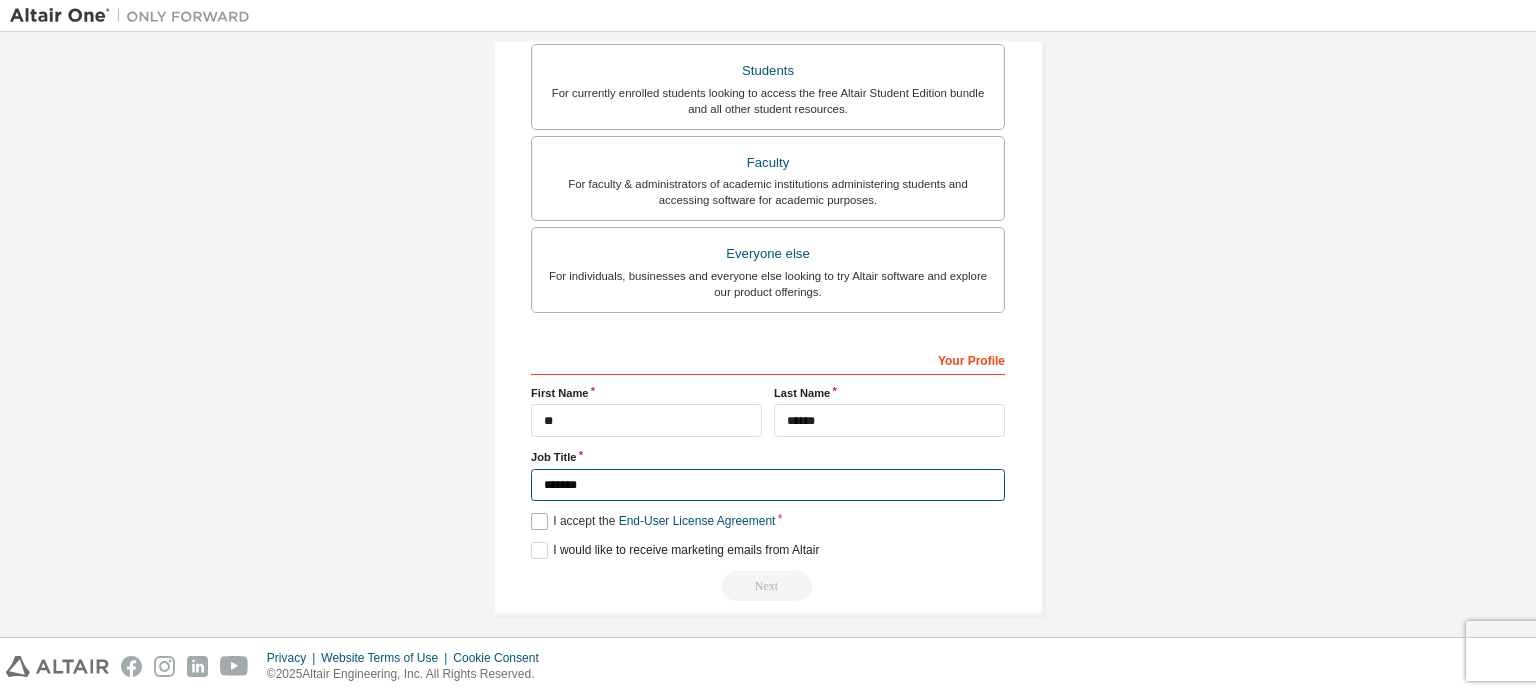 type on "*******" 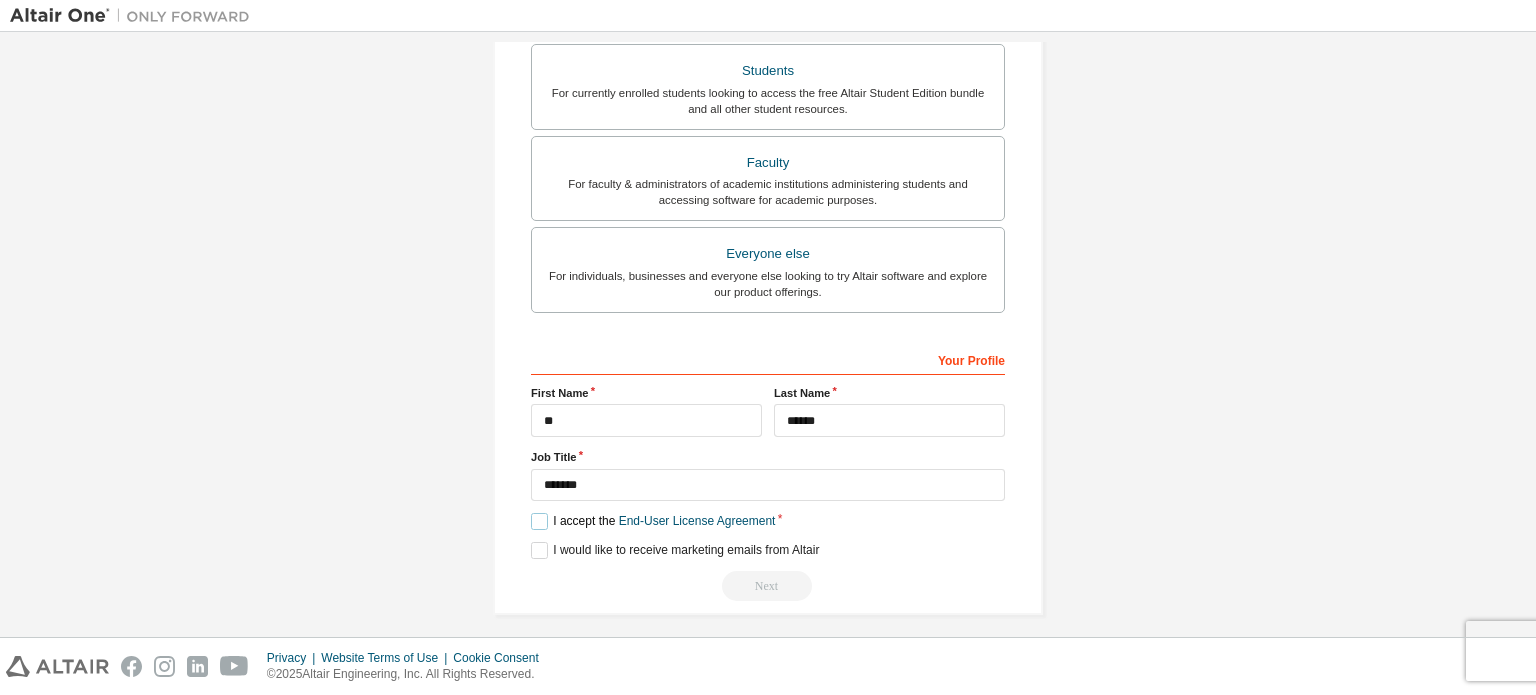 click on "I accept the    End-User License Agreement" at bounding box center [653, 521] 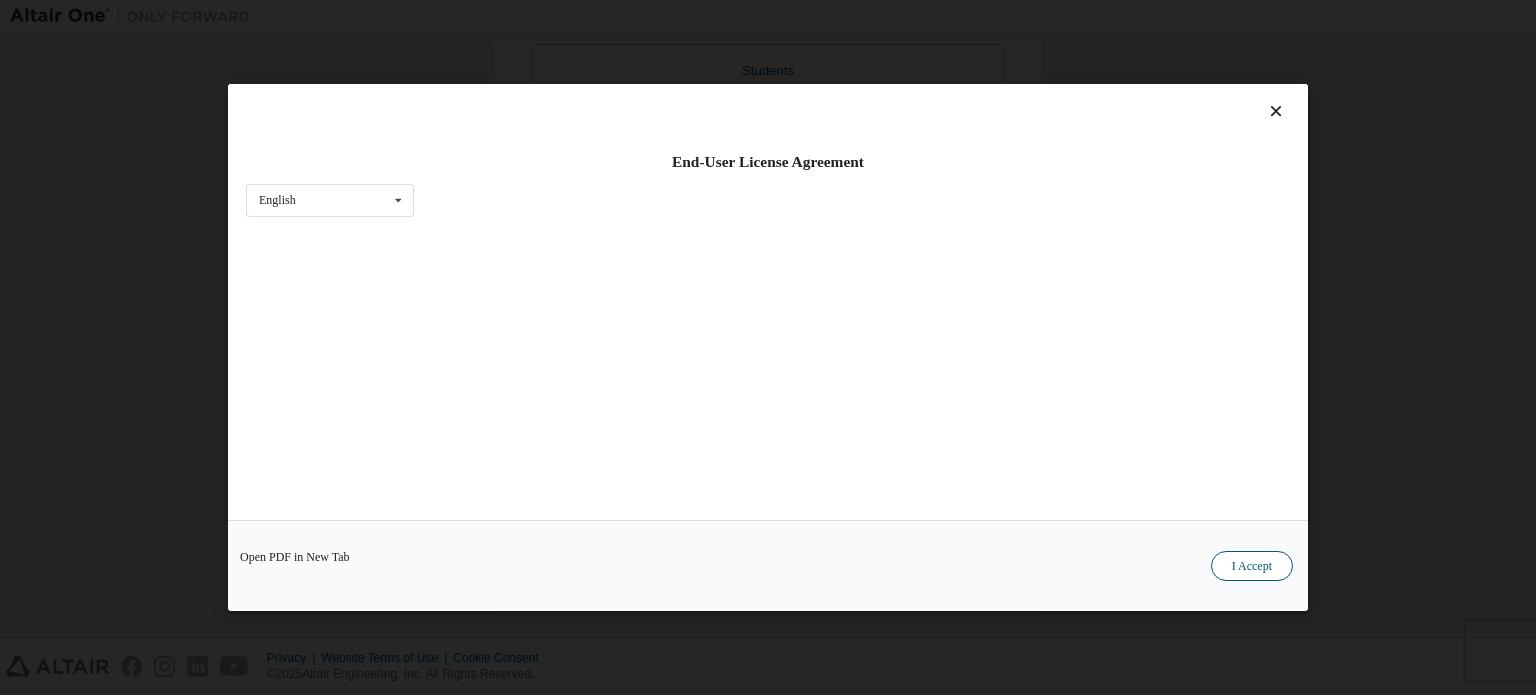 click on "I Accept" at bounding box center (1252, 566) 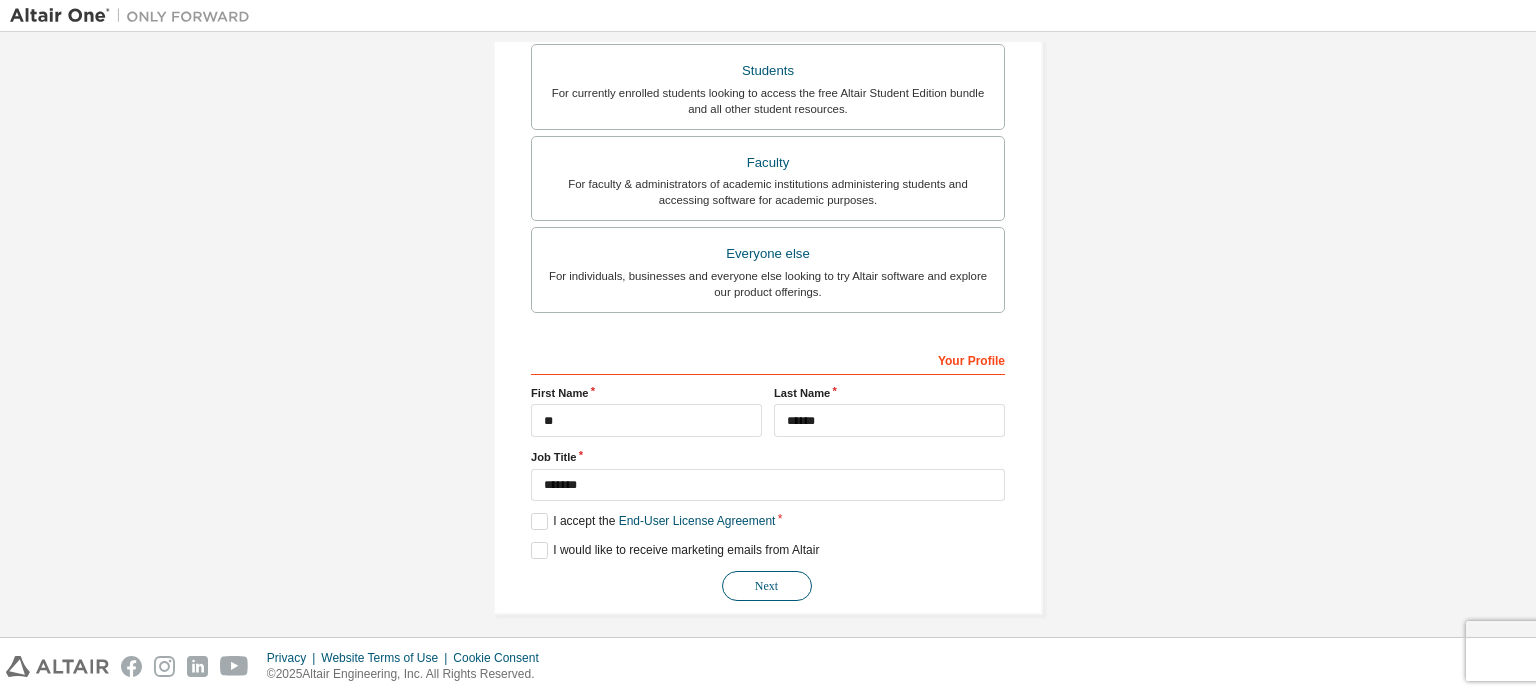 click on "Next" at bounding box center (767, 586) 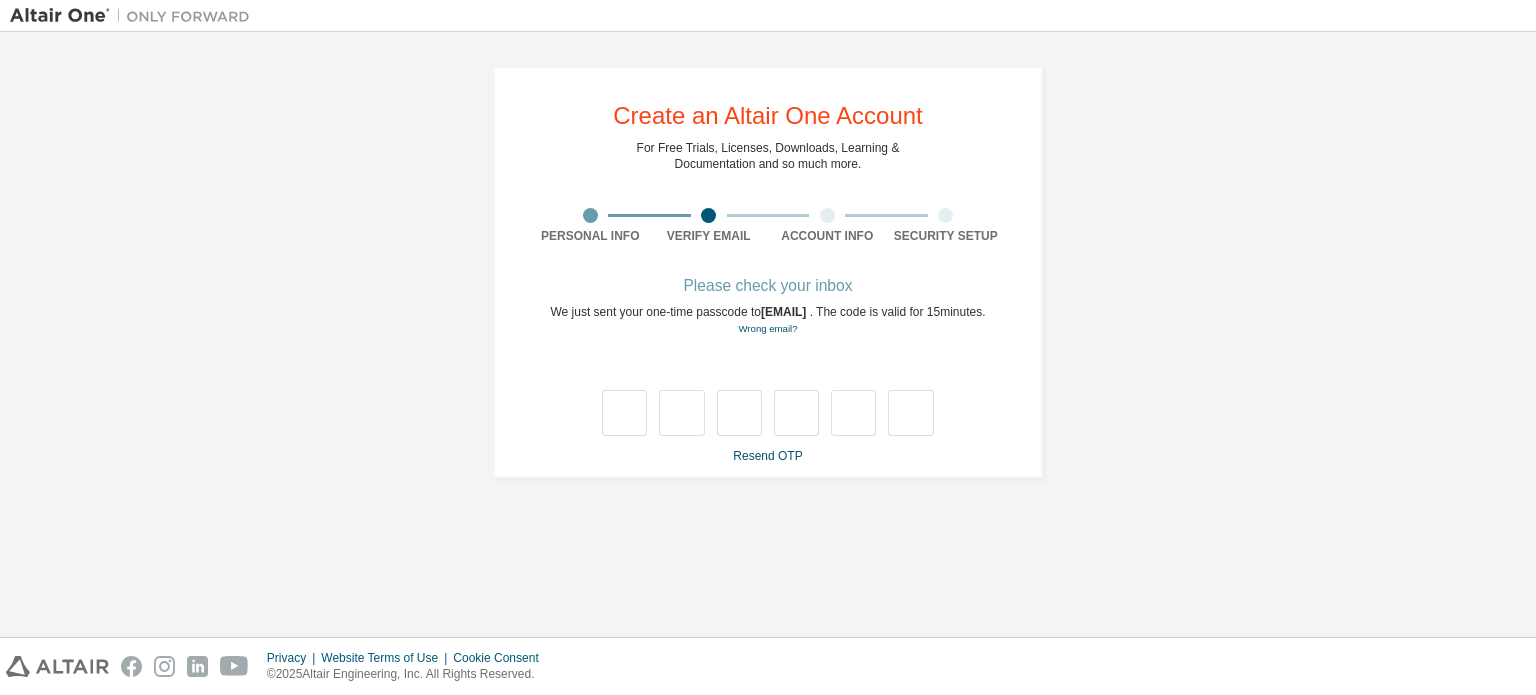 scroll, scrollTop: 0, scrollLeft: 0, axis: both 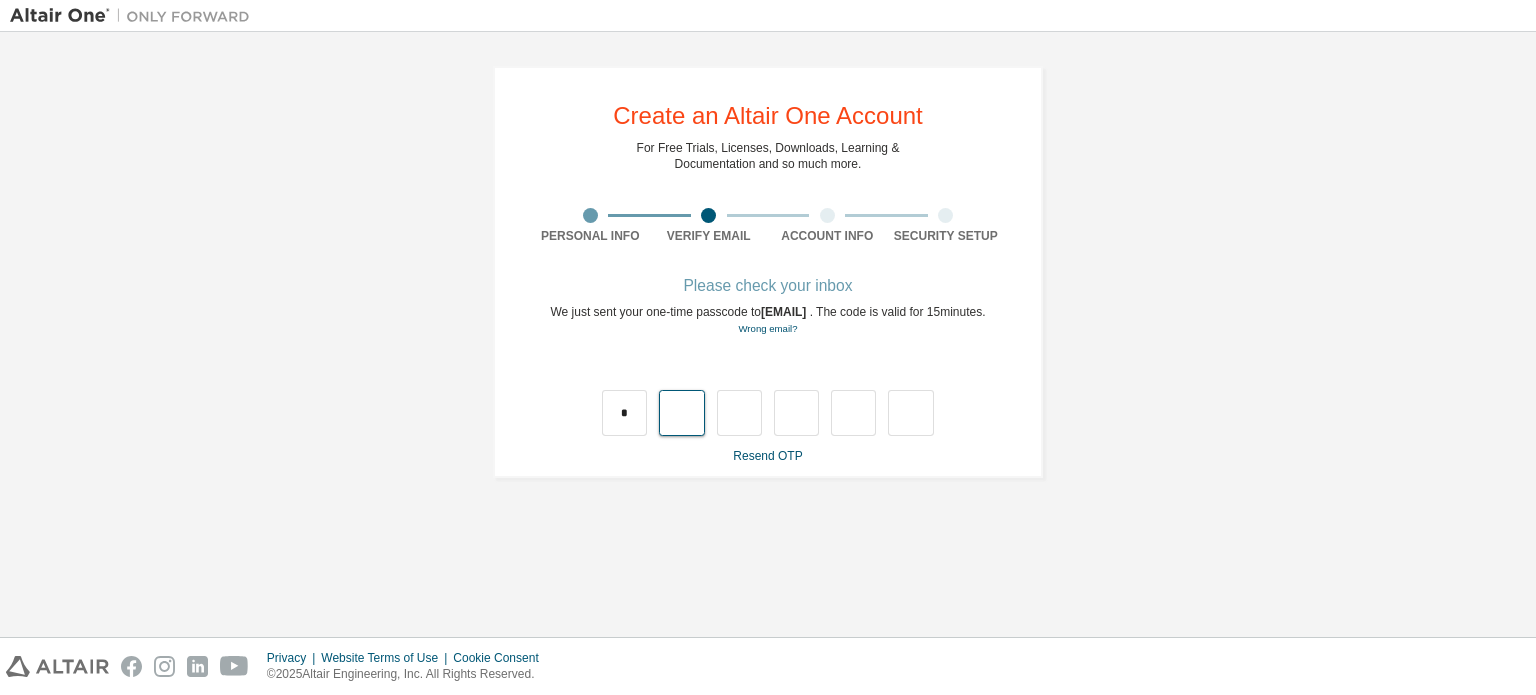 type on "*" 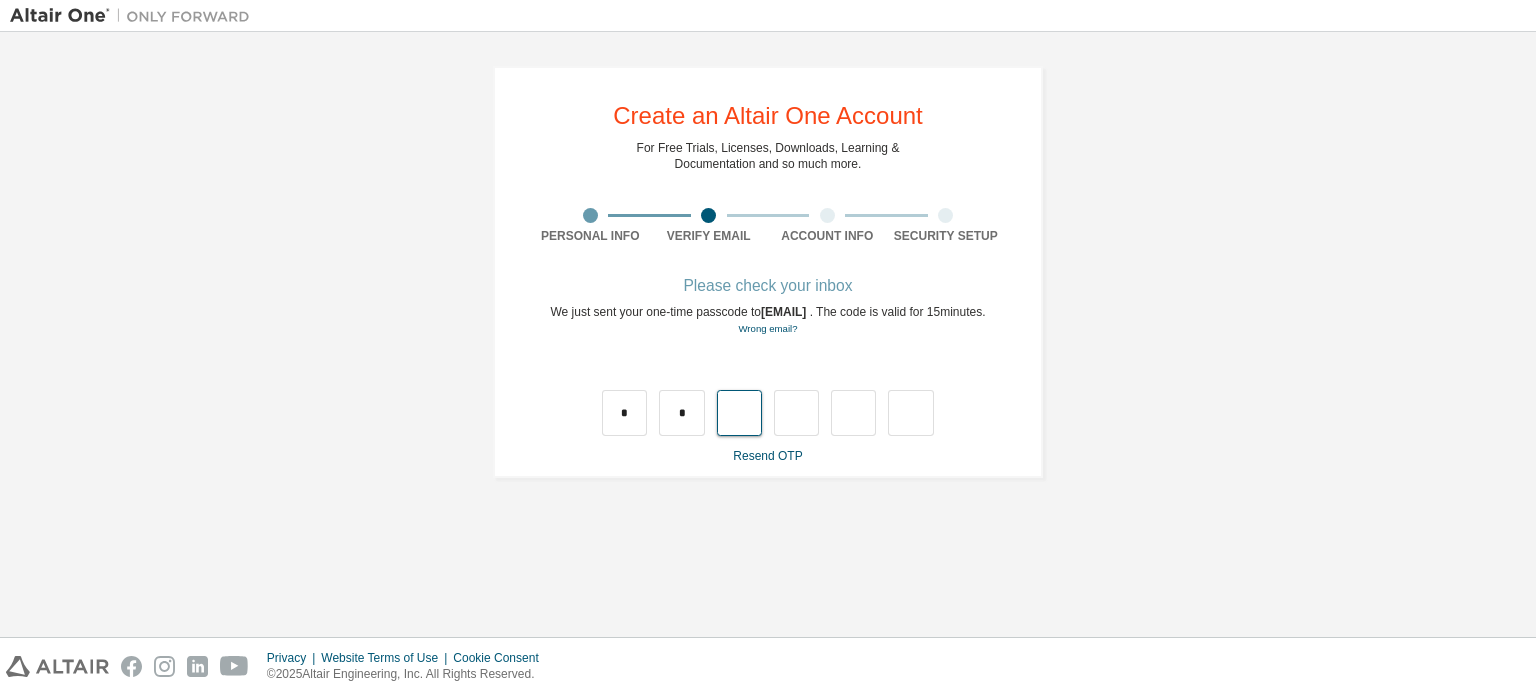type on "*" 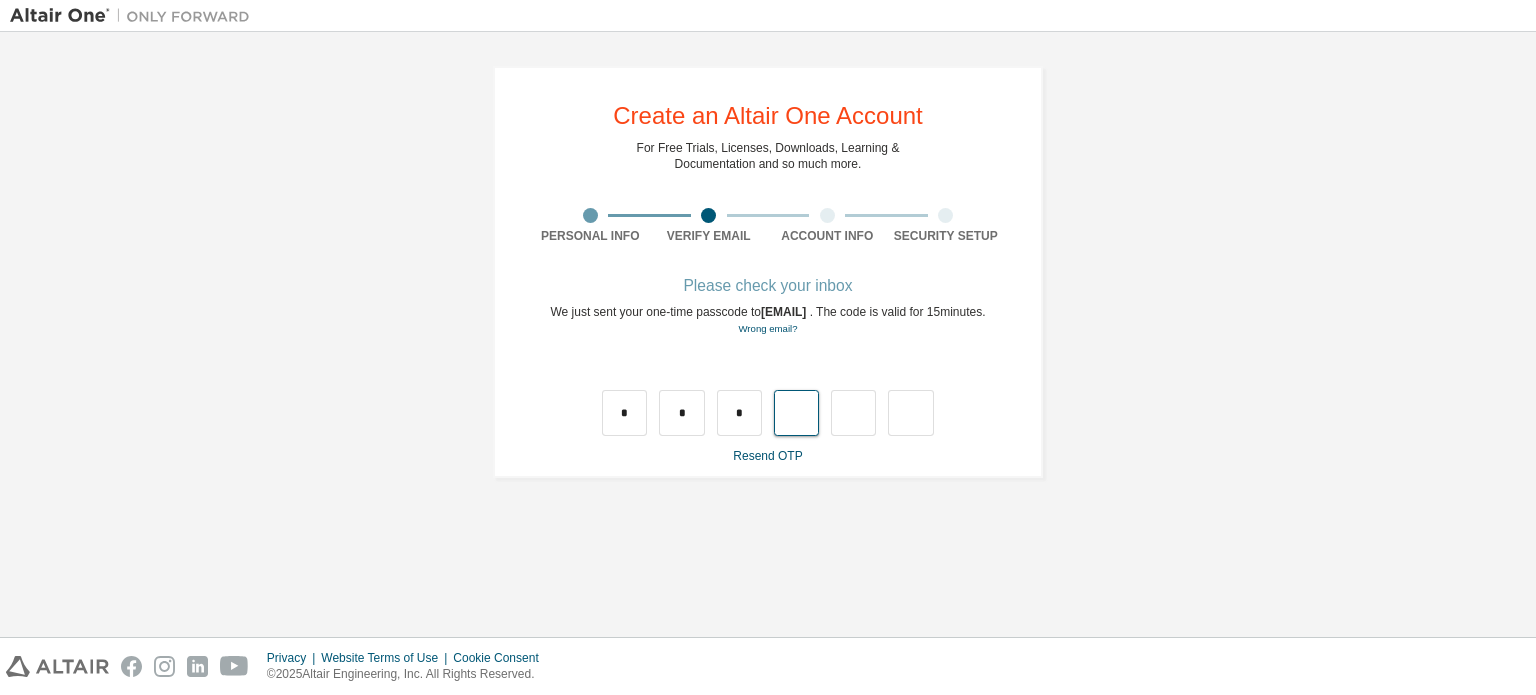 type on "*" 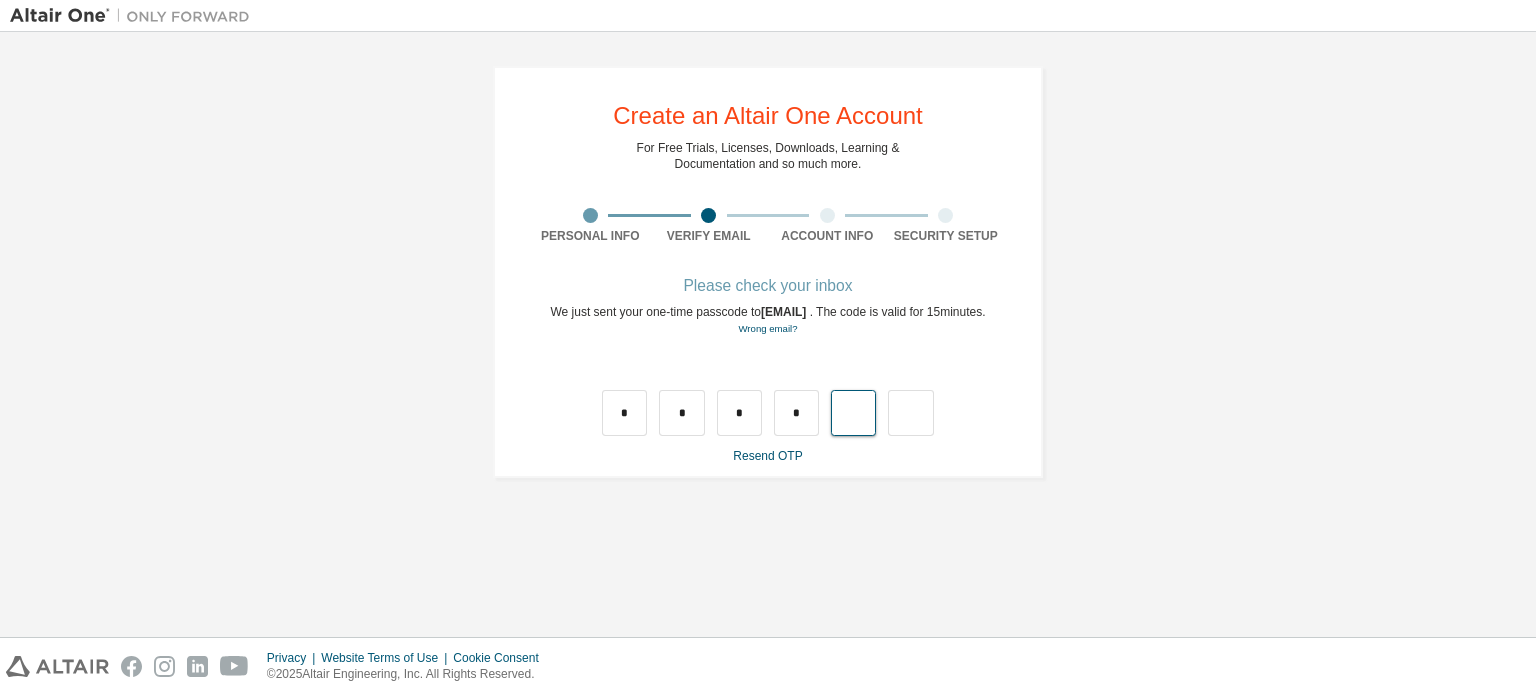 type on "*" 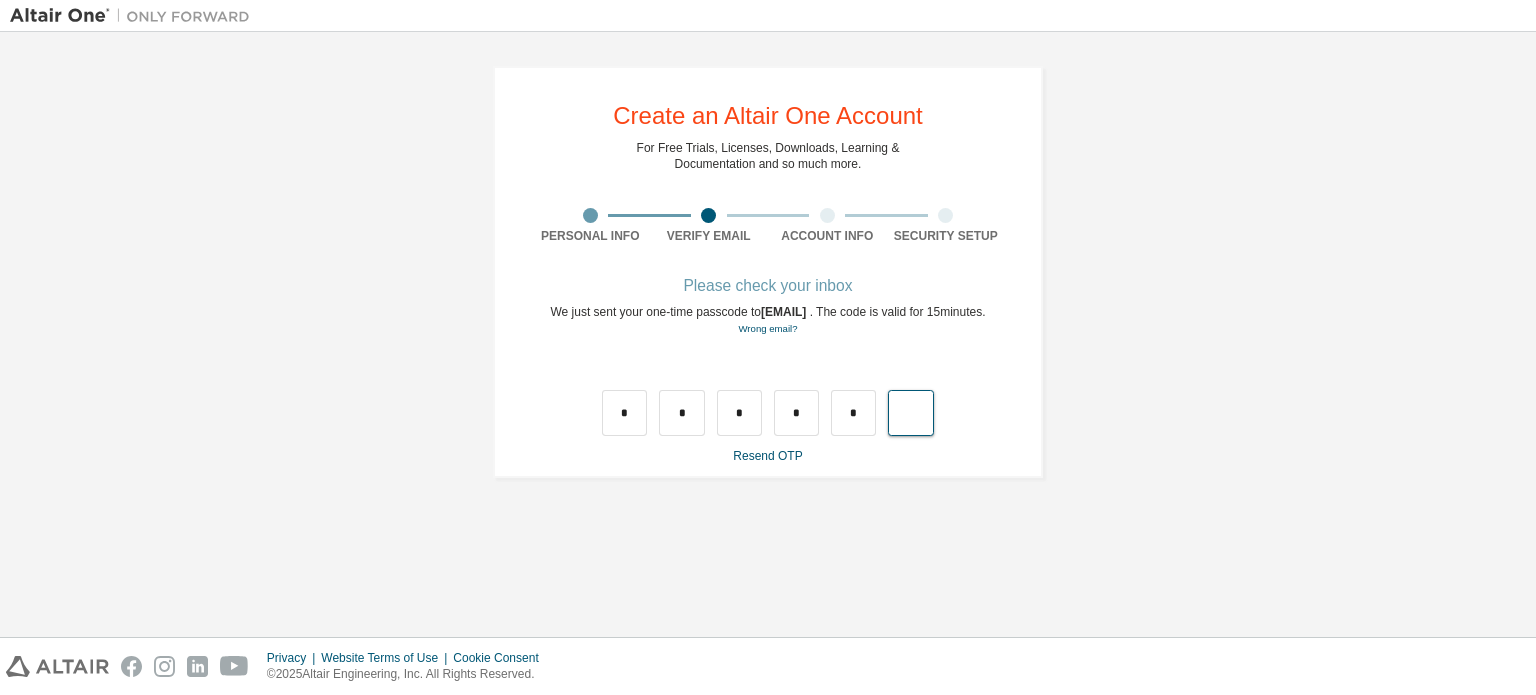 type on "*" 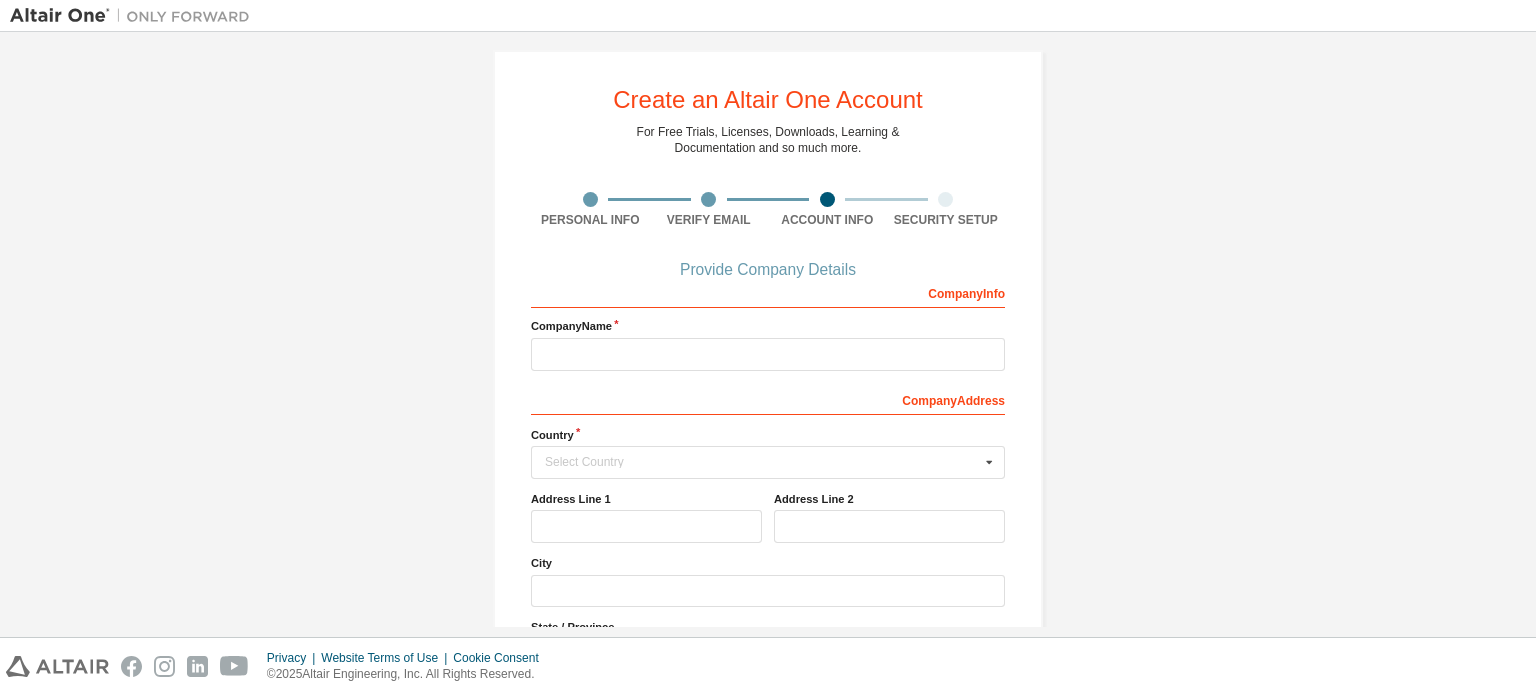 scroll, scrollTop: 4, scrollLeft: 0, axis: vertical 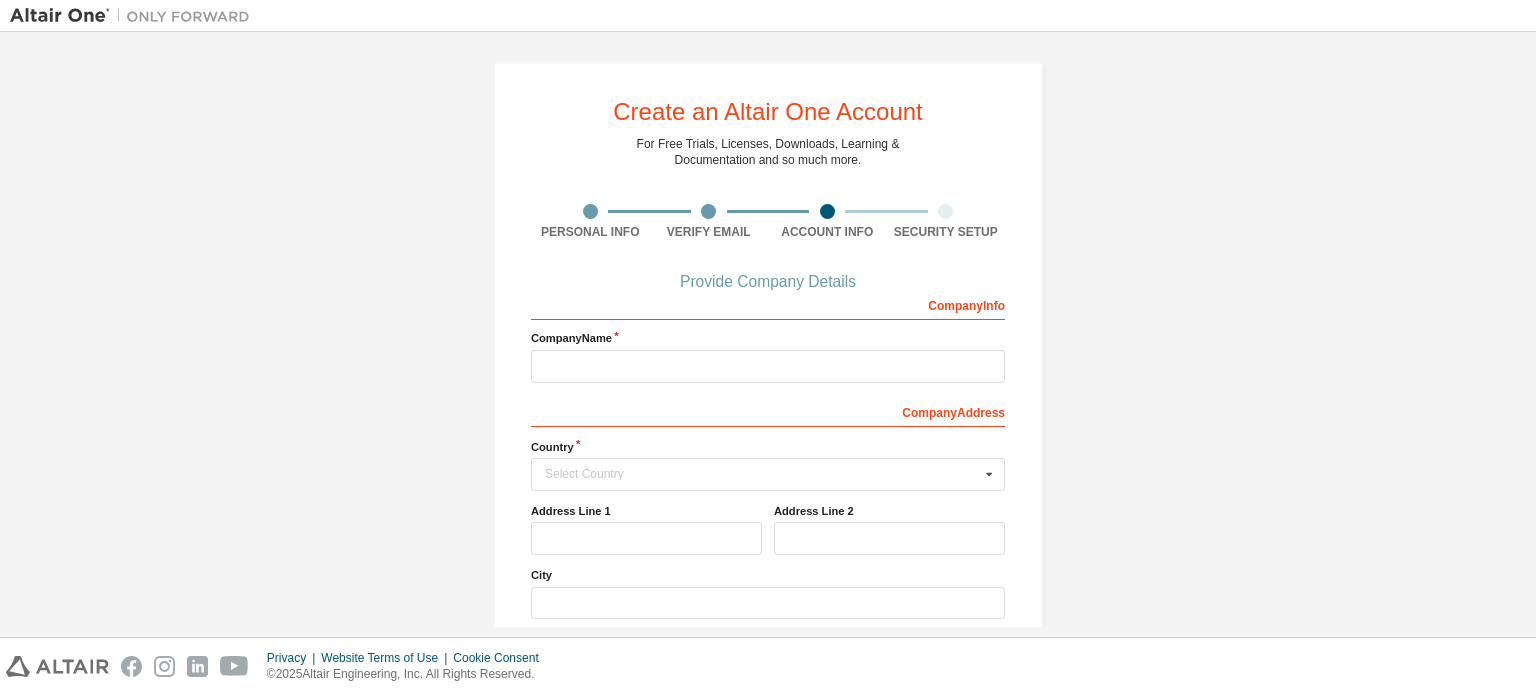 click at bounding box center (590, 211) 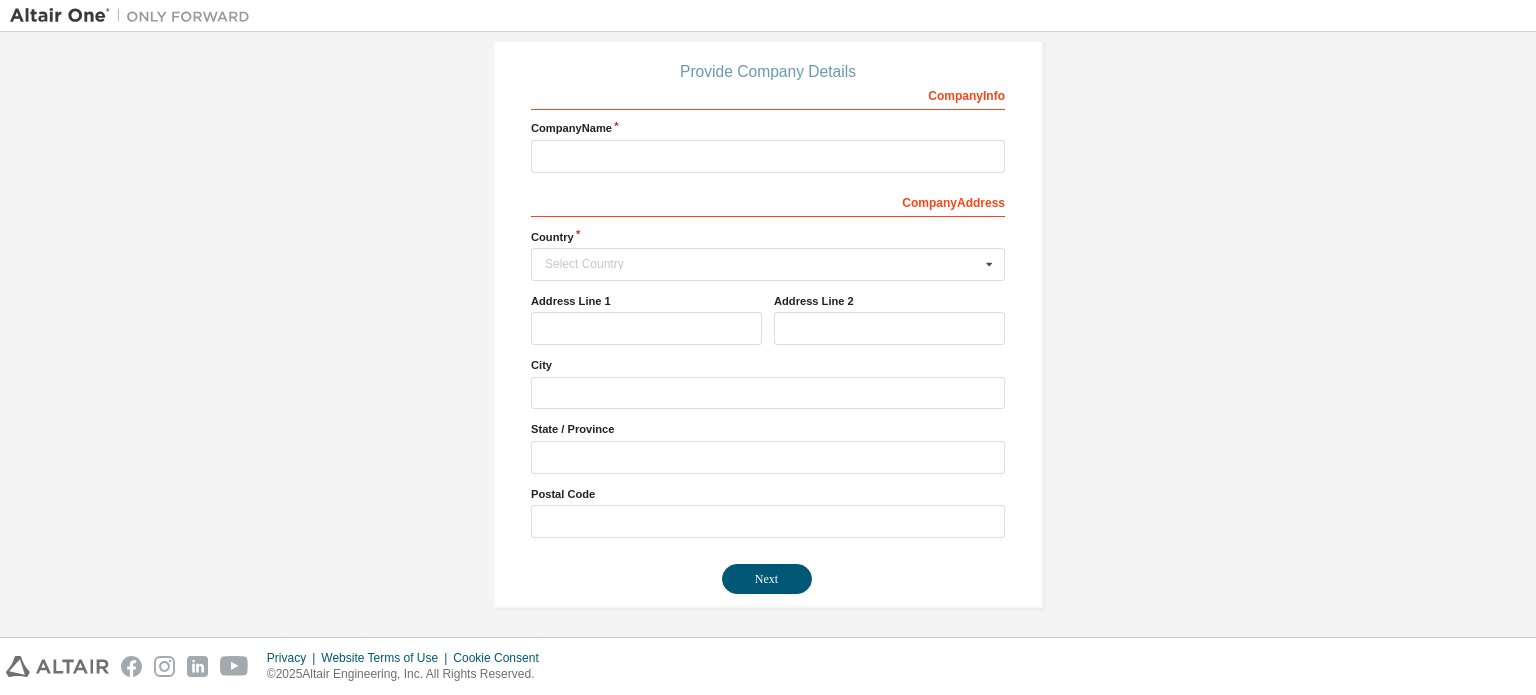 scroll, scrollTop: 0, scrollLeft: 0, axis: both 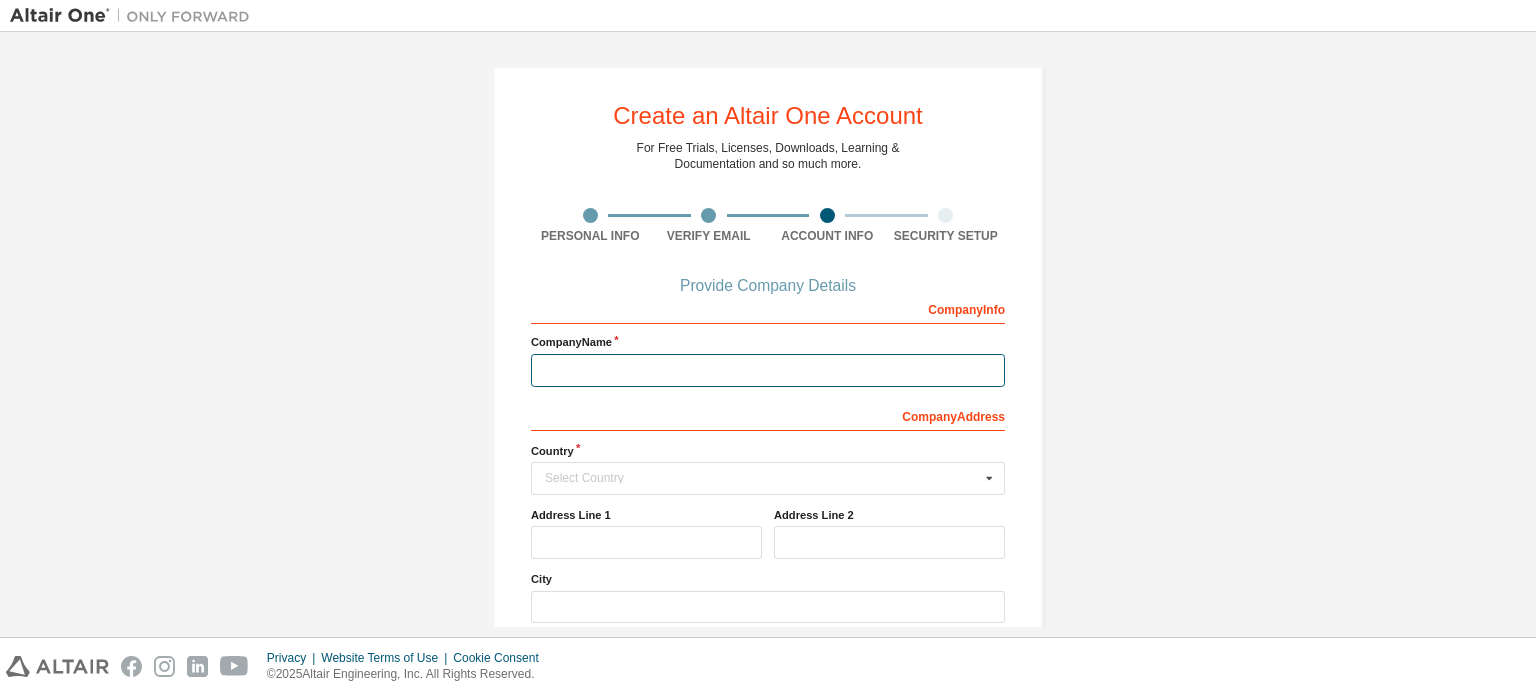 click at bounding box center (768, 370) 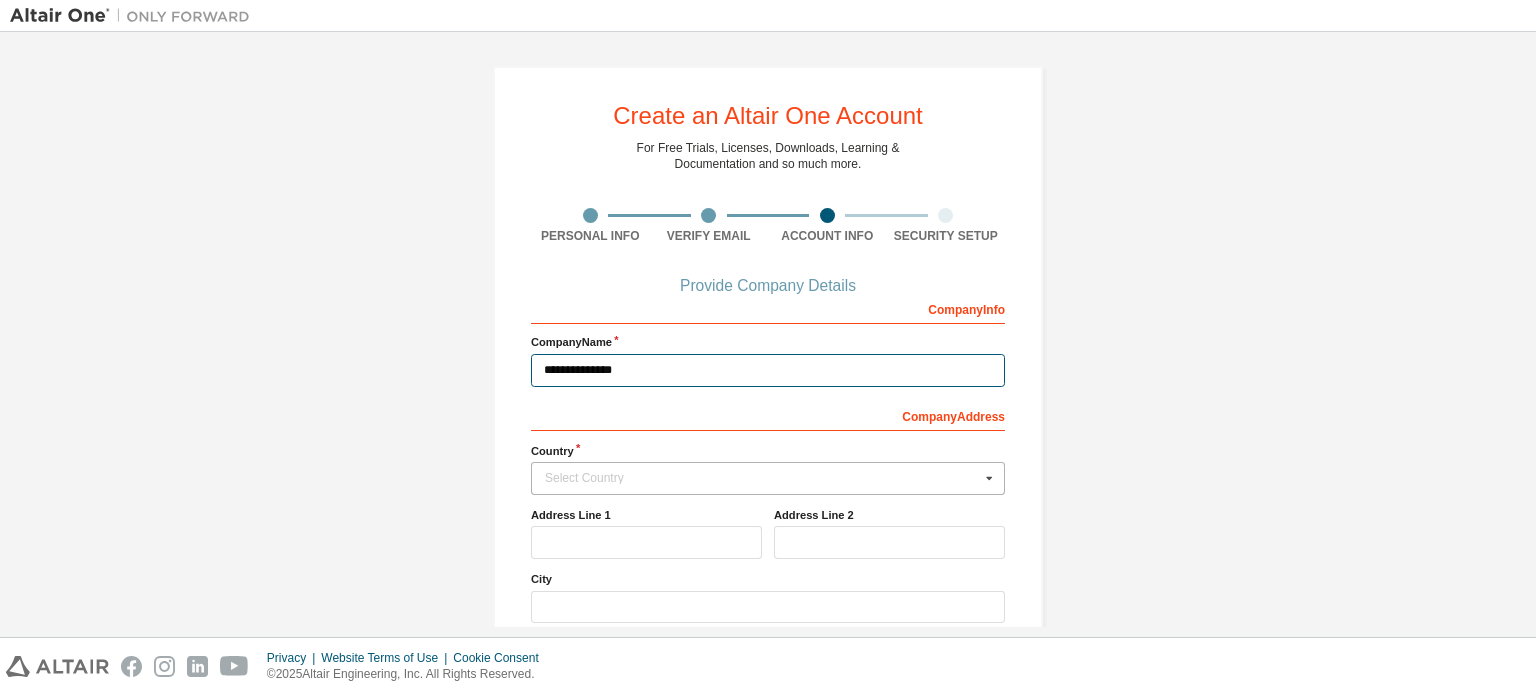 type on "**********" 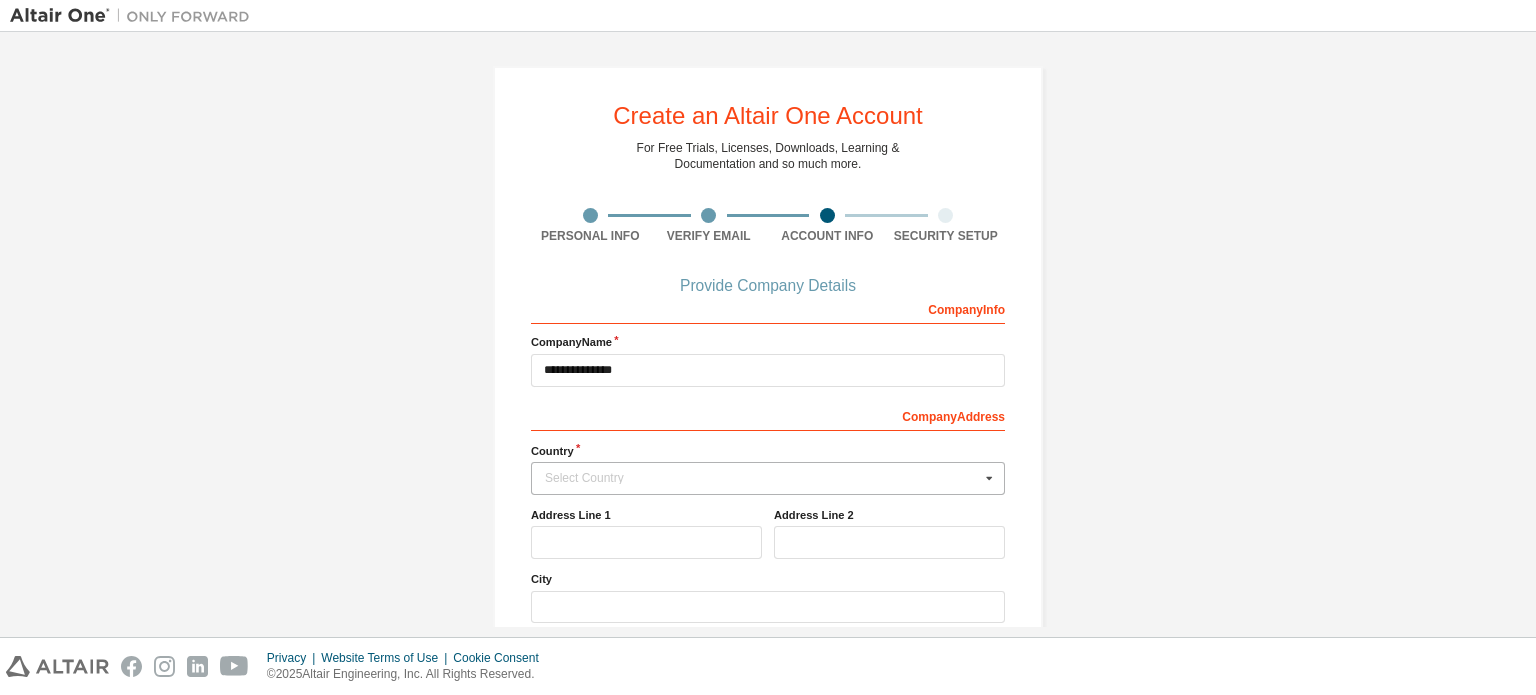 click at bounding box center (989, 478) 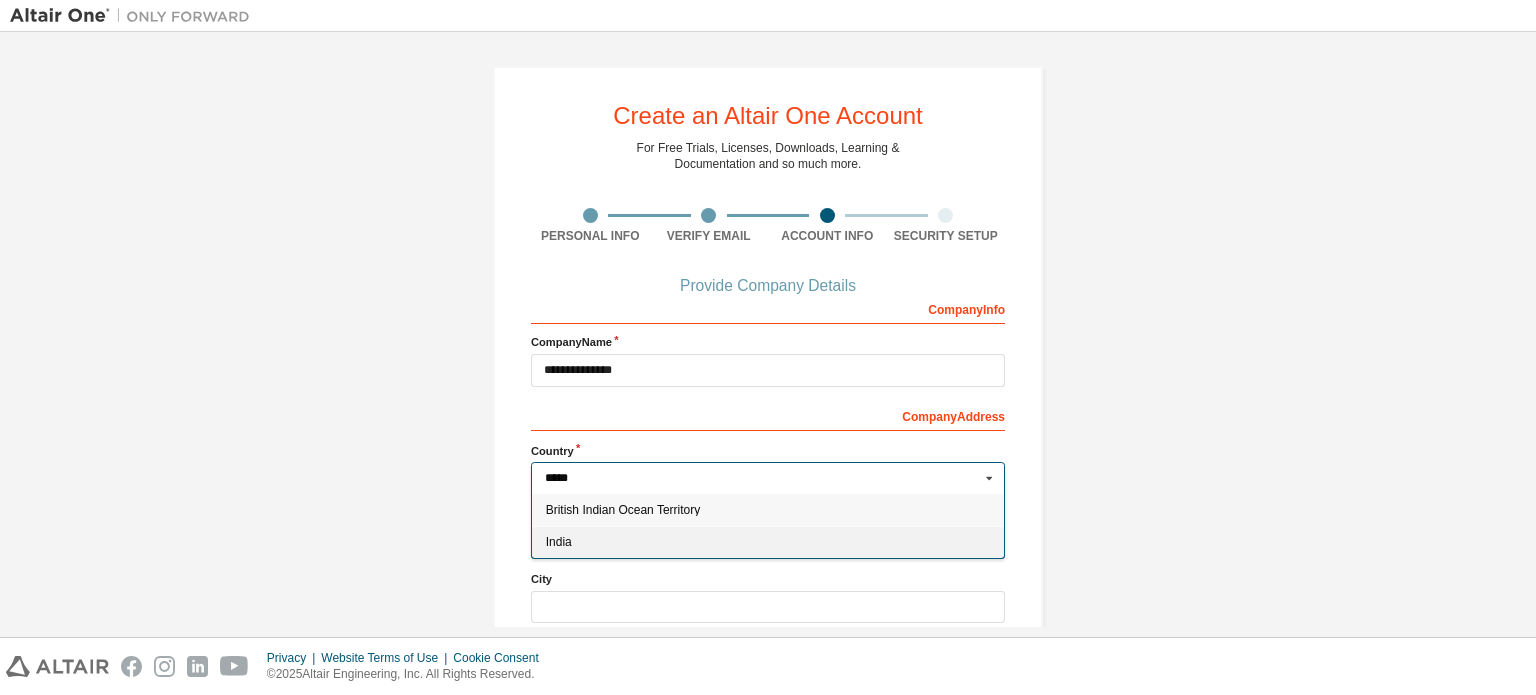 type on "*****" 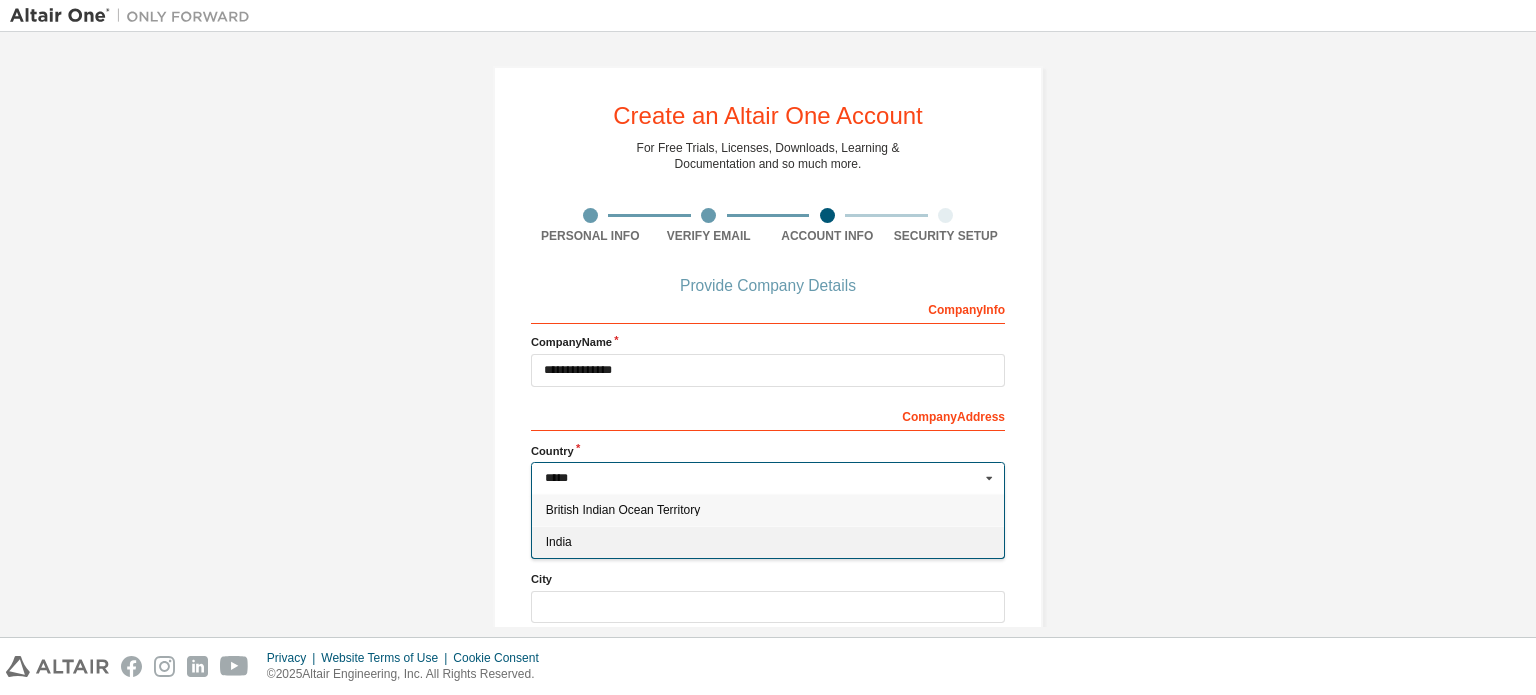 click on "India" at bounding box center (768, 542) 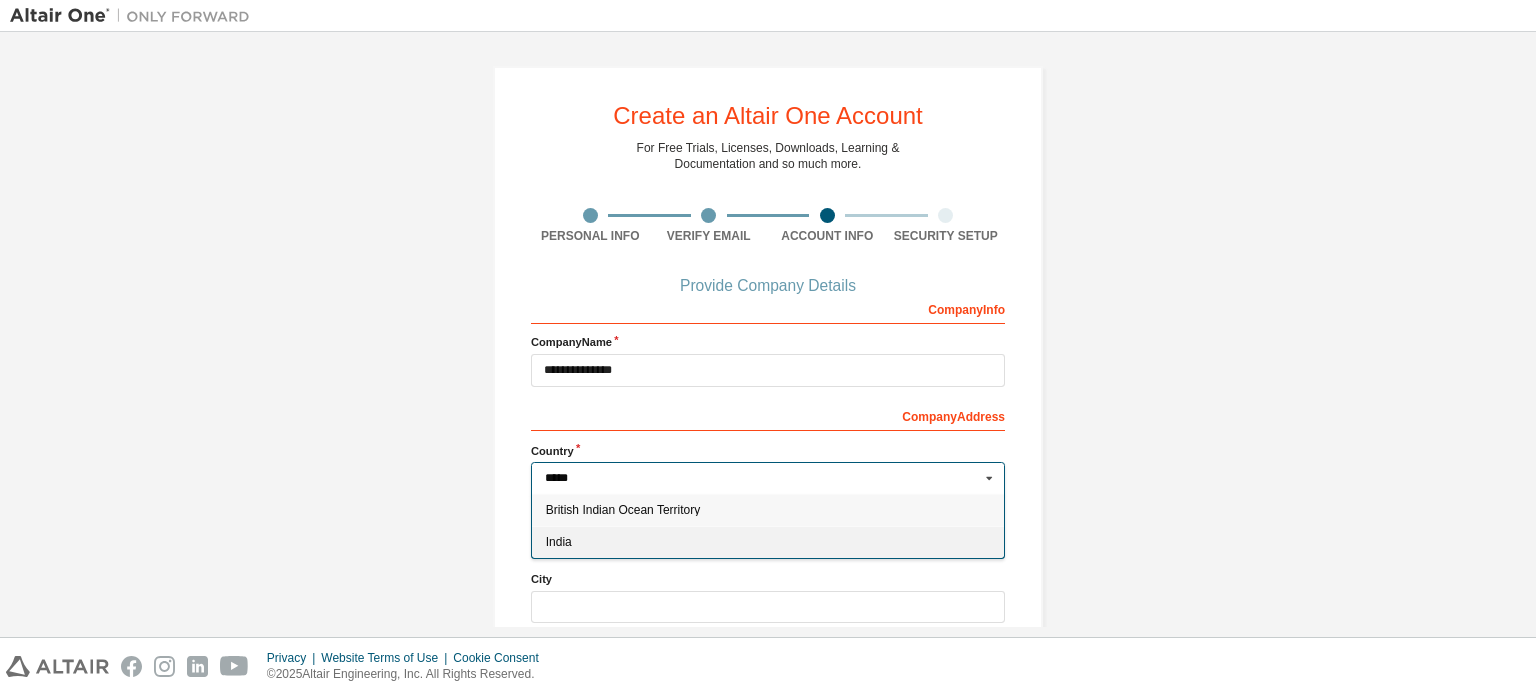type on "***" 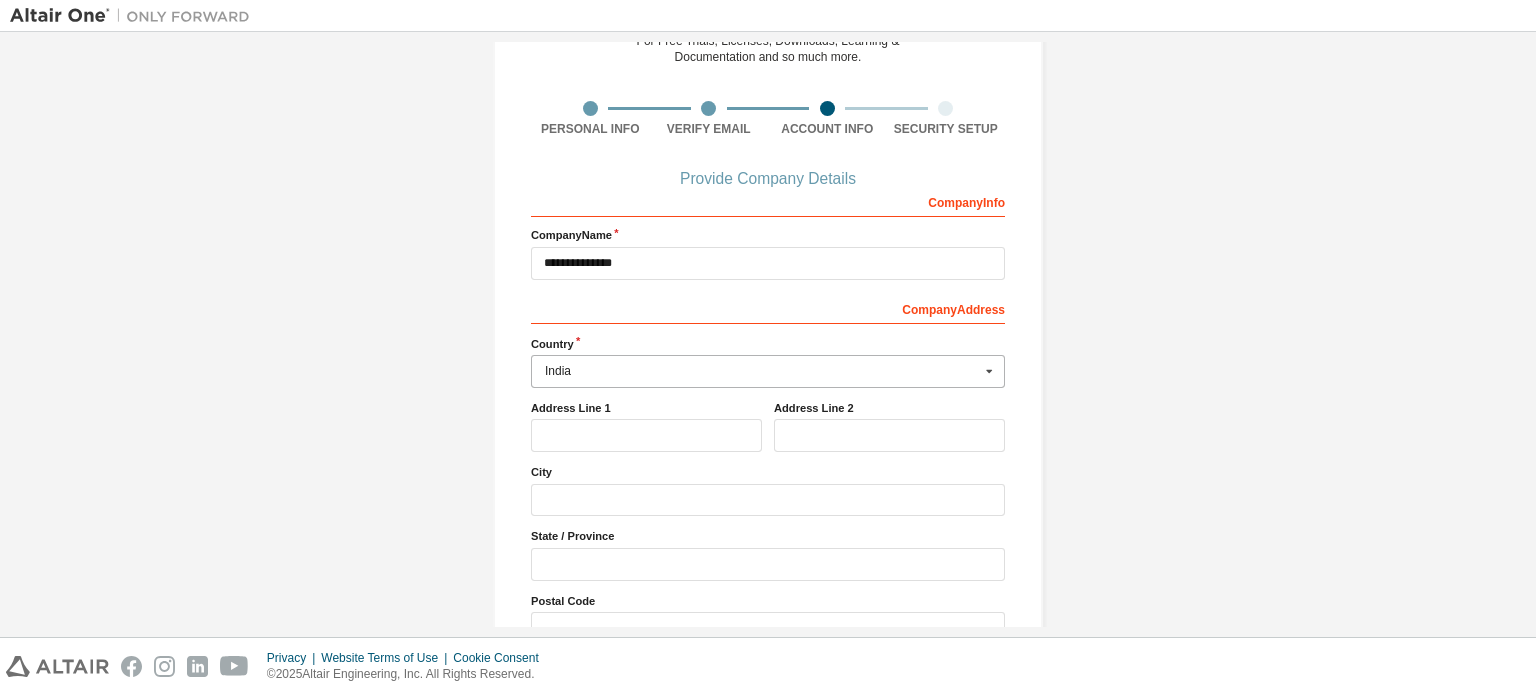 scroll, scrollTop: 108, scrollLeft: 0, axis: vertical 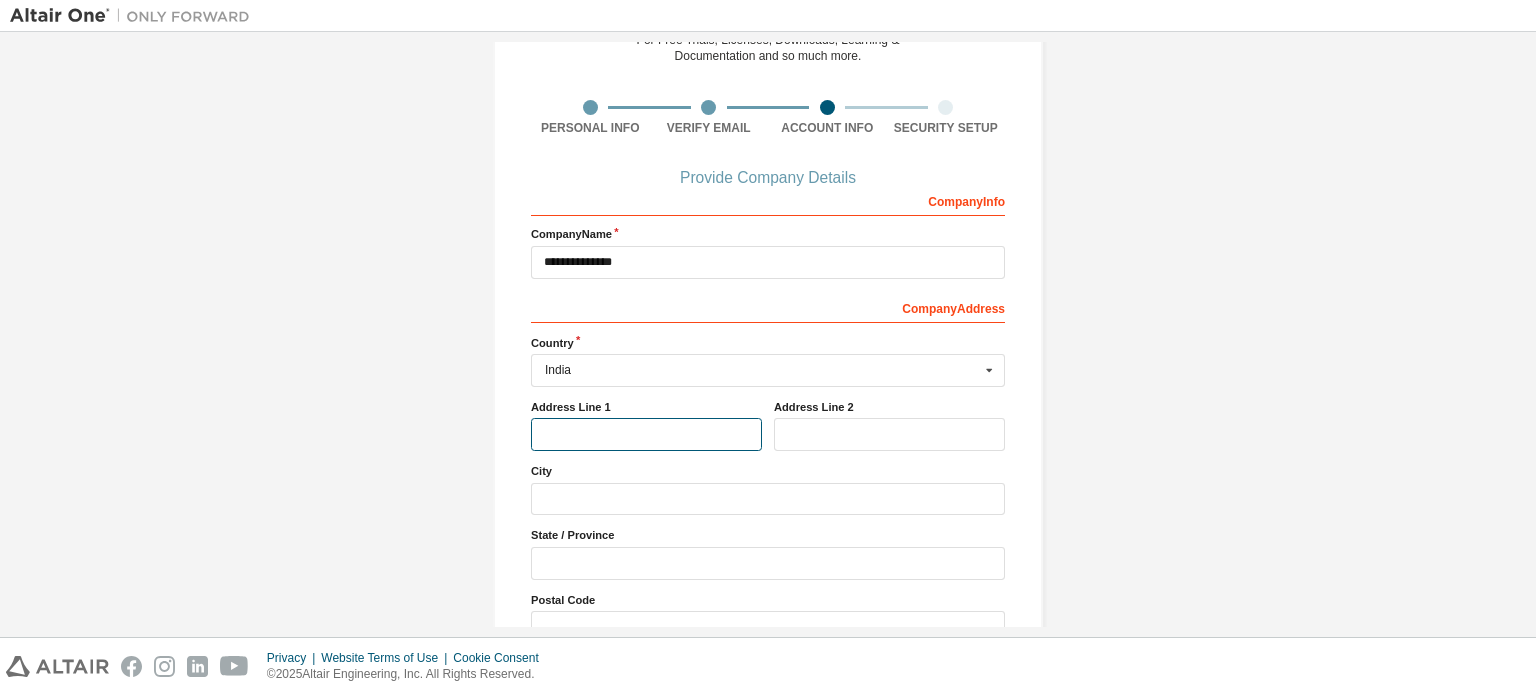 click at bounding box center (646, 434) 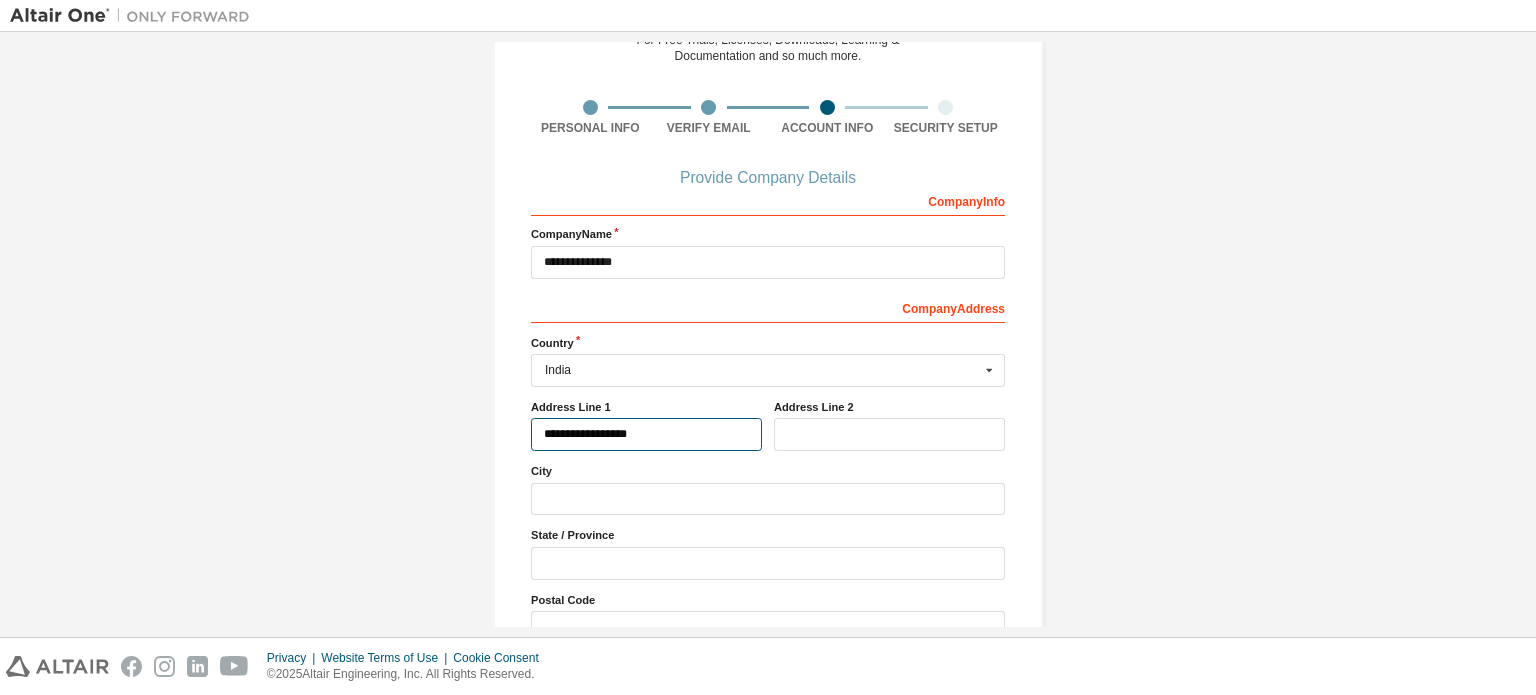 type on "**********" 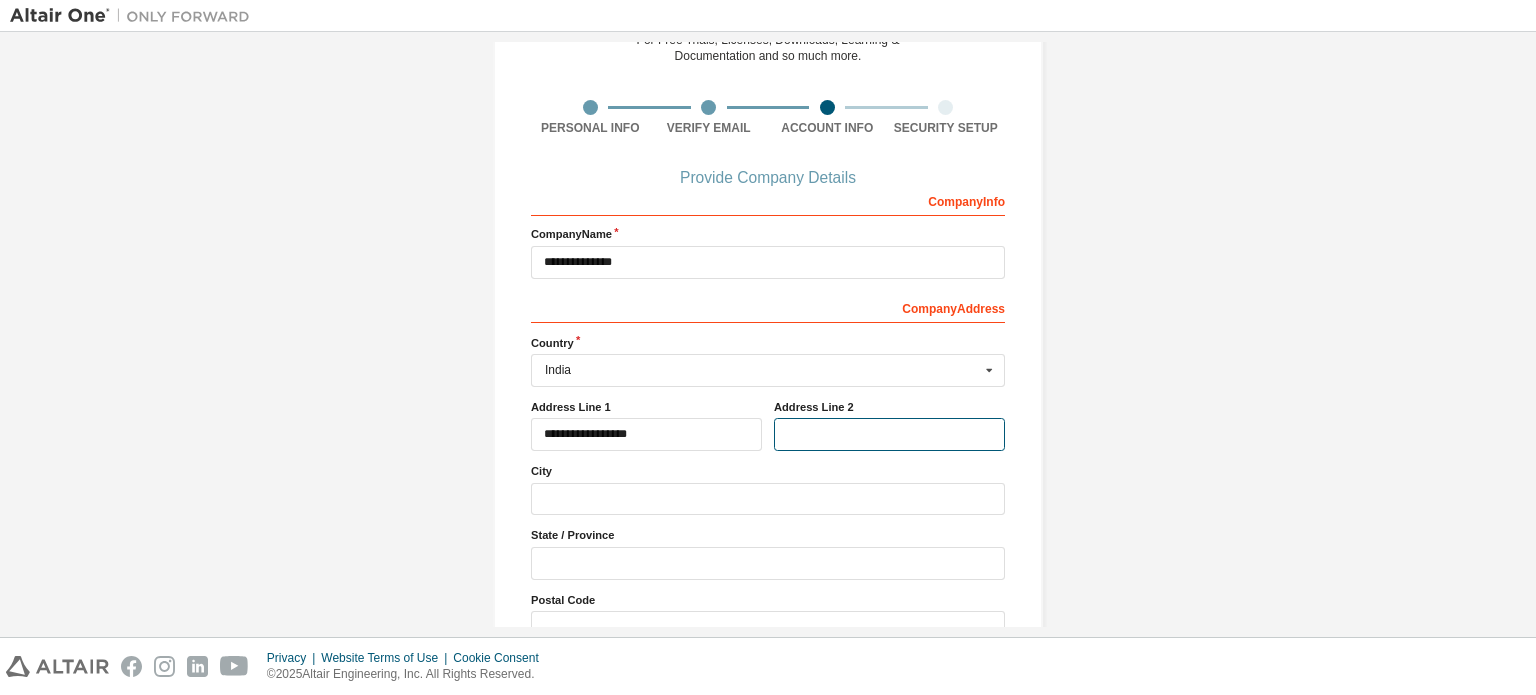 click at bounding box center [889, 434] 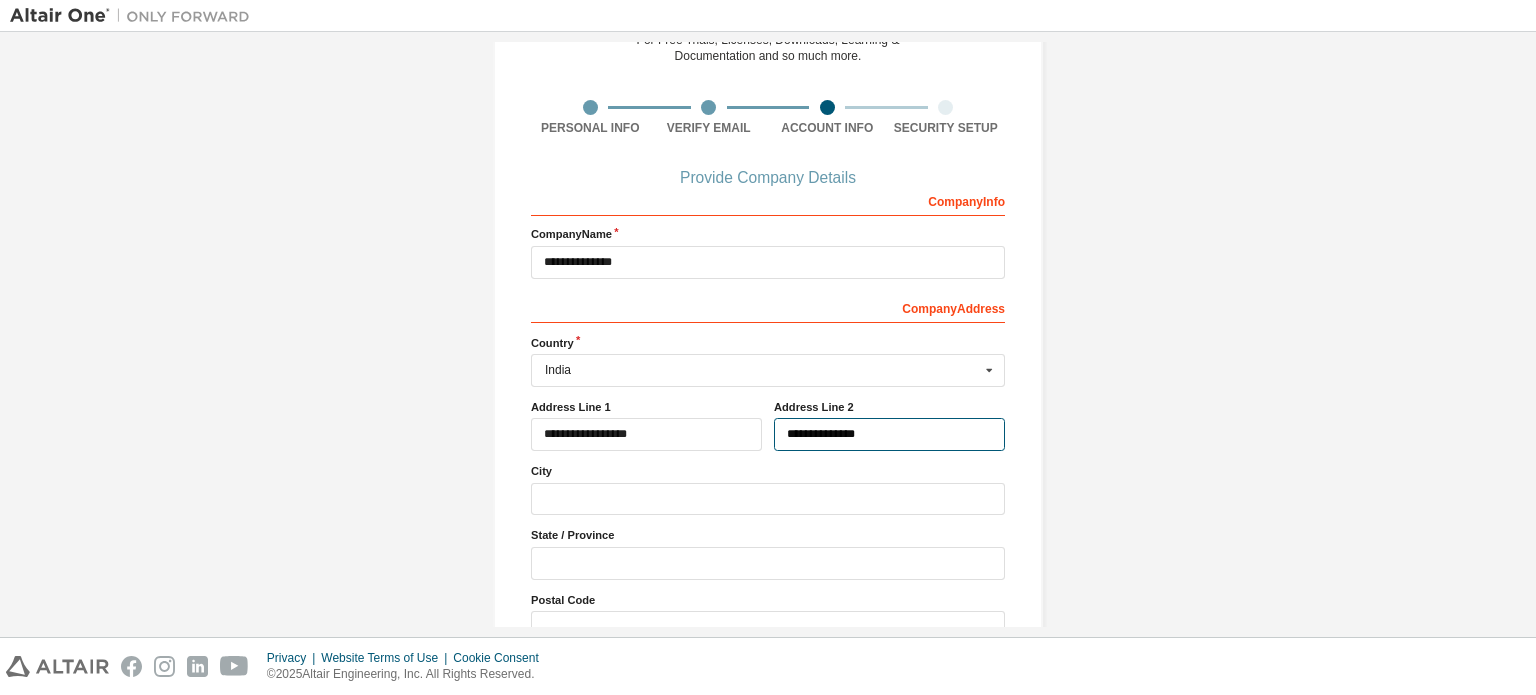 type on "**********" 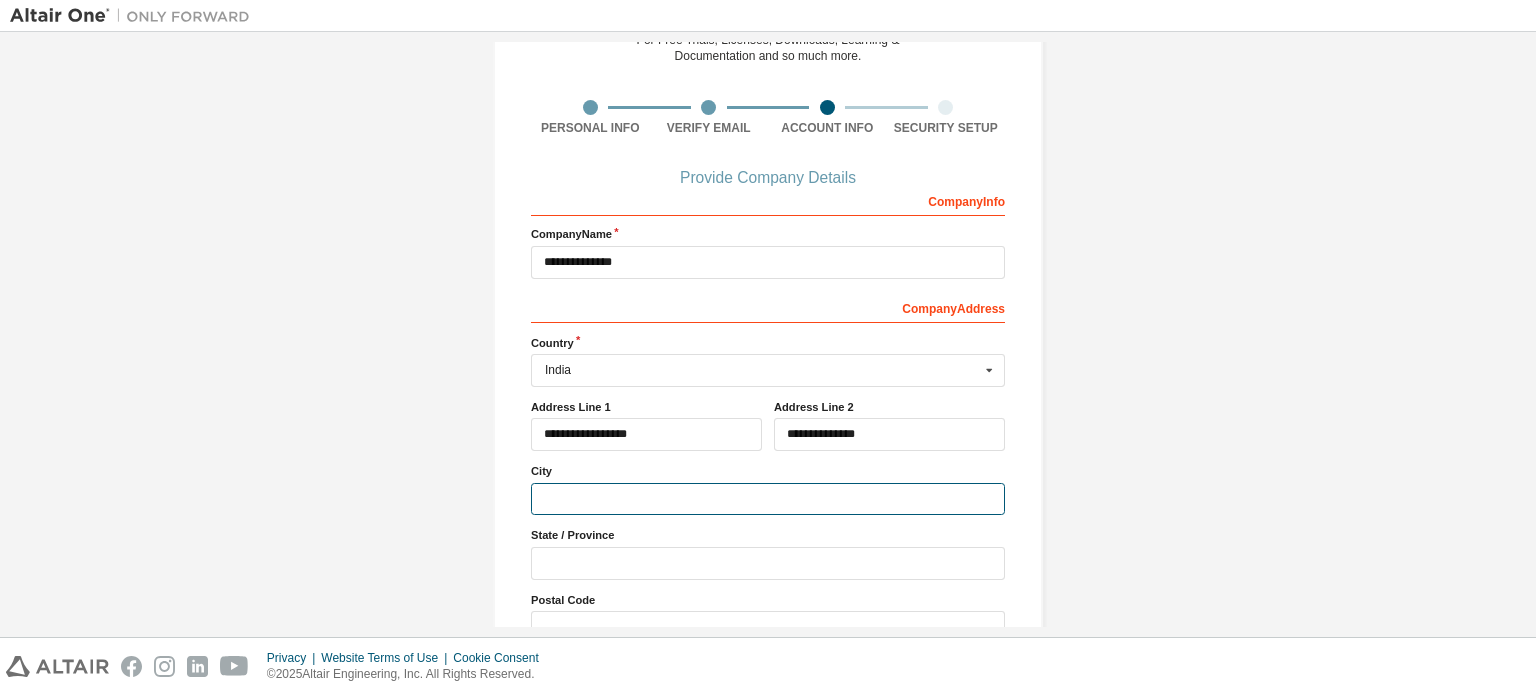 click at bounding box center (768, 499) 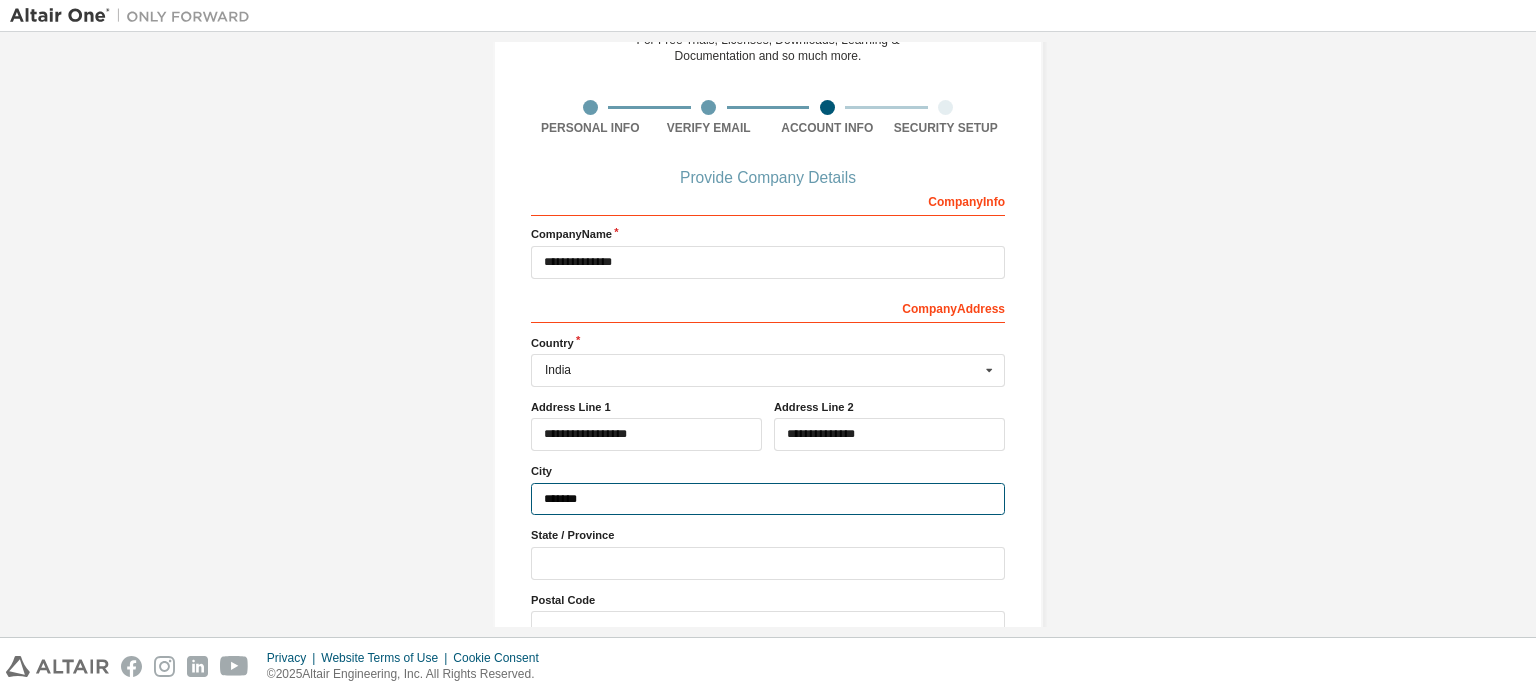 scroll, scrollTop: 214, scrollLeft: 0, axis: vertical 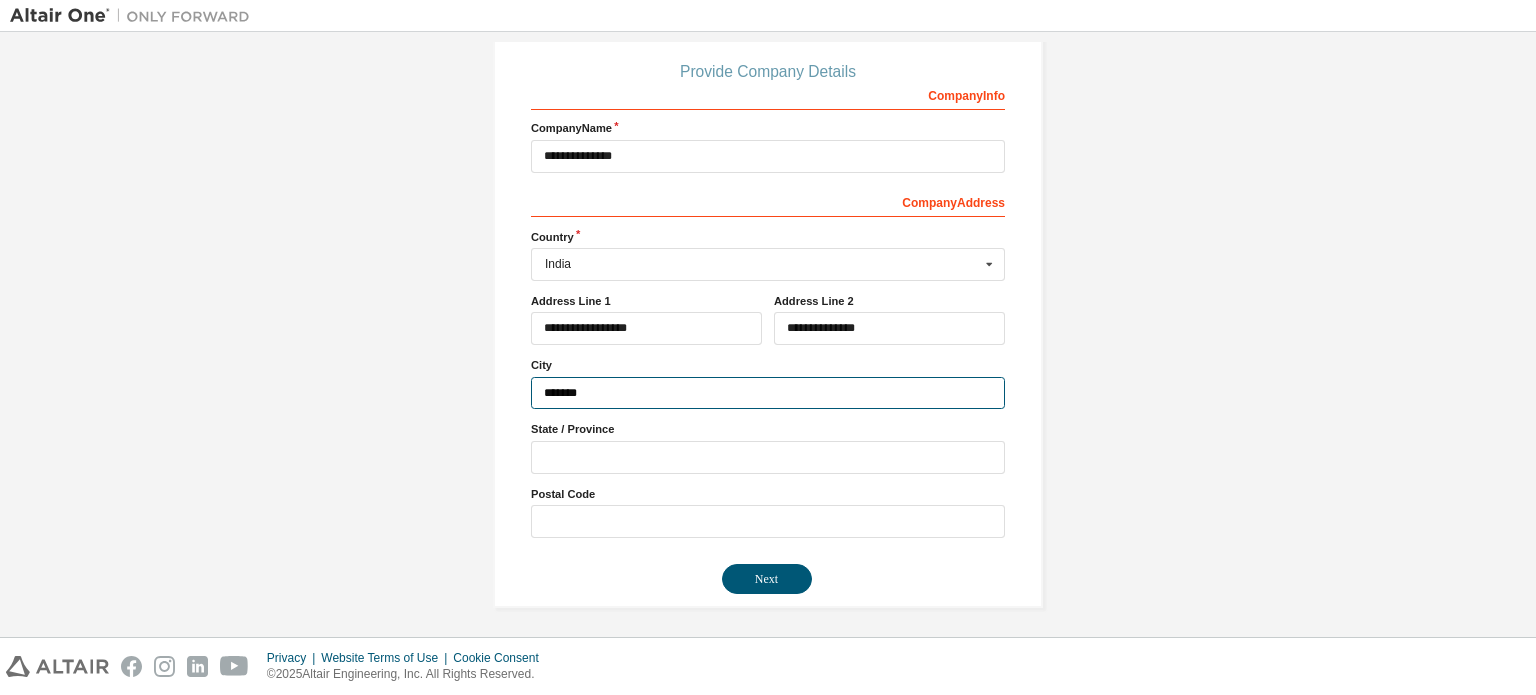 type on "*******" 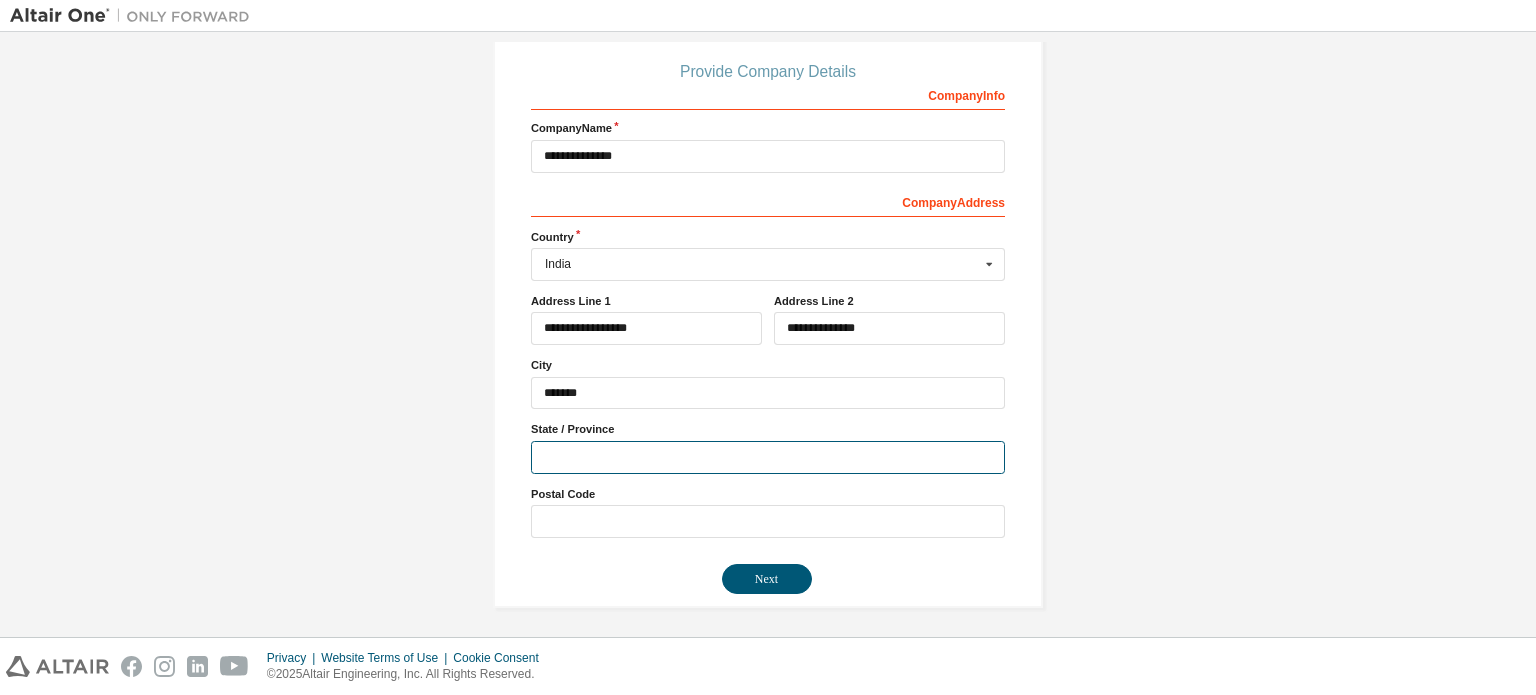 click at bounding box center (768, 457) 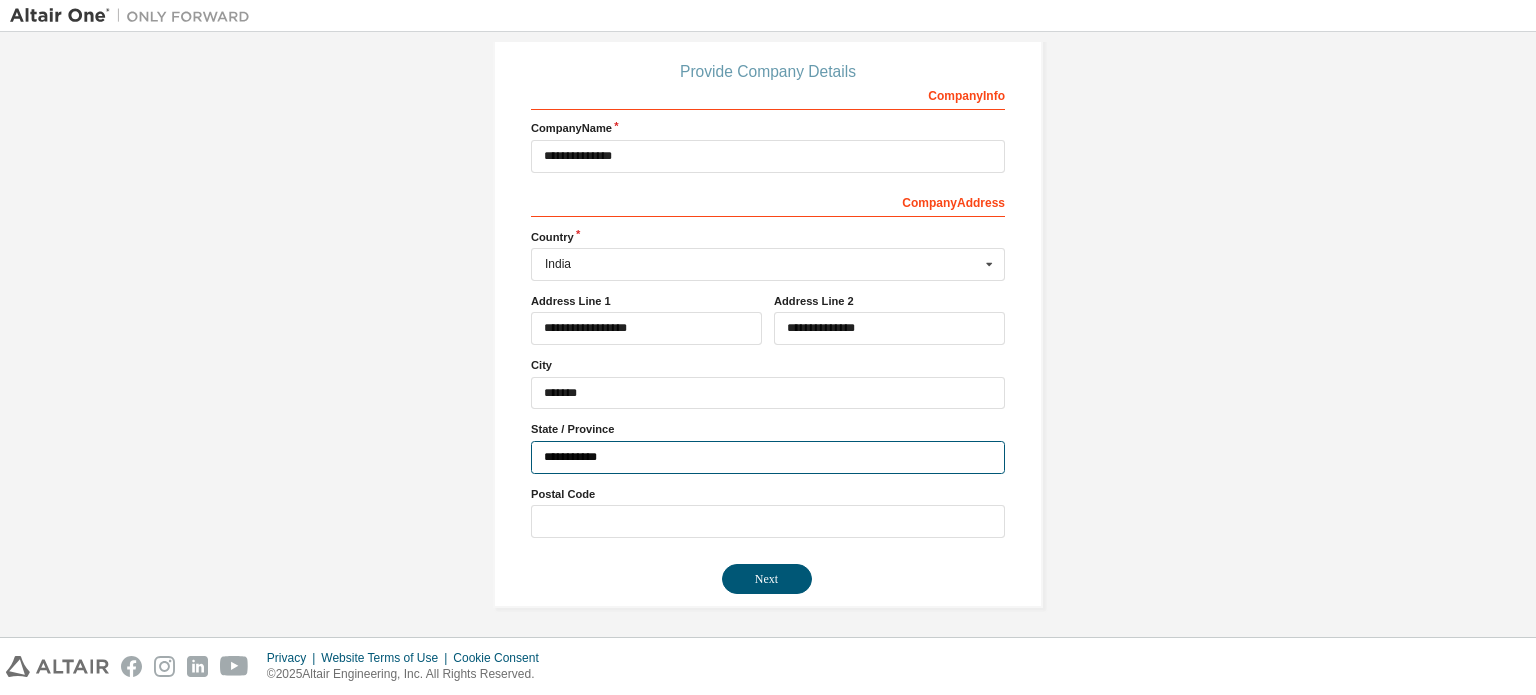 type on "**********" 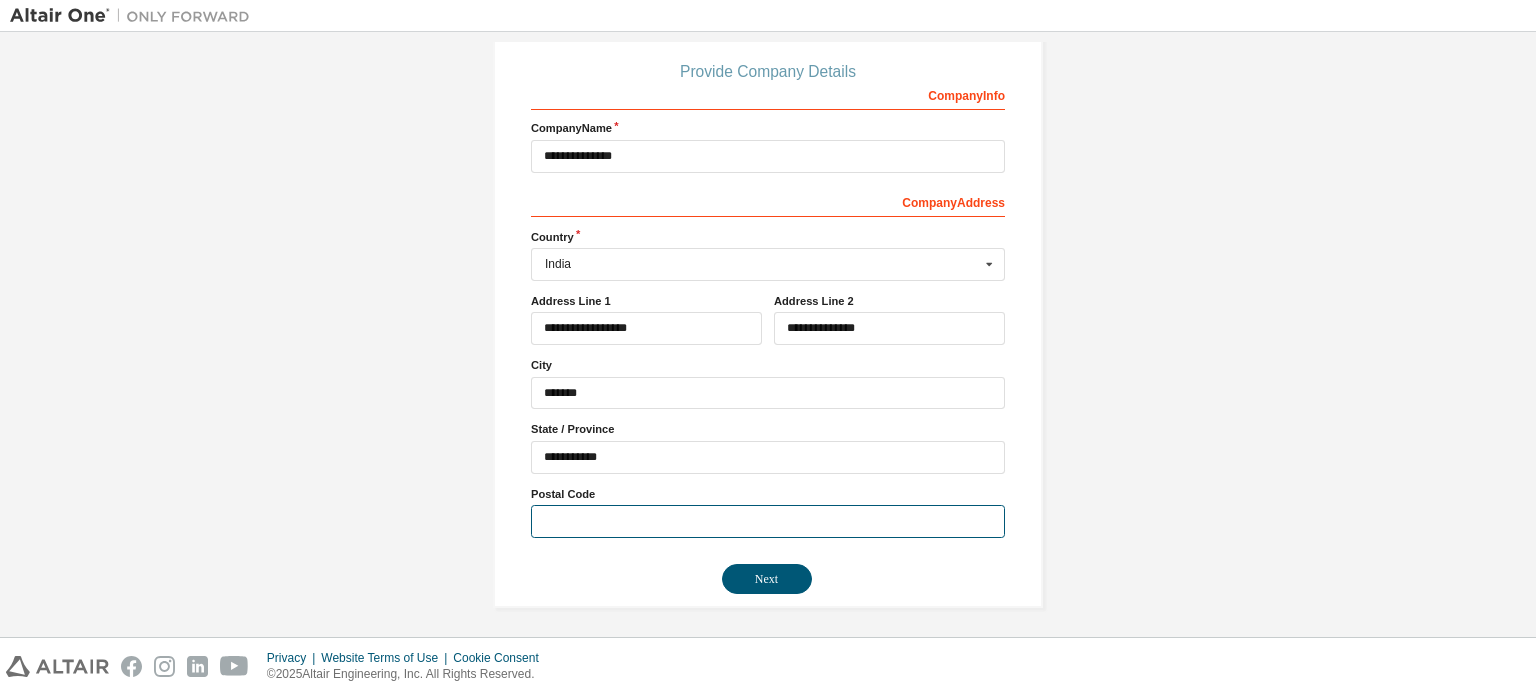 click at bounding box center (768, 521) 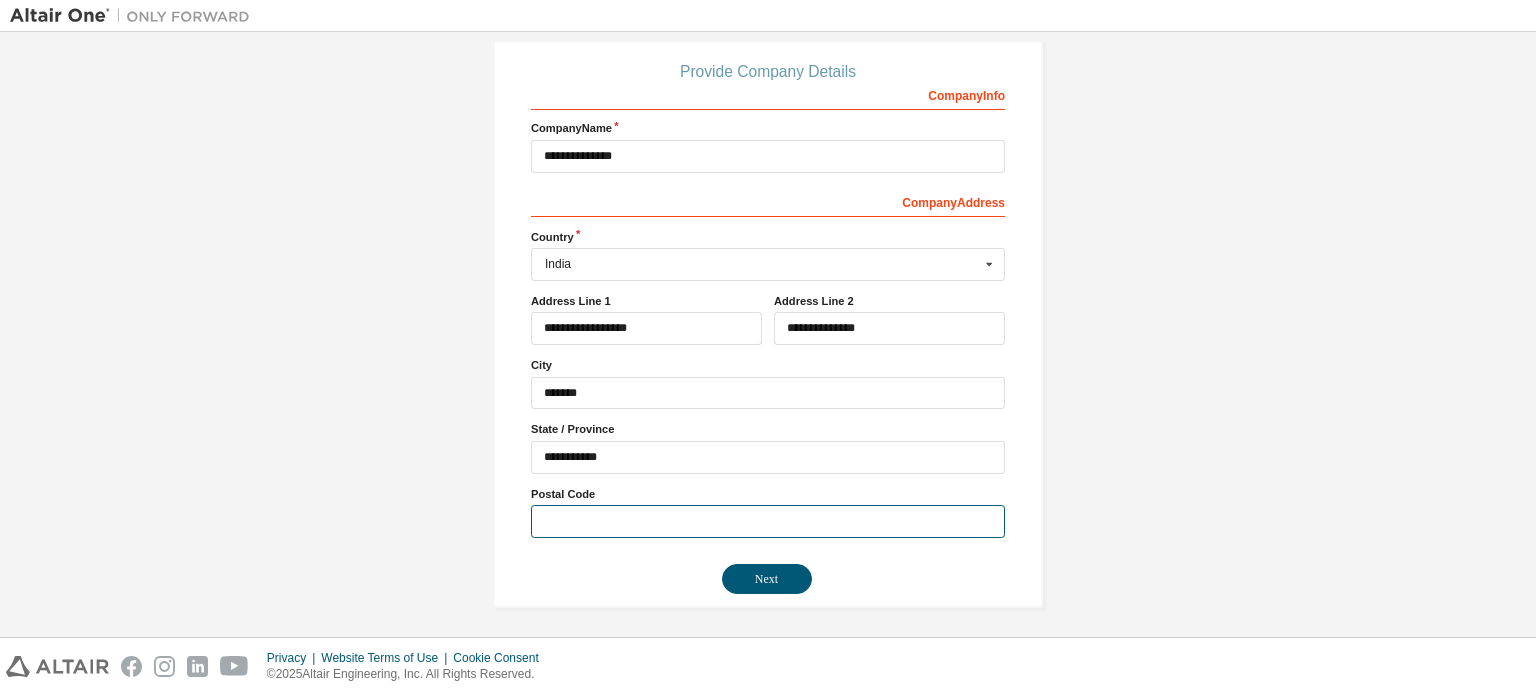 paste on "******" 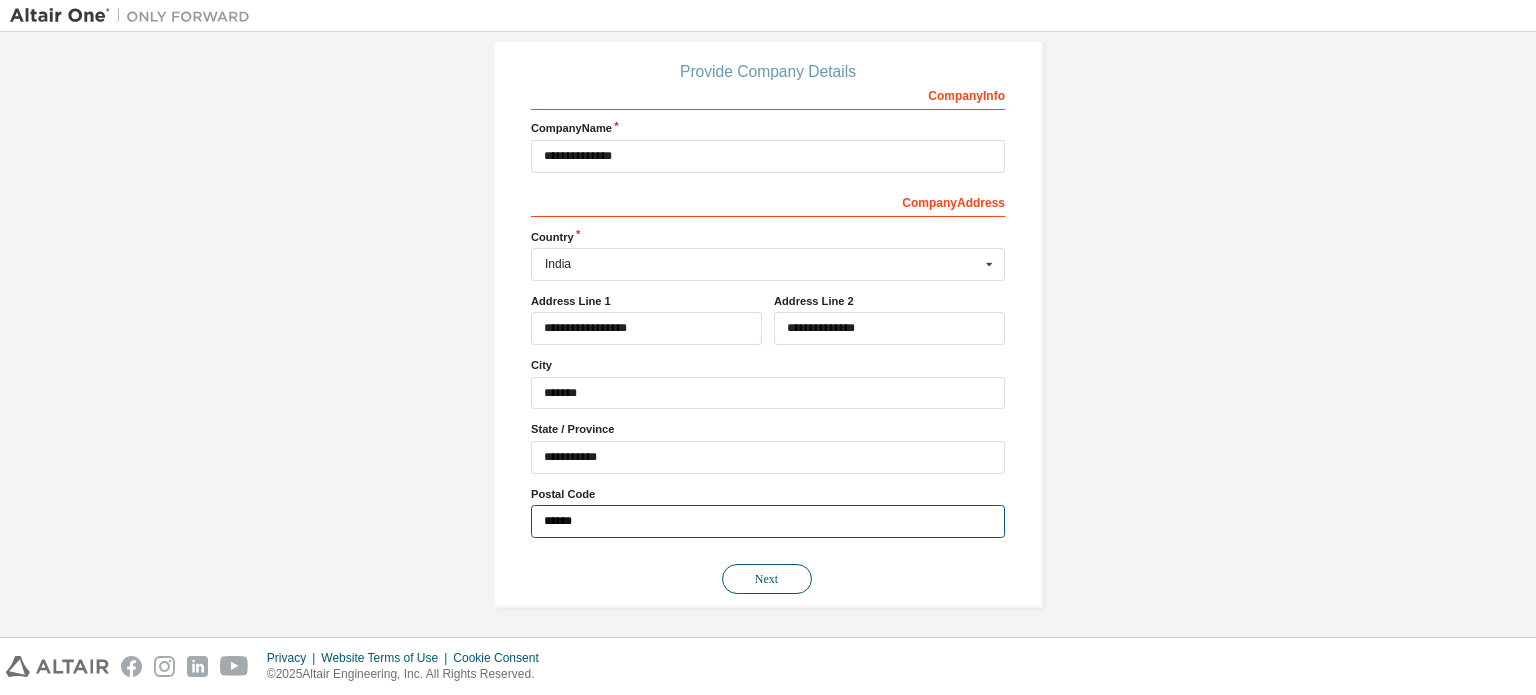 type on "******" 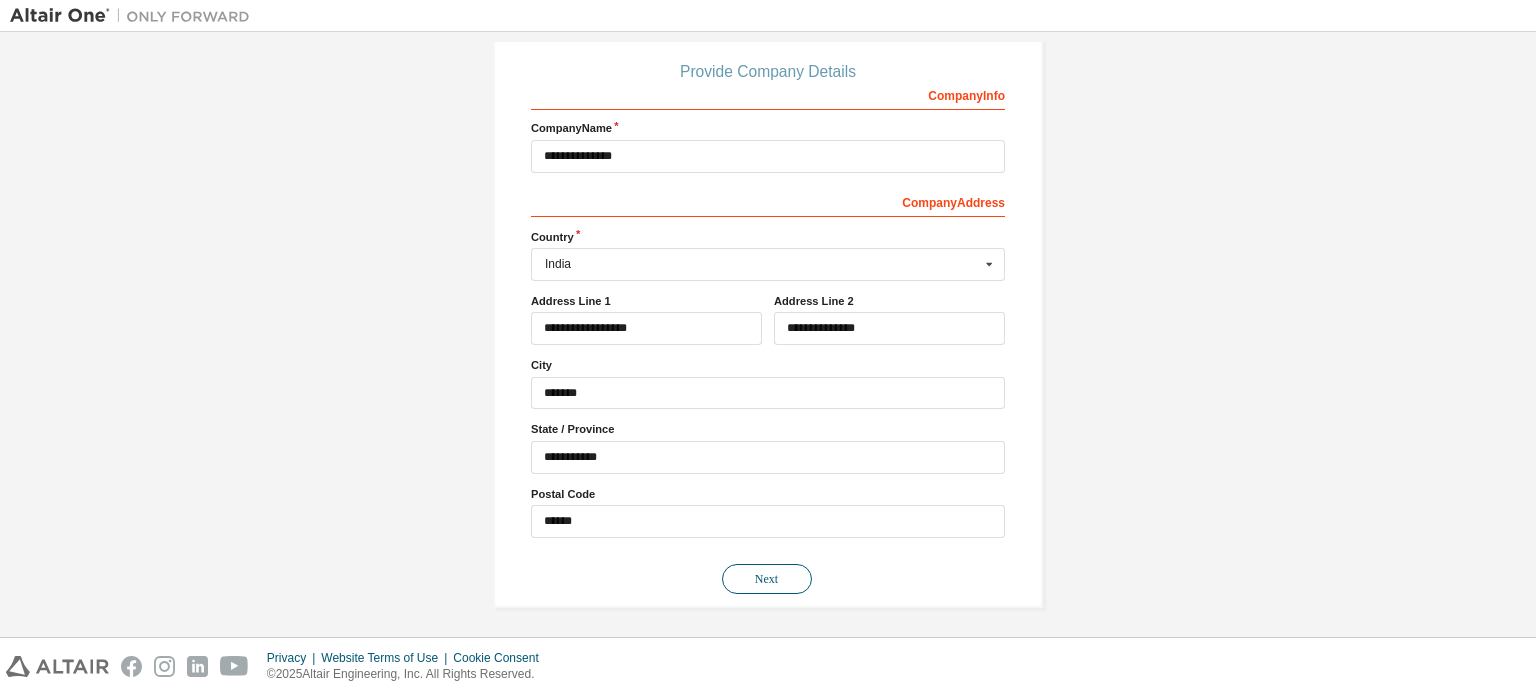 click on "Next" at bounding box center [767, 579] 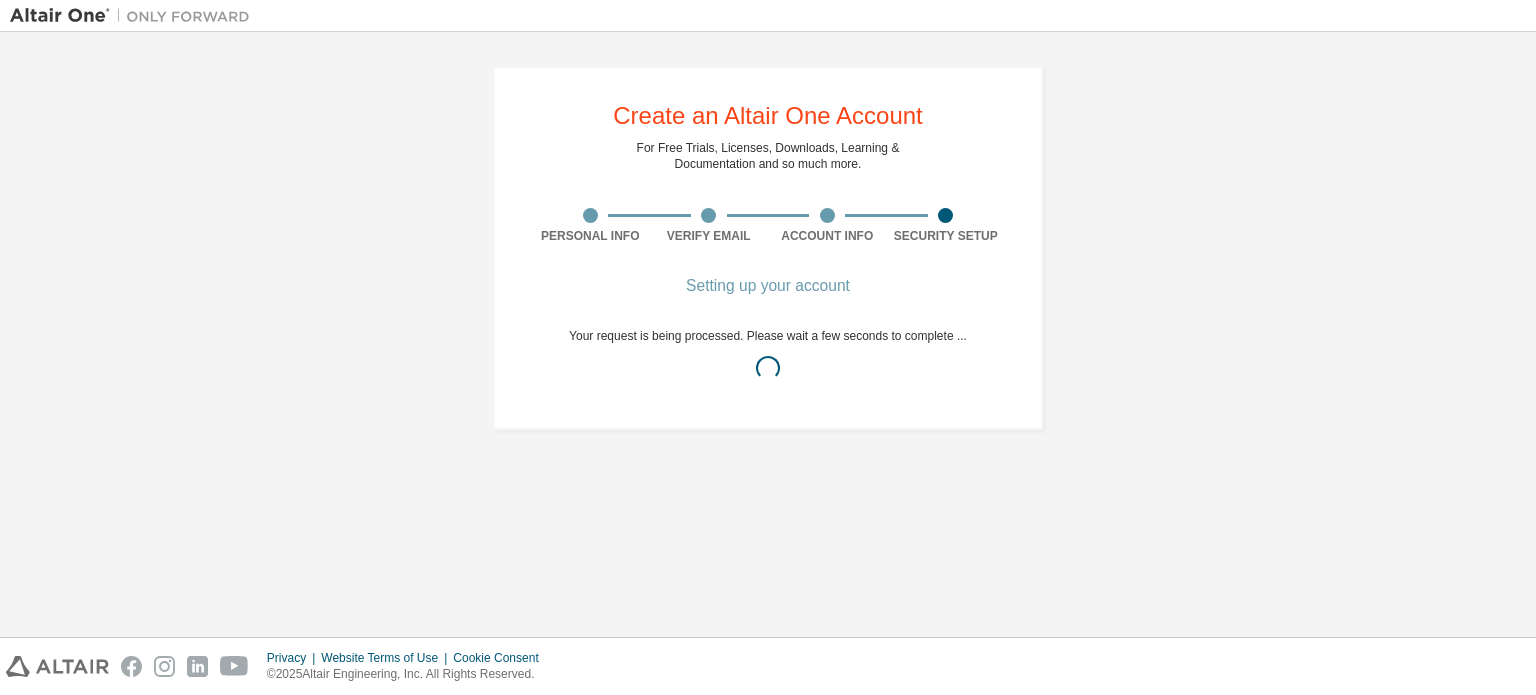 scroll, scrollTop: 0, scrollLeft: 0, axis: both 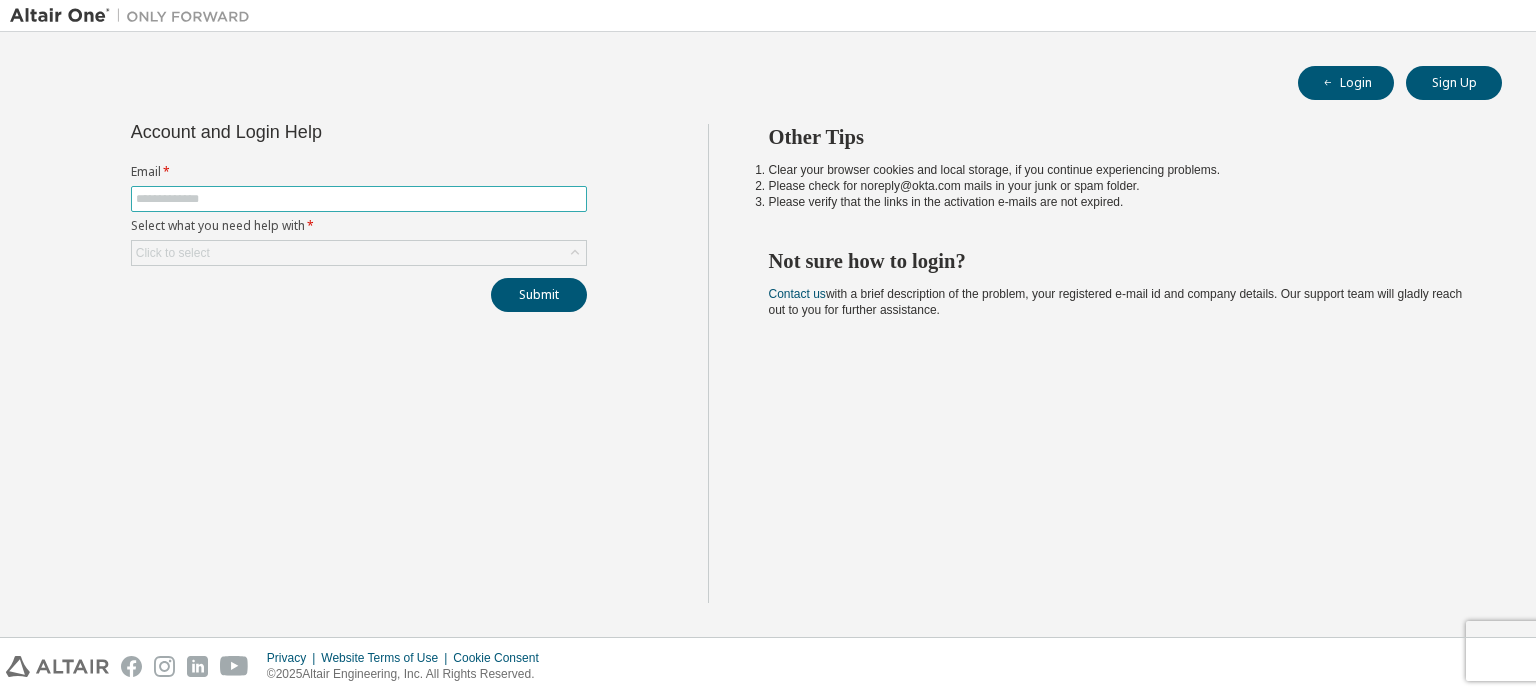 click at bounding box center [359, 199] 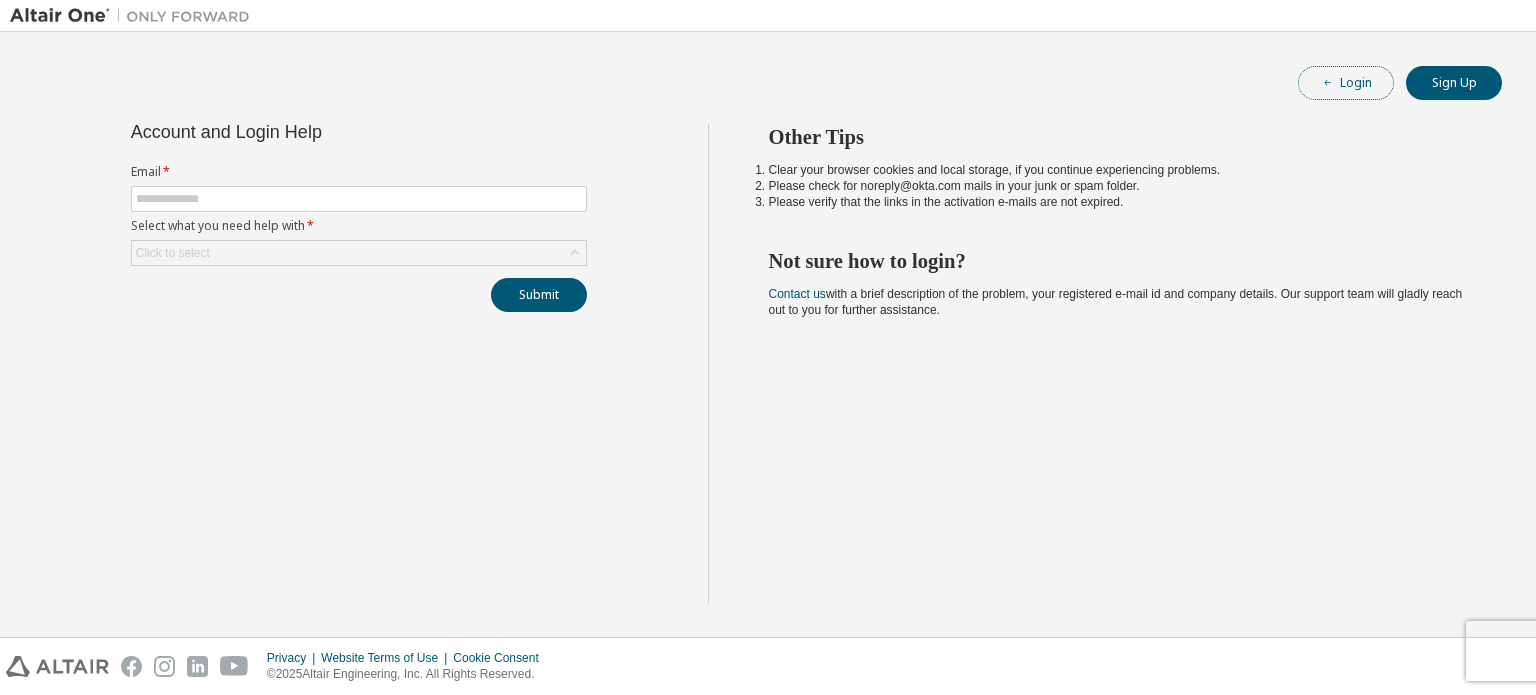 click at bounding box center [1328, 83] 